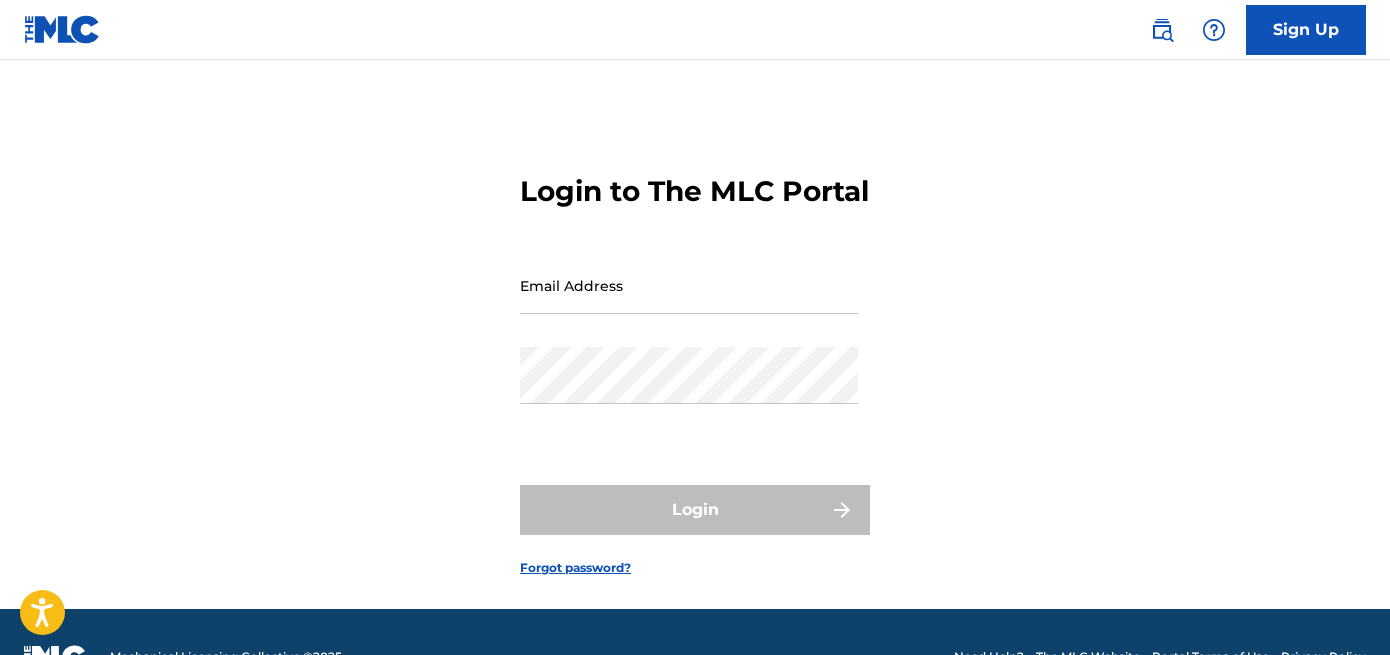 scroll, scrollTop: 0, scrollLeft: 0, axis: both 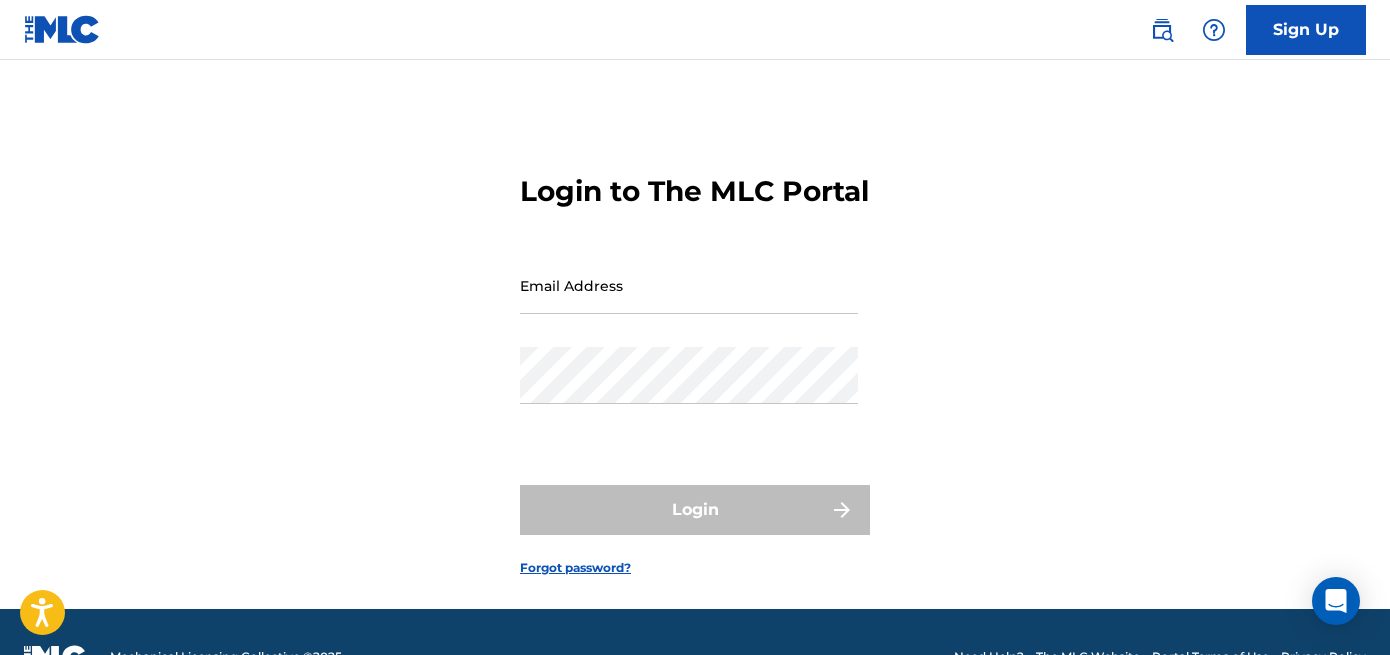 click on "Email Address" at bounding box center (689, 285) 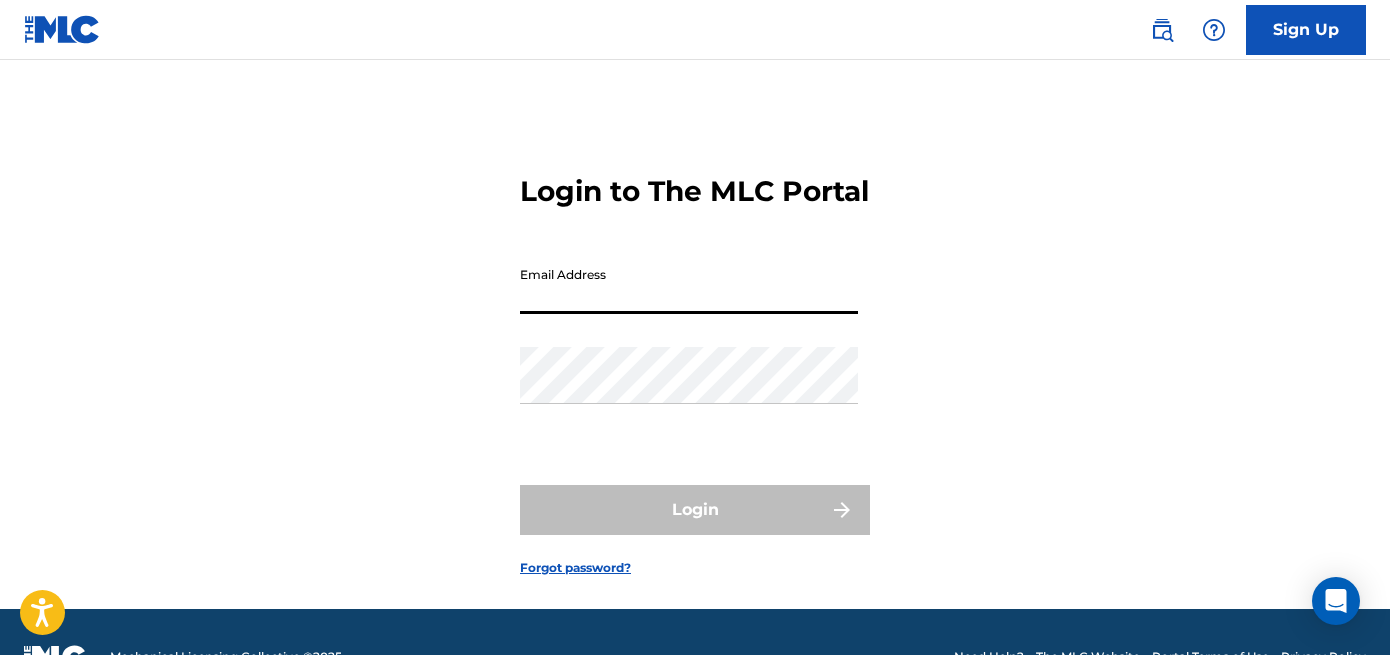 type on "[EMAIL_ADDRESS][DOMAIN_NAME]" 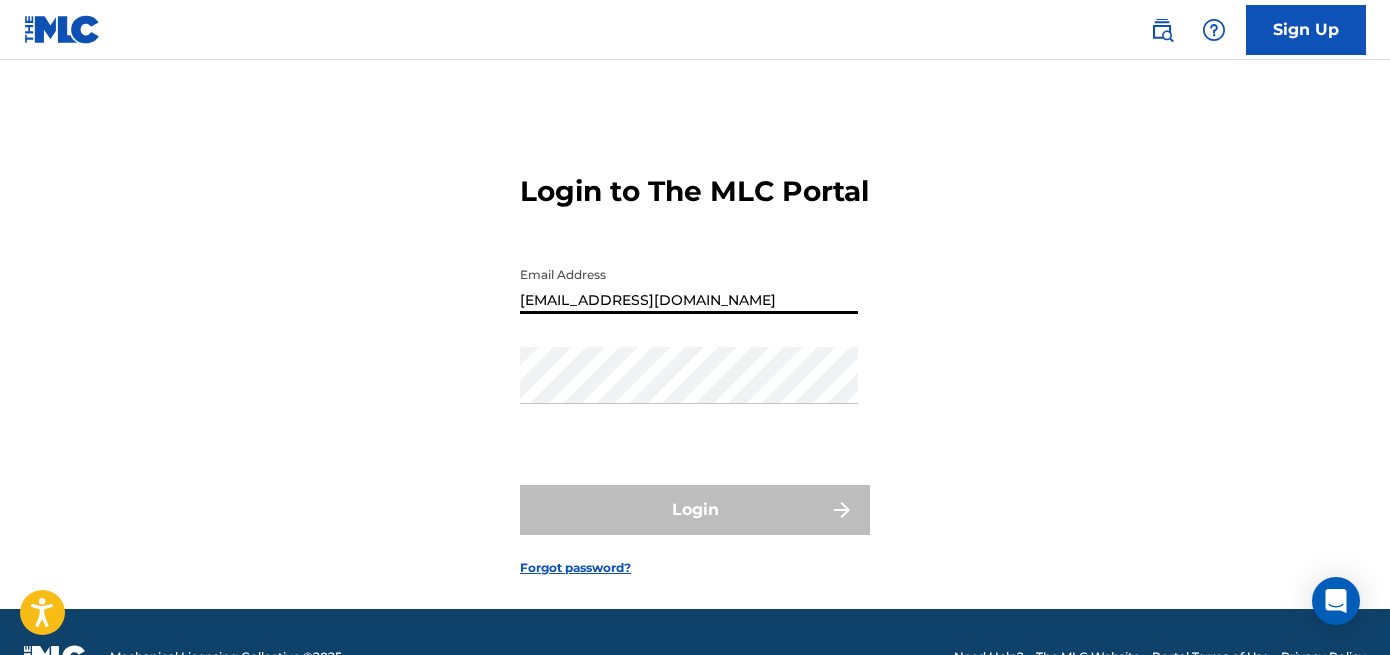 click on "Password" at bounding box center [689, 392] 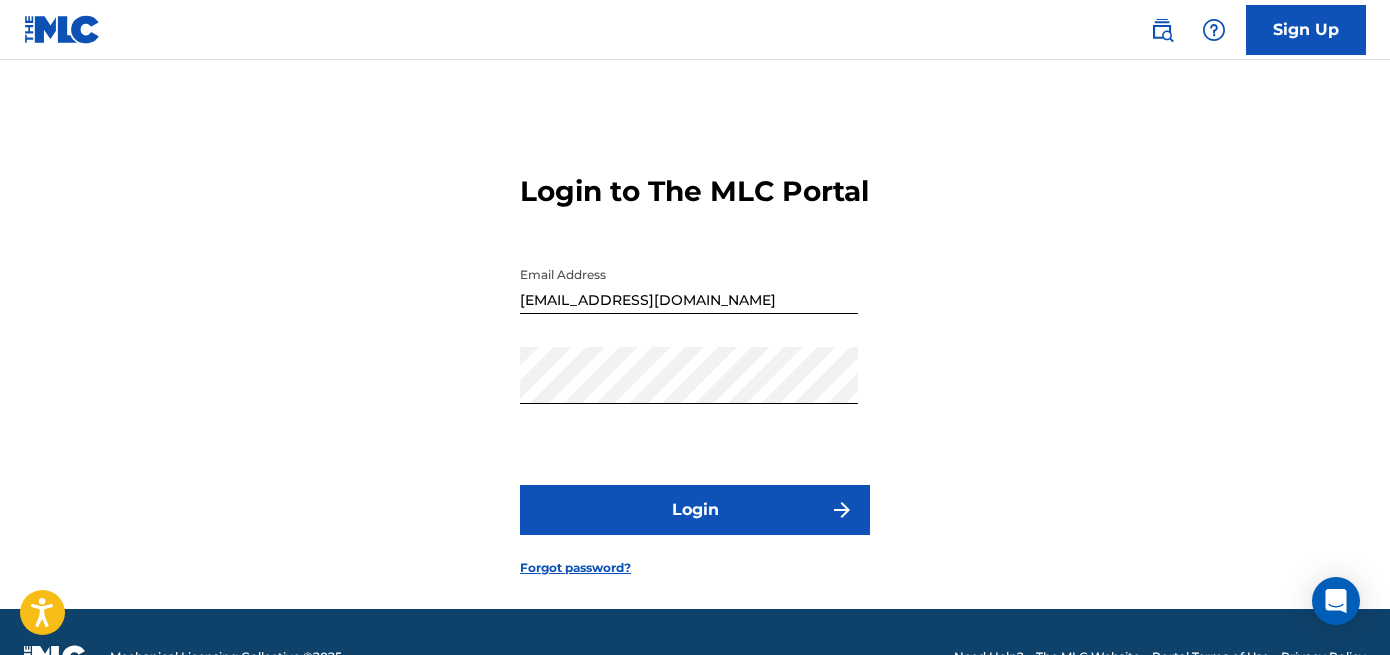 click on "Login" at bounding box center (695, 510) 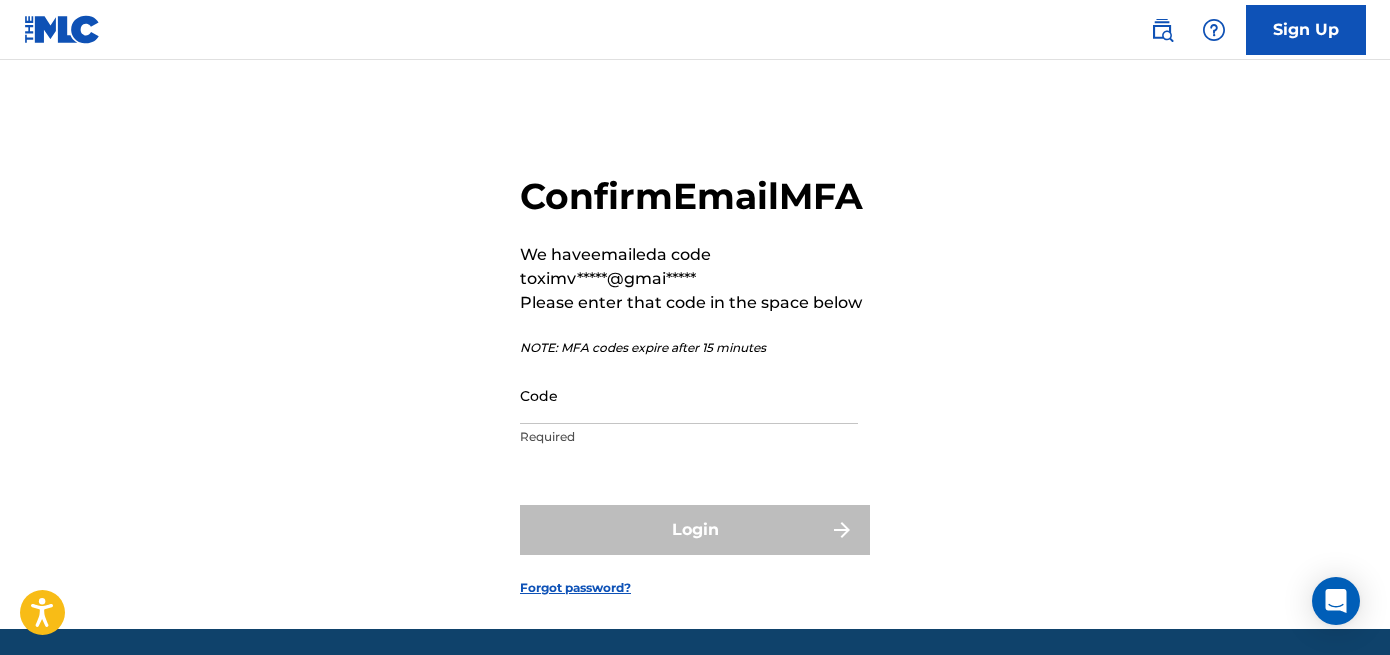 drag, startPoint x: 788, startPoint y: 444, endPoint x: 777, endPoint y: 451, distance: 13.038404 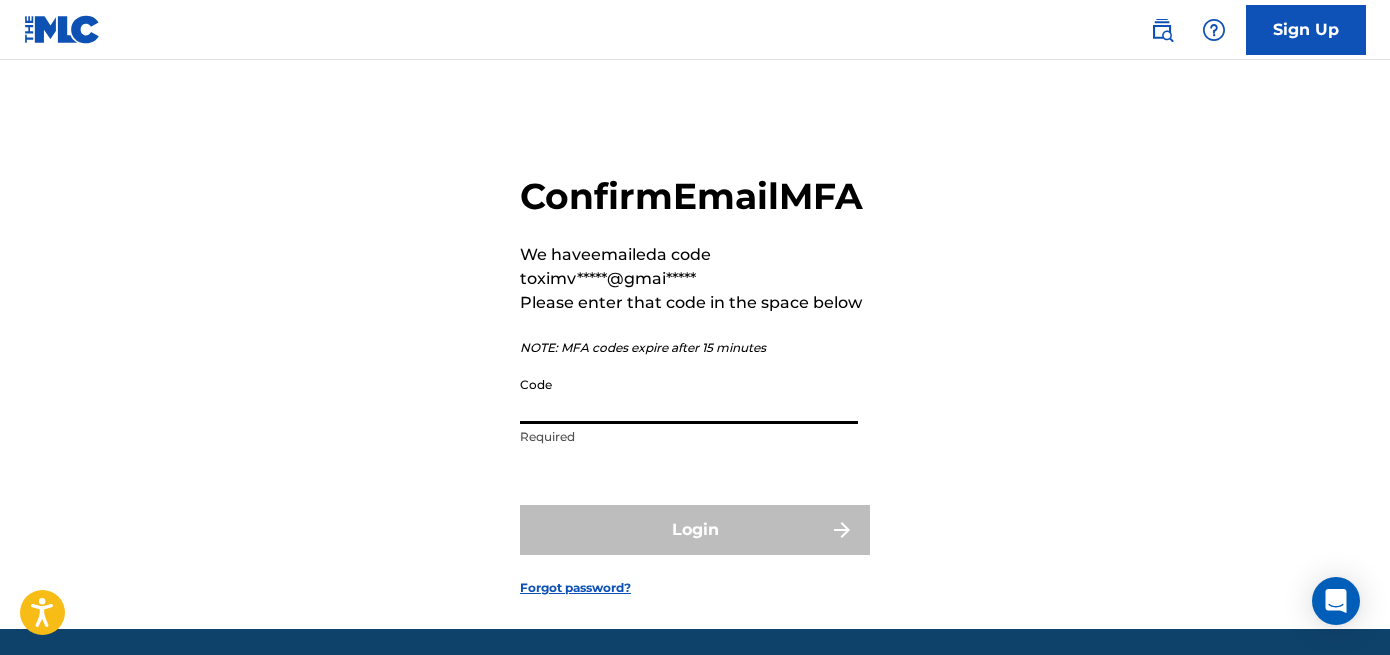 paste on "978457" 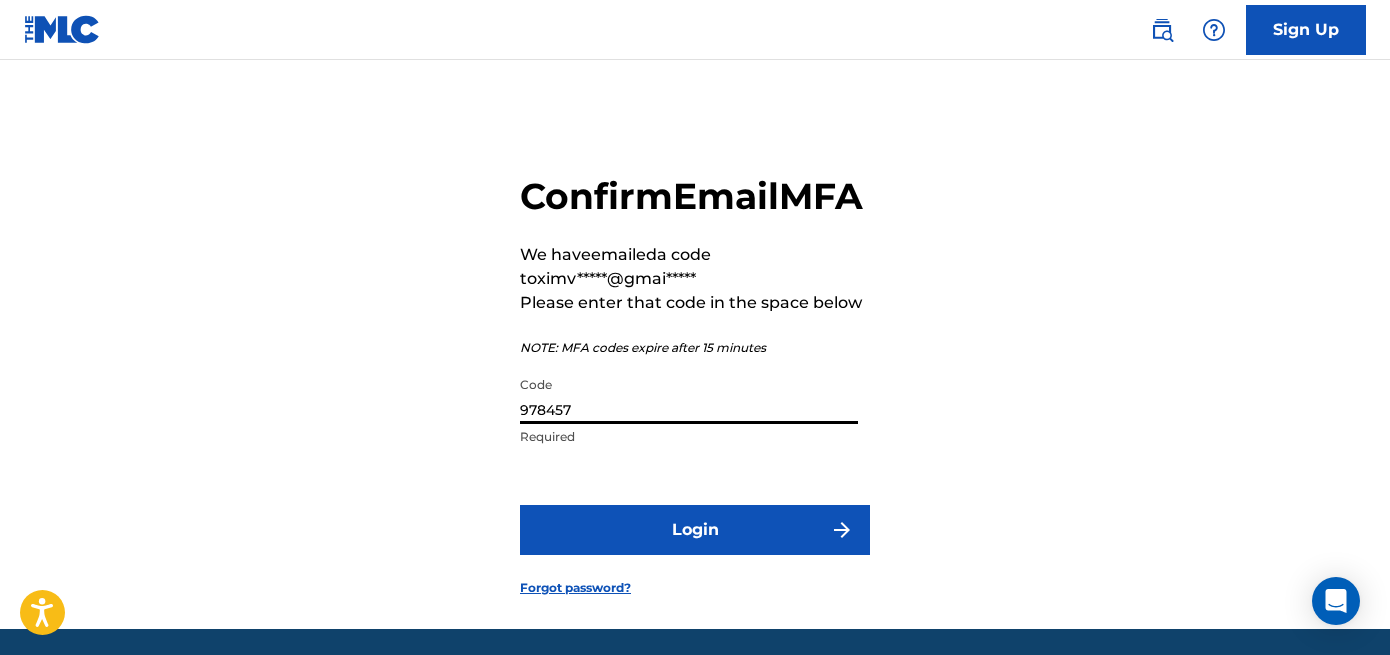 type on "978457" 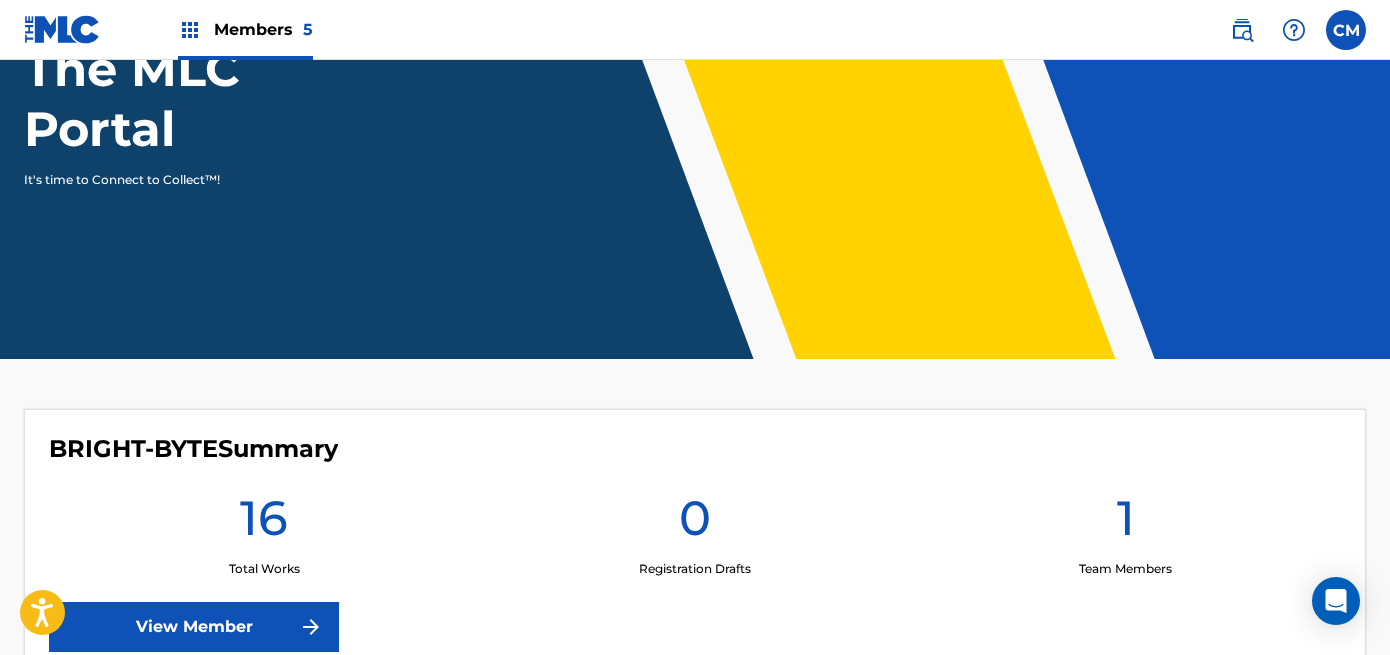 scroll, scrollTop: 300, scrollLeft: 0, axis: vertical 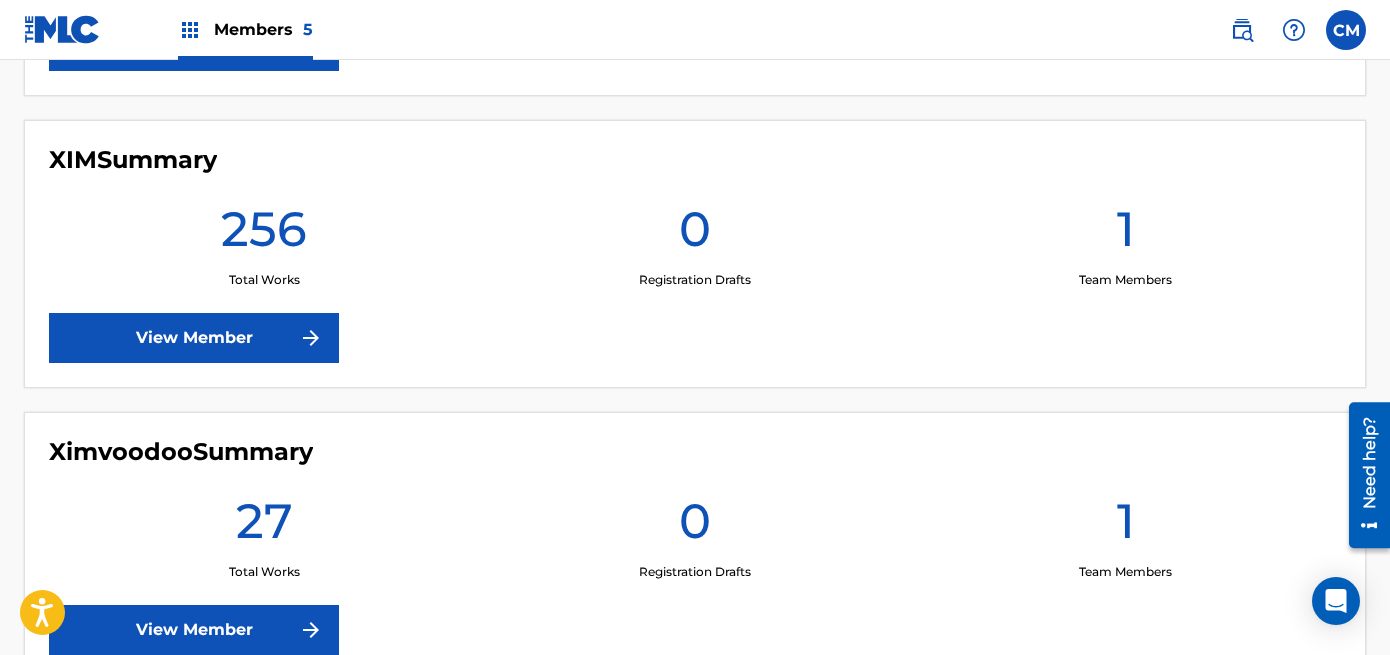 click on "XIM  Summary 256 Total Works 0 Registration Drafts 1 Team Members View Member" at bounding box center [695, 254] 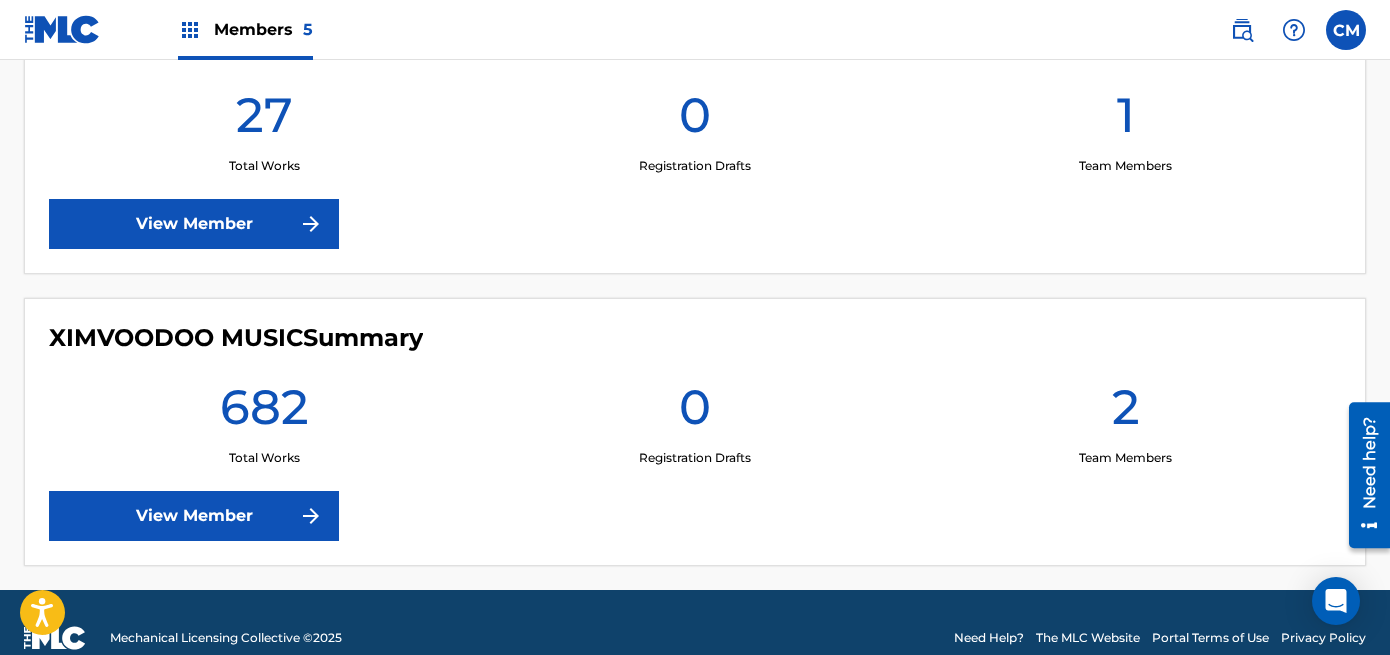scroll, scrollTop: 1537, scrollLeft: 0, axis: vertical 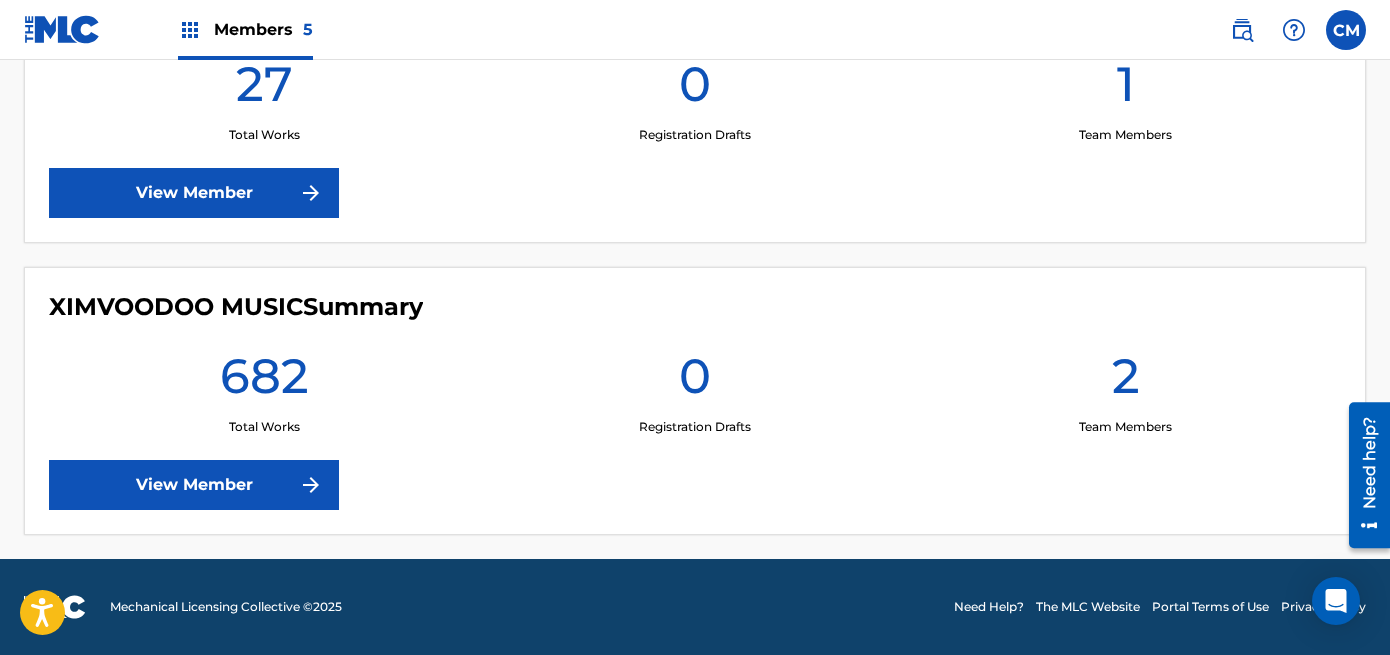 click on "View Member" at bounding box center (194, 485) 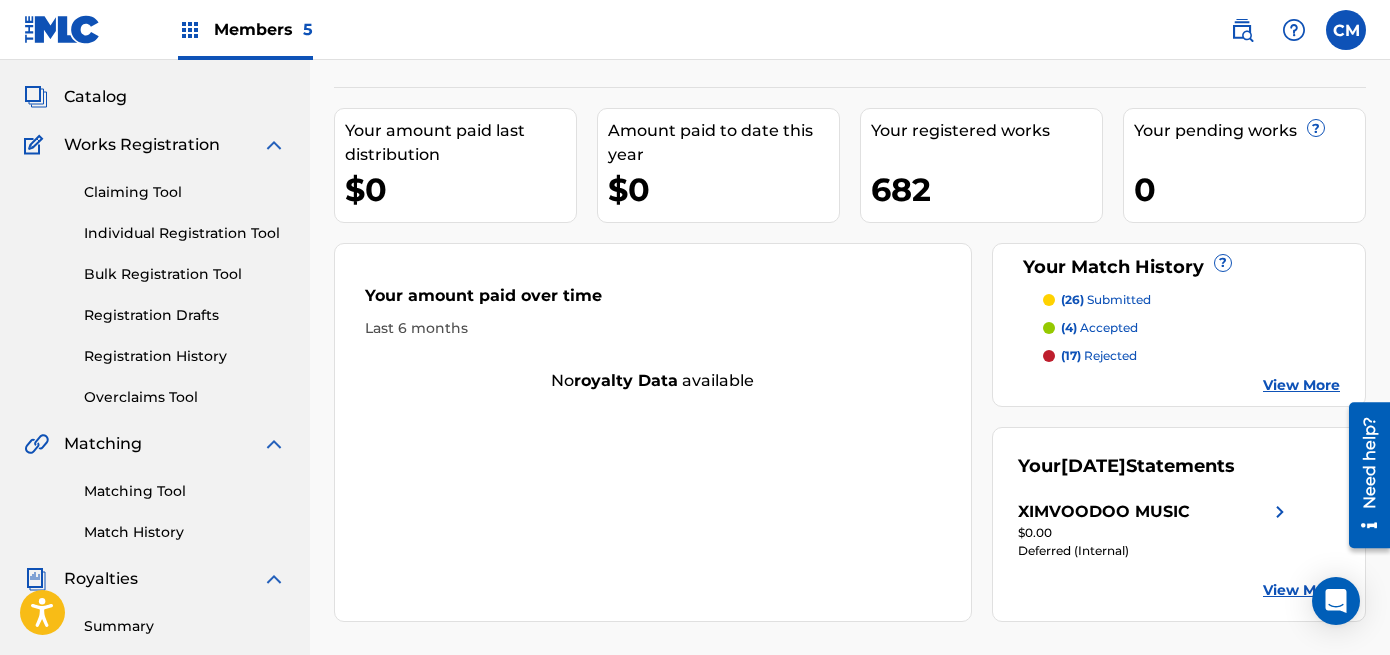 scroll, scrollTop: 300, scrollLeft: 0, axis: vertical 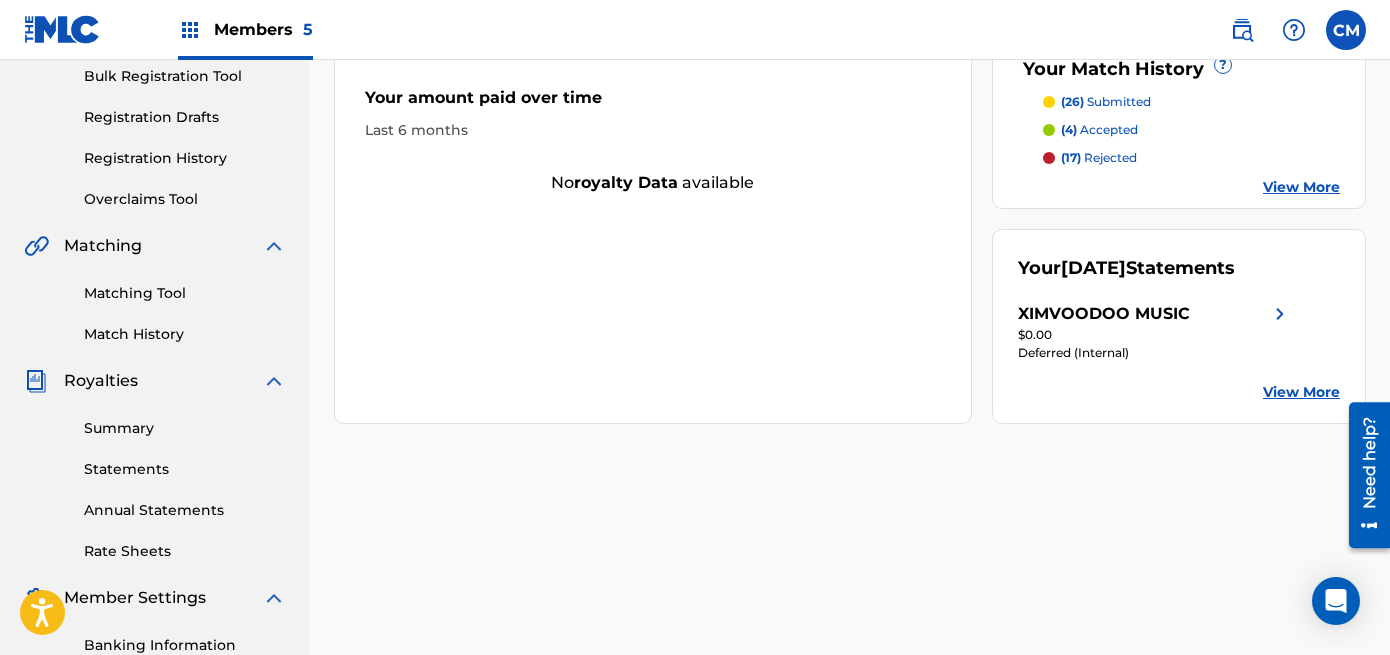 click on "XIMVOODOO MUSIC $0.00 Deferred (Internal)" at bounding box center [1155, 332] 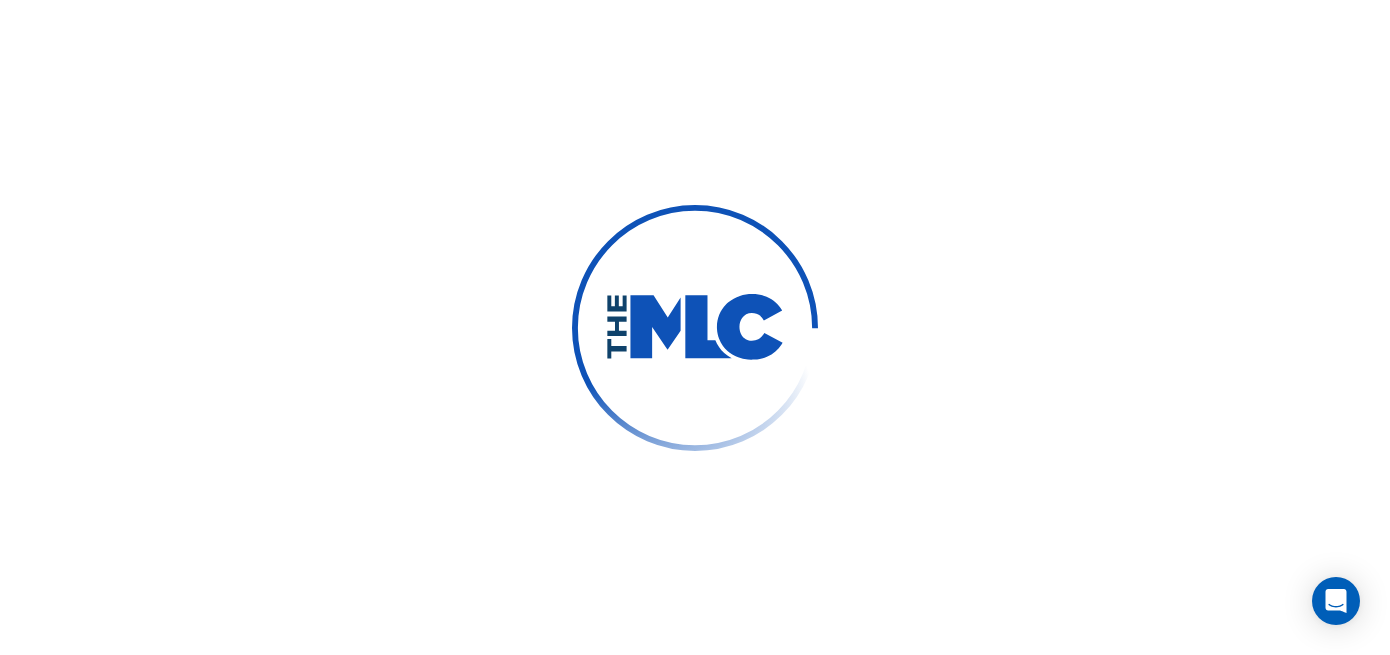 scroll, scrollTop: 0, scrollLeft: 0, axis: both 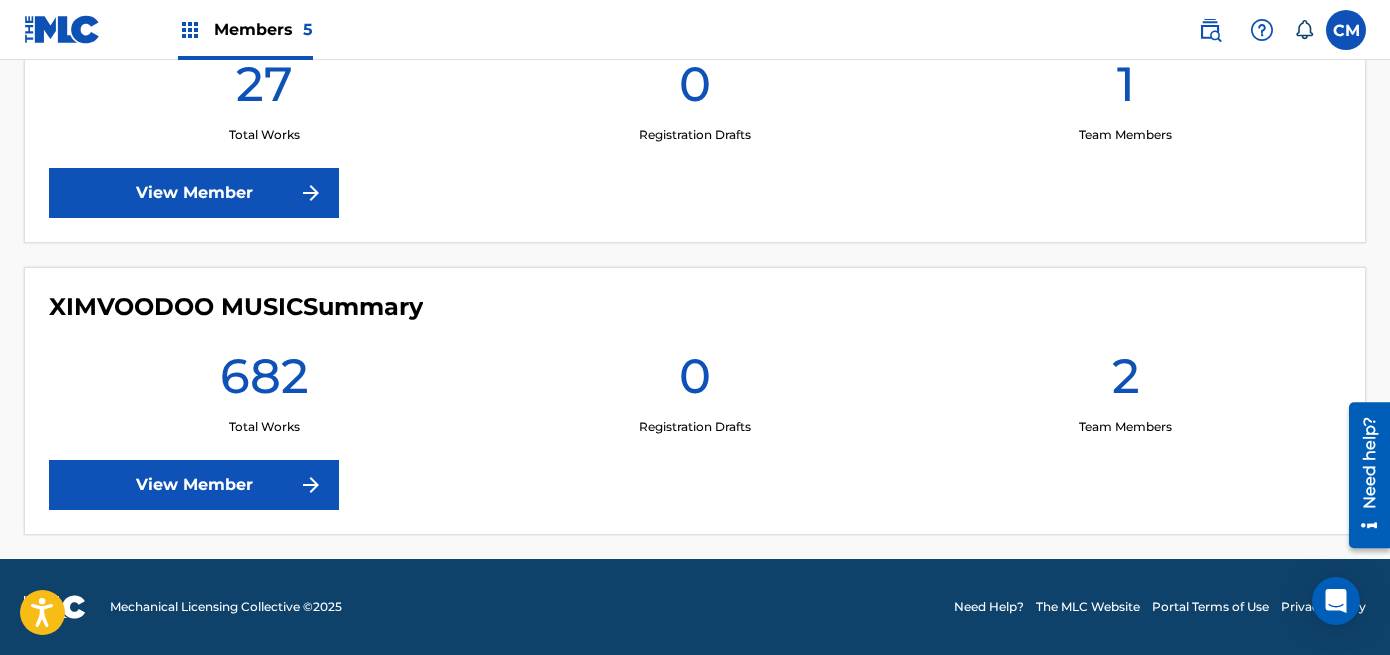 click on "View Member" at bounding box center (194, 485) 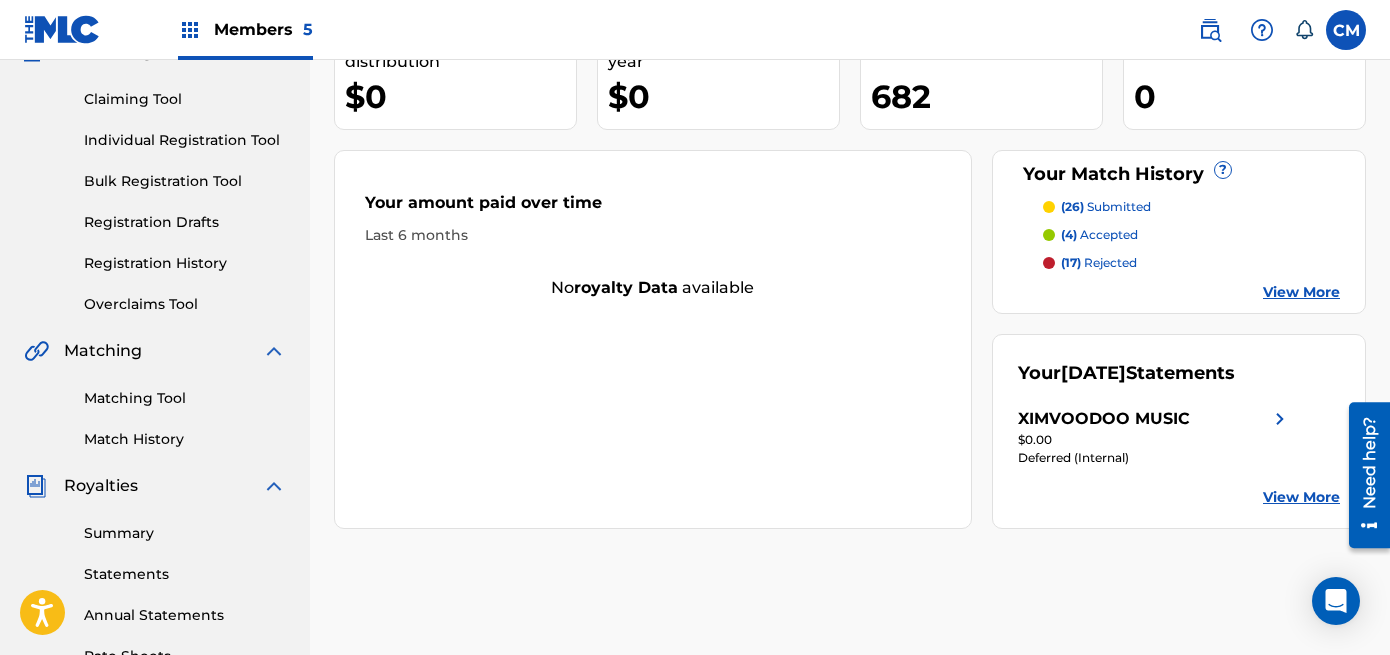 scroll, scrollTop: 200, scrollLeft: 0, axis: vertical 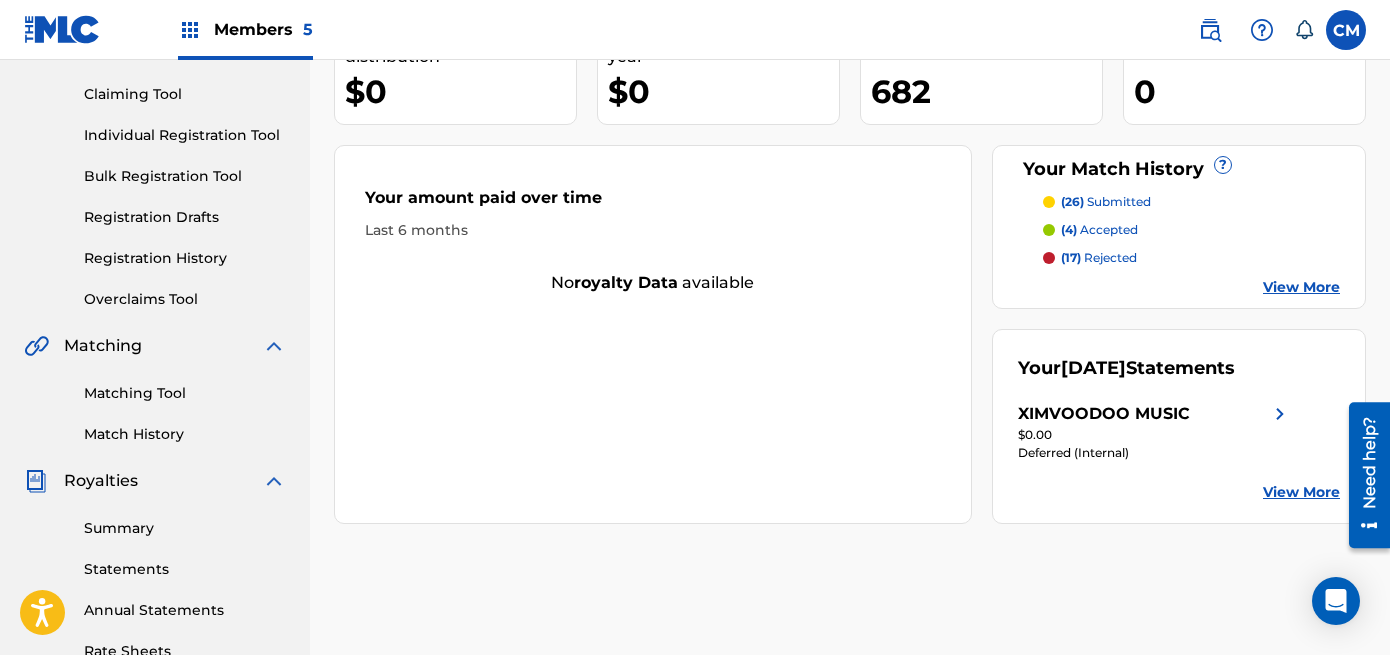 click on "View More" at bounding box center [1301, 492] 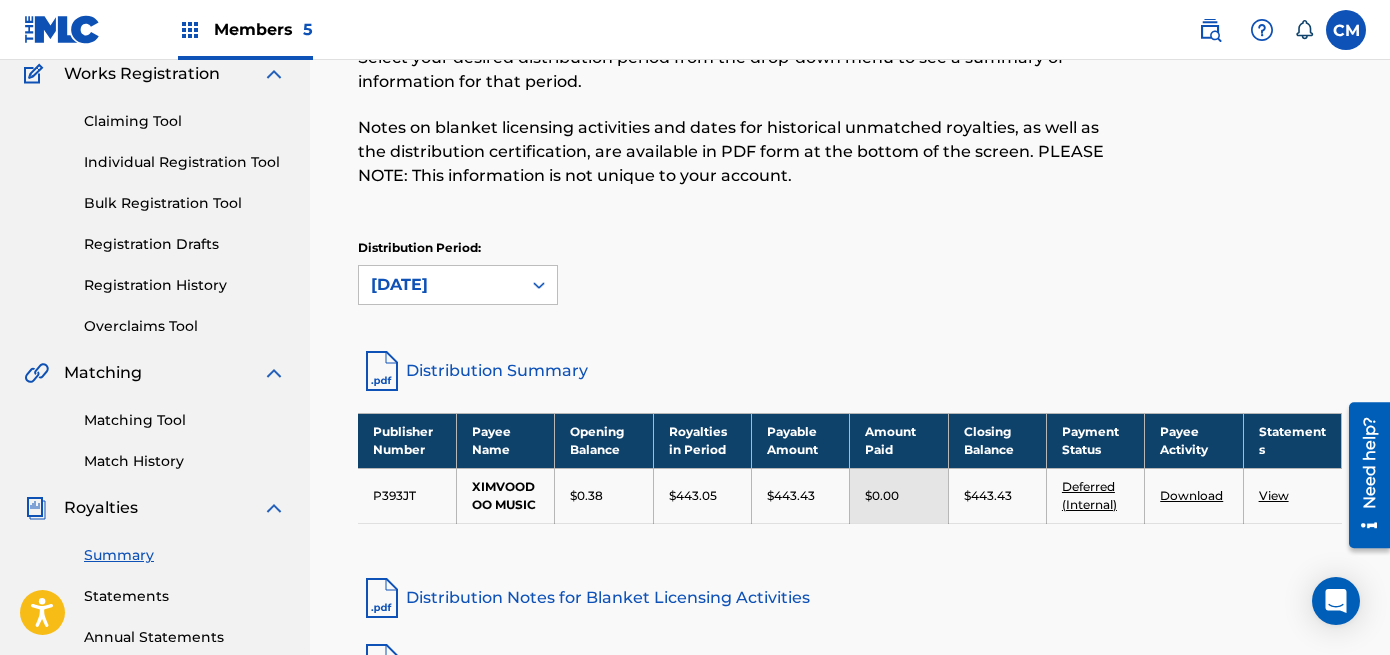 scroll, scrollTop: 200, scrollLeft: 0, axis: vertical 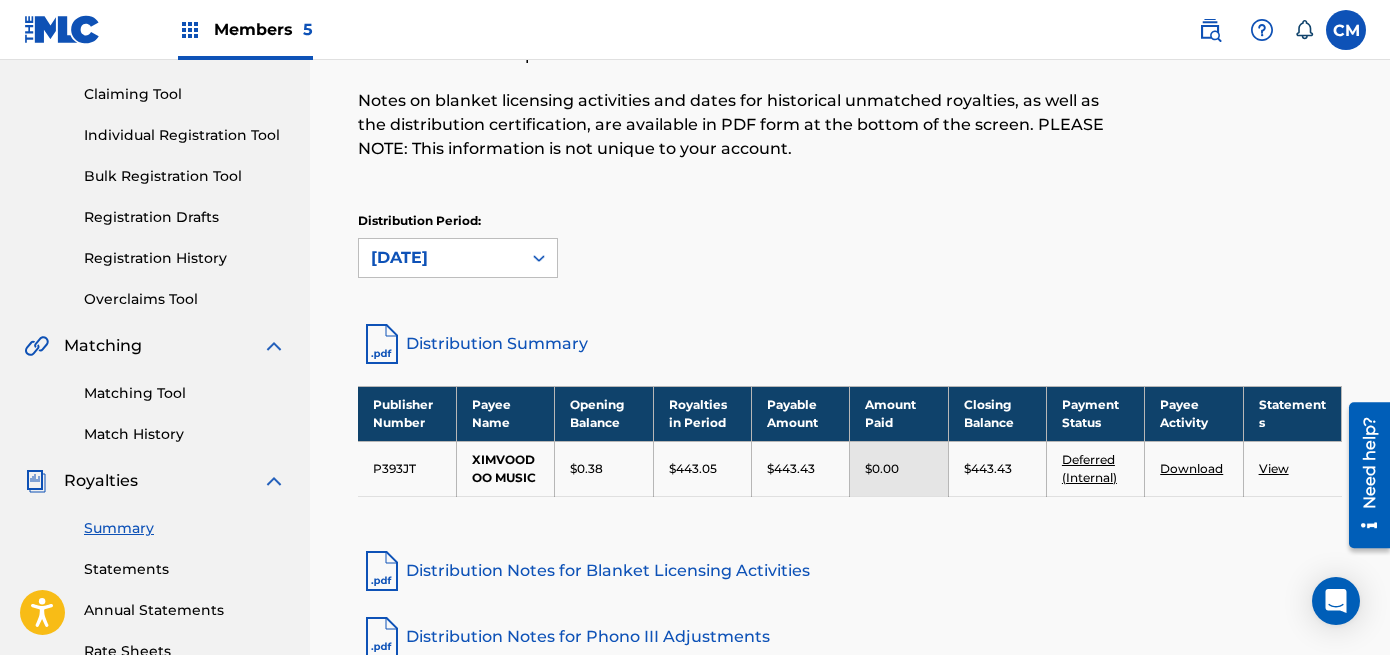 click on "Distribution Summary" at bounding box center [850, 344] 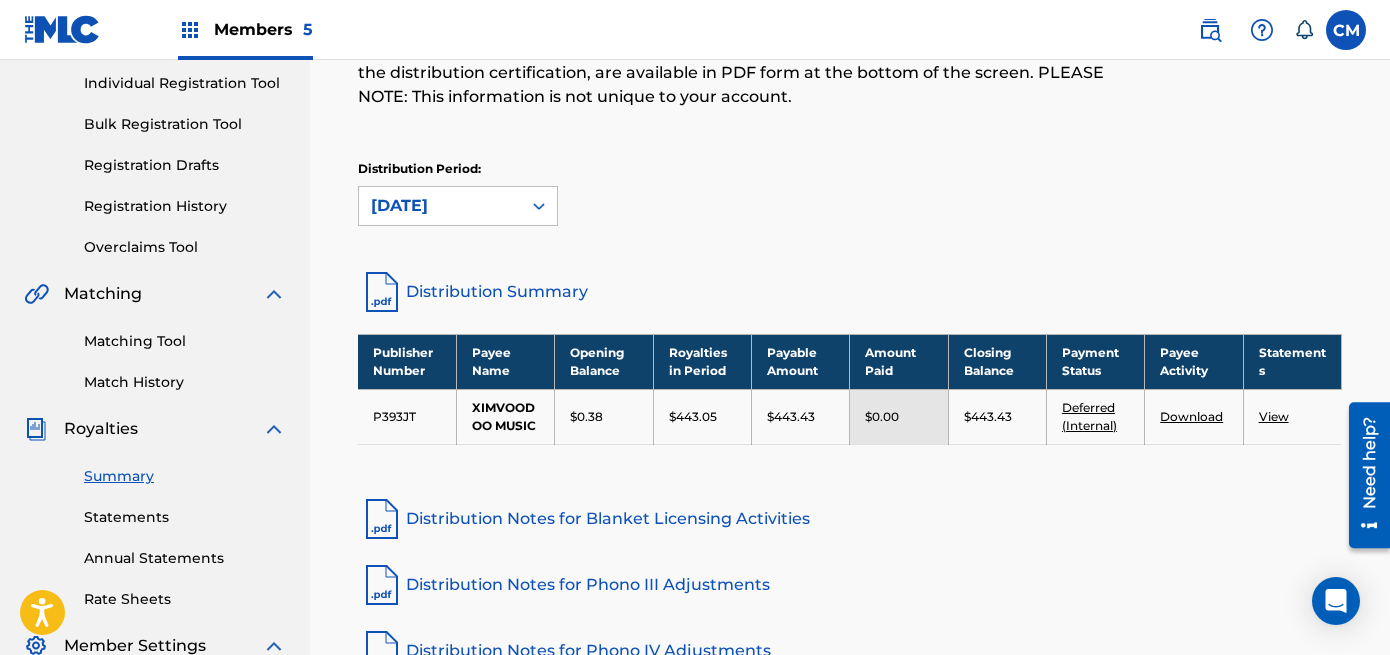 scroll, scrollTop: 300, scrollLeft: 0, axis: vertical 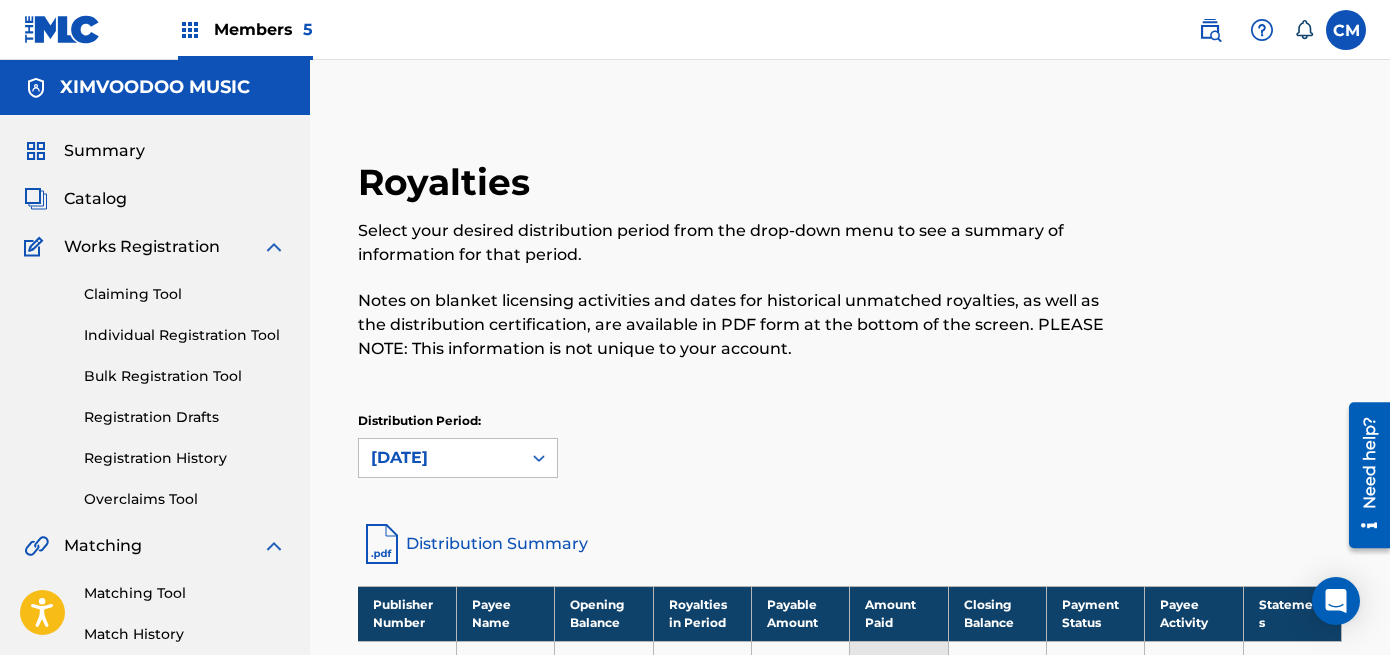 click on "Members    5" at bounding box center (263, 29) 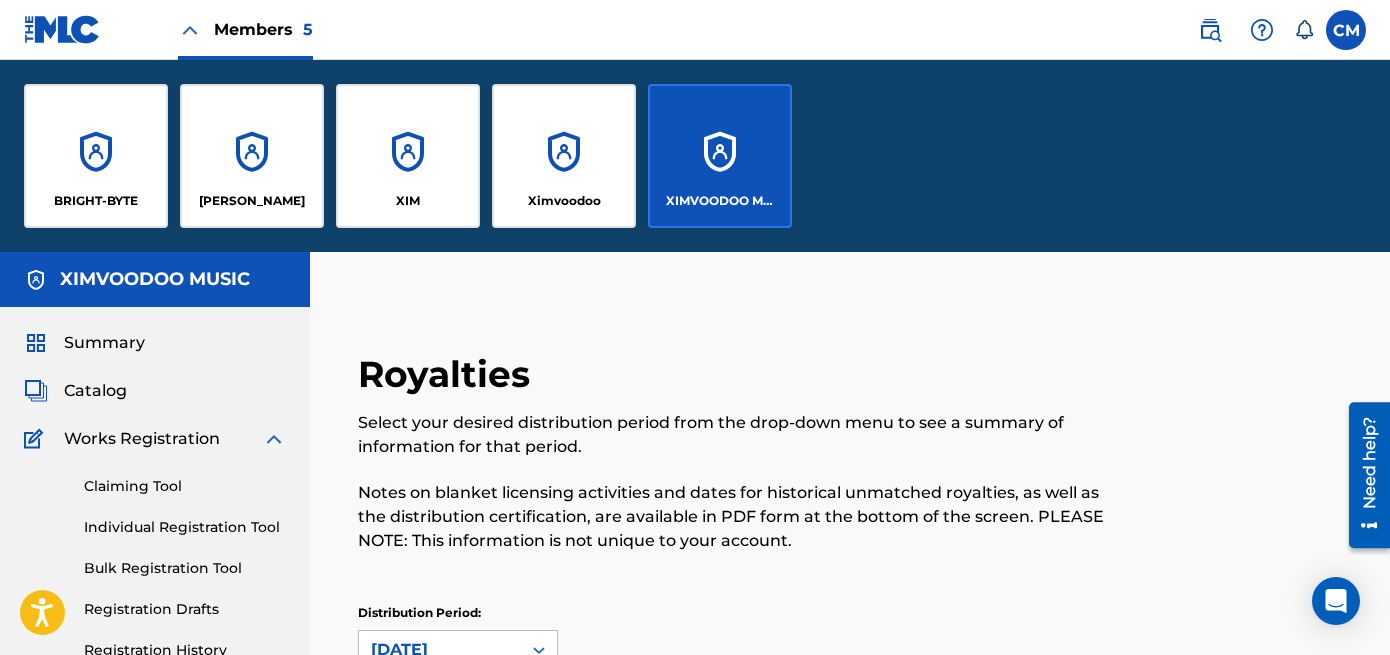 click on "XIM" at bounding box center (408, 156) 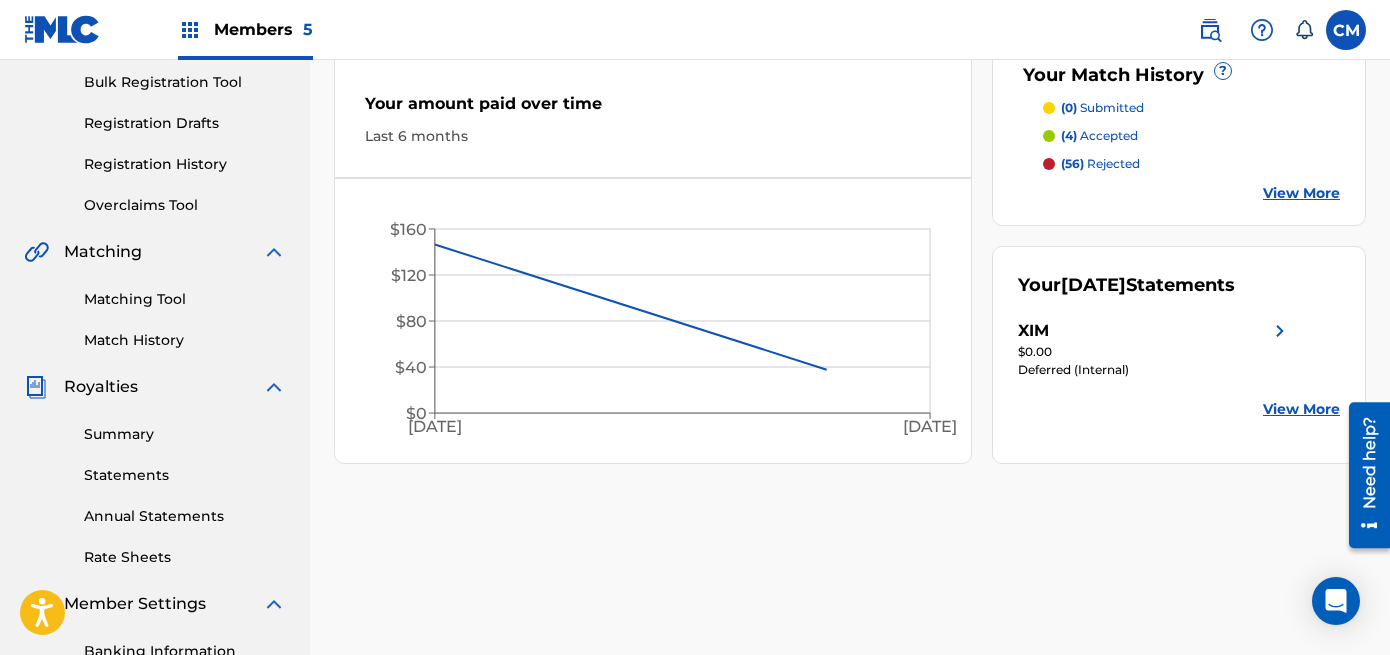 scroll, scrollTop: 400, scrollLeft: 0, axis: vertical 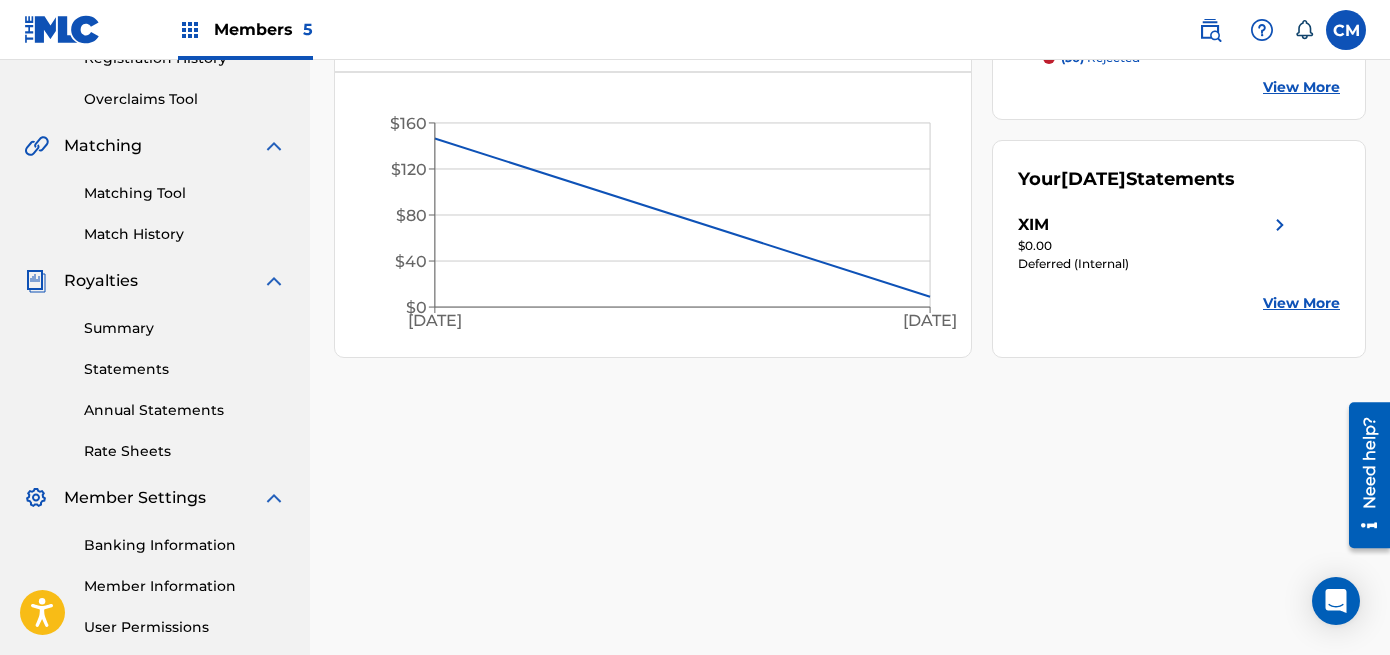 click on "View More" at bounding box center [1301, 303] 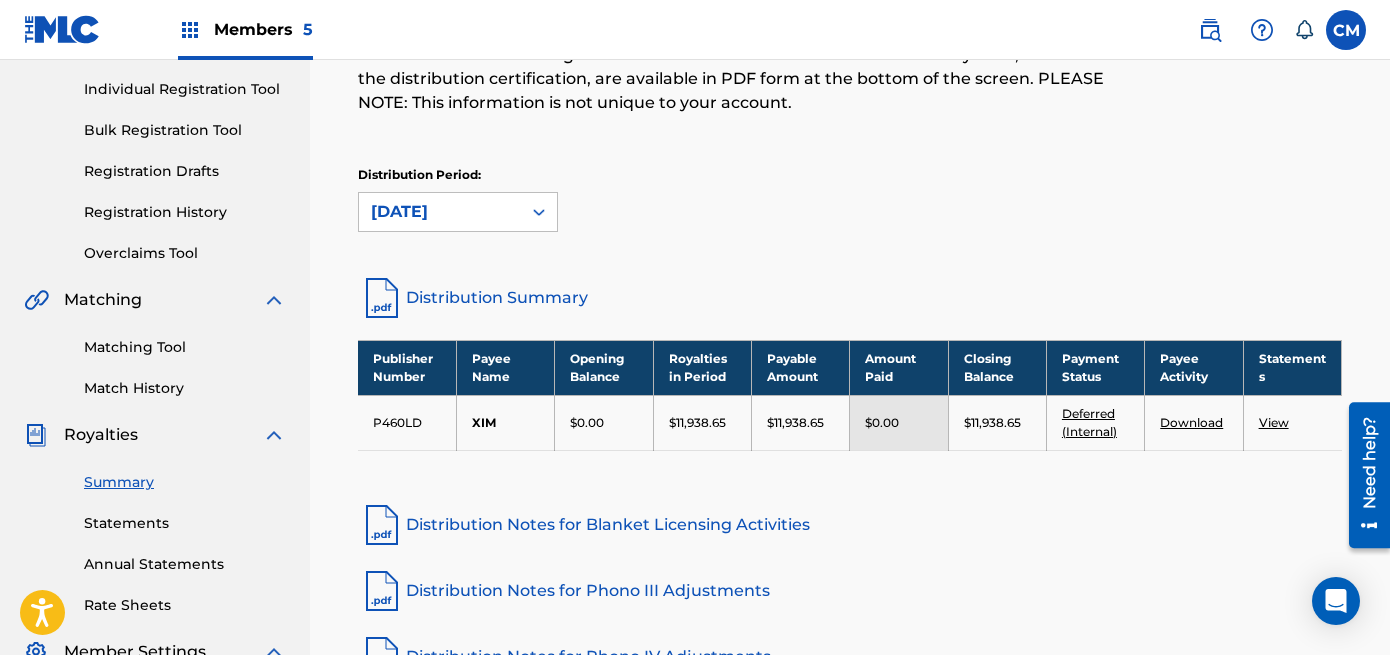 scroll, scrollTop: 300, scrollLeft: 0, axis: vertical 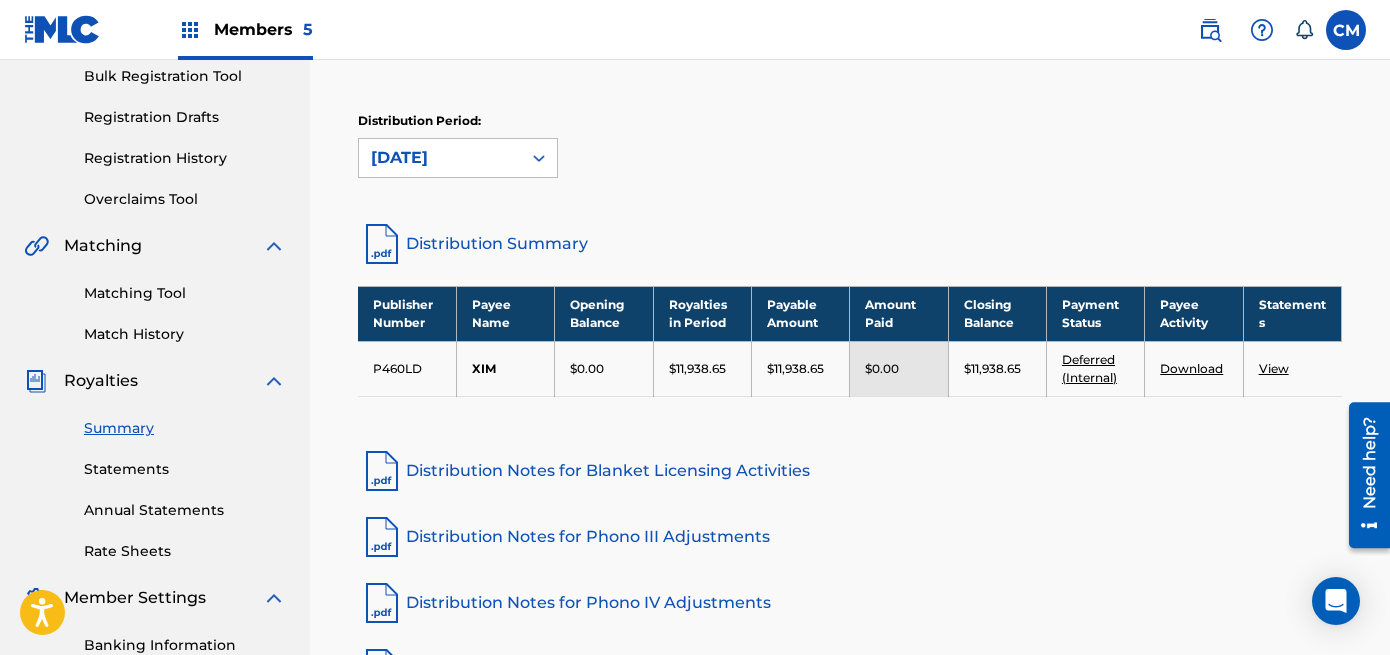click on "Distribution Summary" at bounding box center [850, 244] 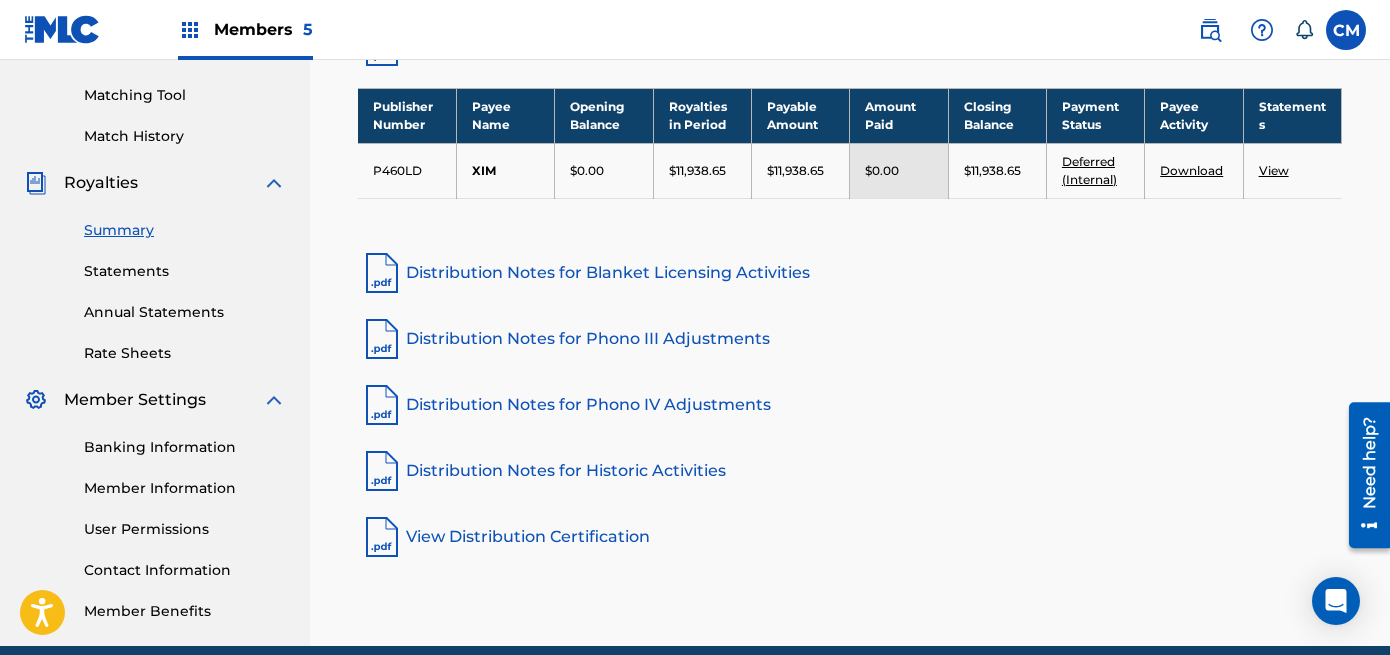 scroll, scrollTop: 500, scrollLeft: 0, axis: vertical 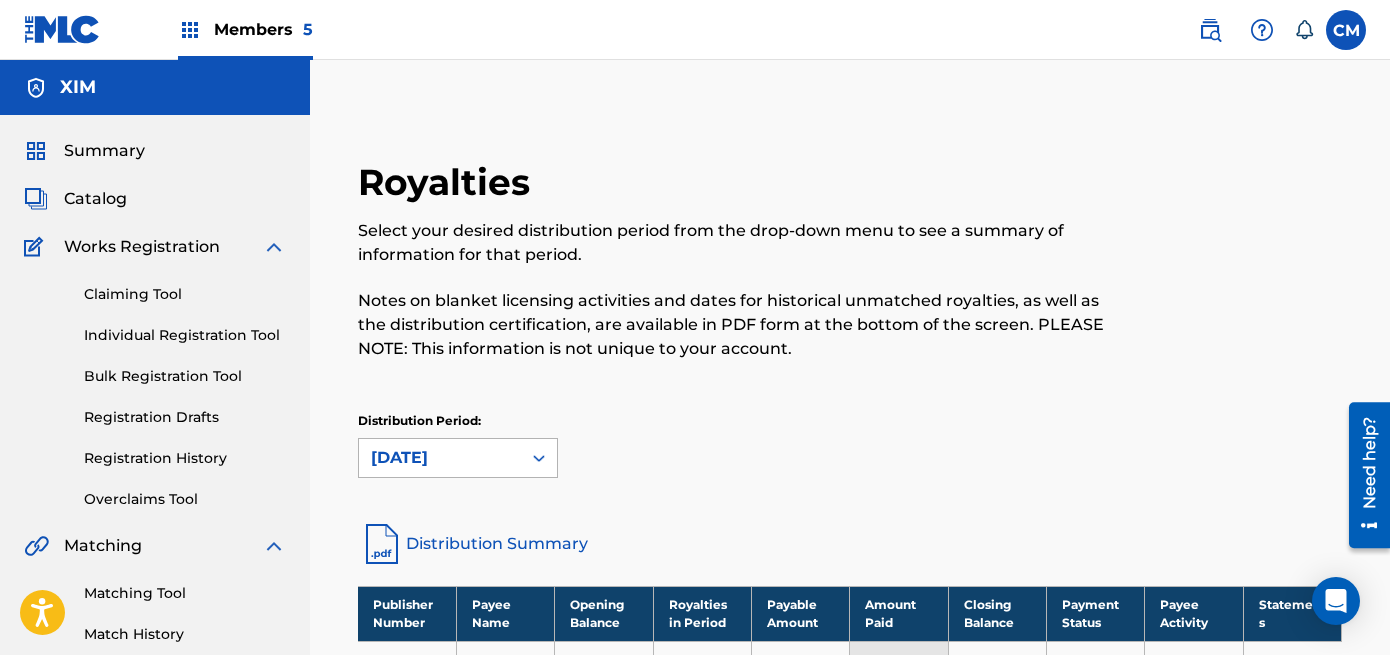 click on "[DATE]" at bounding box center (458, 458) 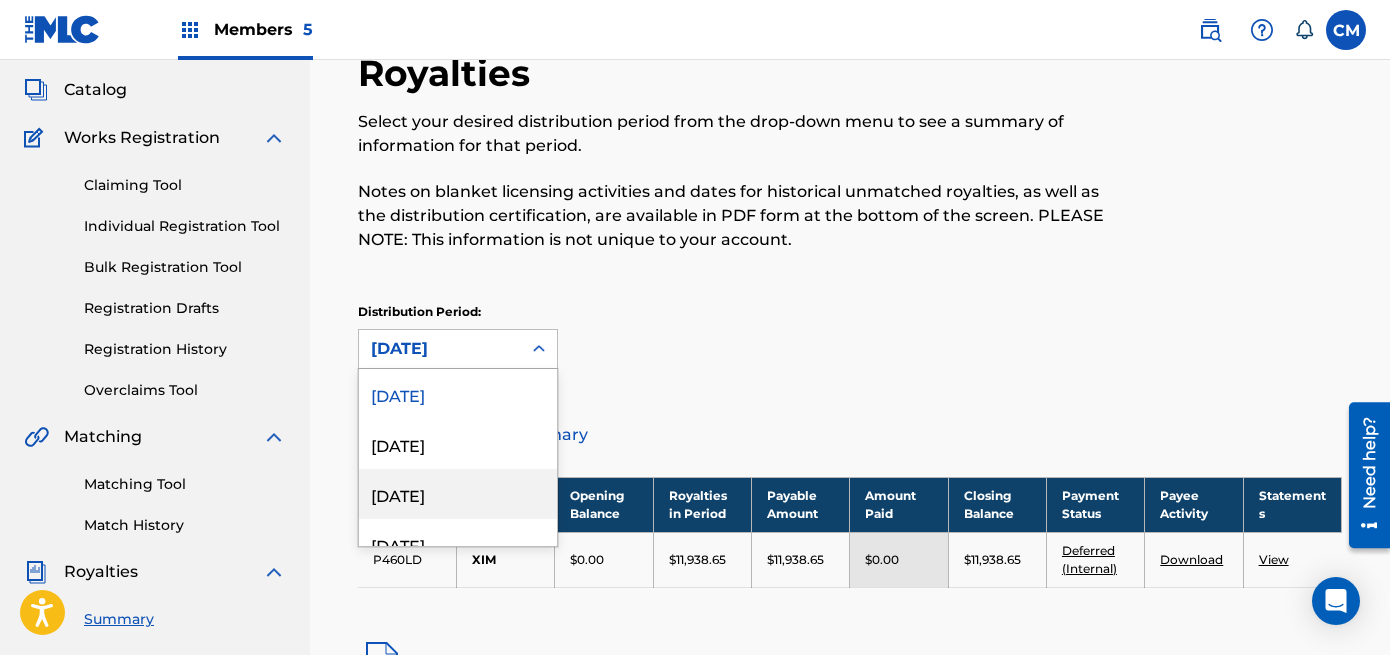 scroll, scrollTop: 124, scrollLeft: 0, axis: vertical 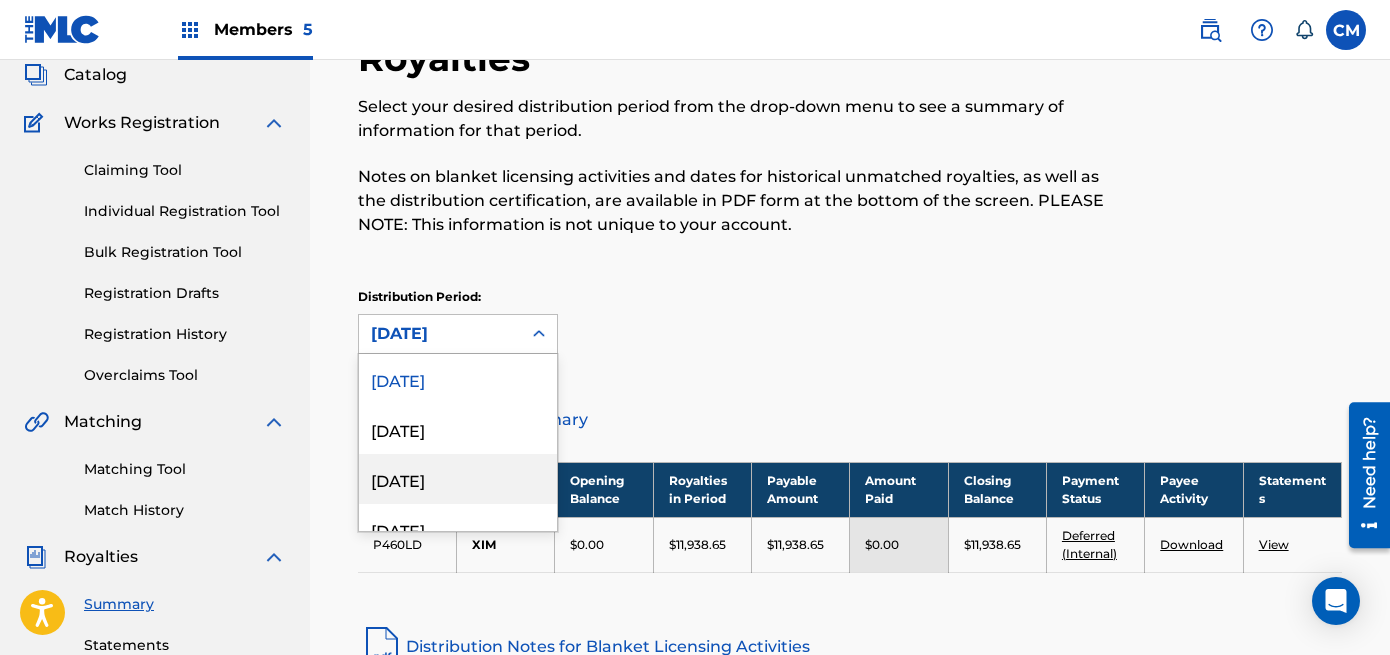click on "Distribution Period: 51 results available. Use Up and Down to choose options, press Enter to select the currently focused option, press Escape to exit the menu, press Tab to select the option and exit the menu. [DATE] [DATE] [DATE] [DATE] [DATE] [DATE] [DATE] [DATE] [DATE] [DATE] [DATE] [DATE] [DATE] [DATE] [DATE] [DATE] [DATE] [DATE] [DATE] [DATE] [DATE] [DATE] [DATE] [DATE] [DATE] [DATE] [DATE] [DATE] [DATE] [DATE] [DATE] [DATE] [DATE] [DATE] [DATE] [DATE] [DATE] [DATE] [DATE] [DATE] [DATE] [DATE] [DATE] [DATE] [DATE] [DATE] [DATE] [DATE] [DATE] [DATE] [DATE] [DATE]" at bounding box center (850, 321) 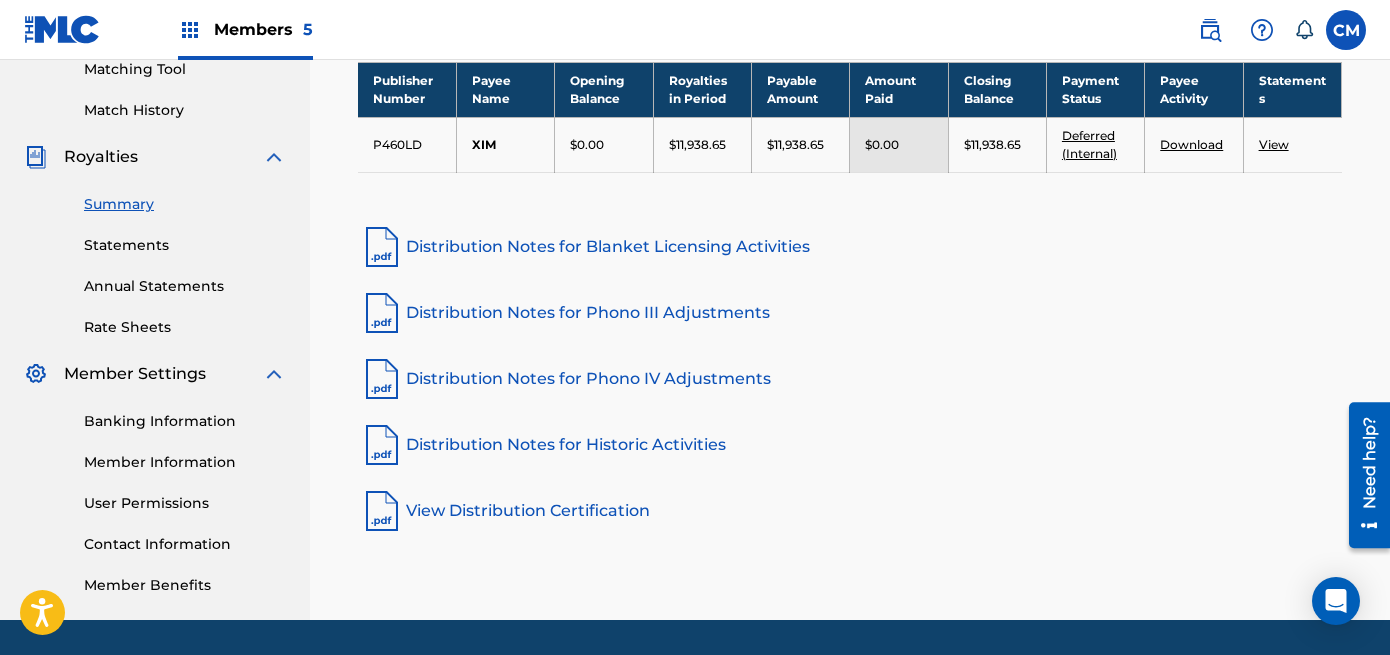 scroll, scrollTop: 424, scrollLeft: 0, axis: vertical 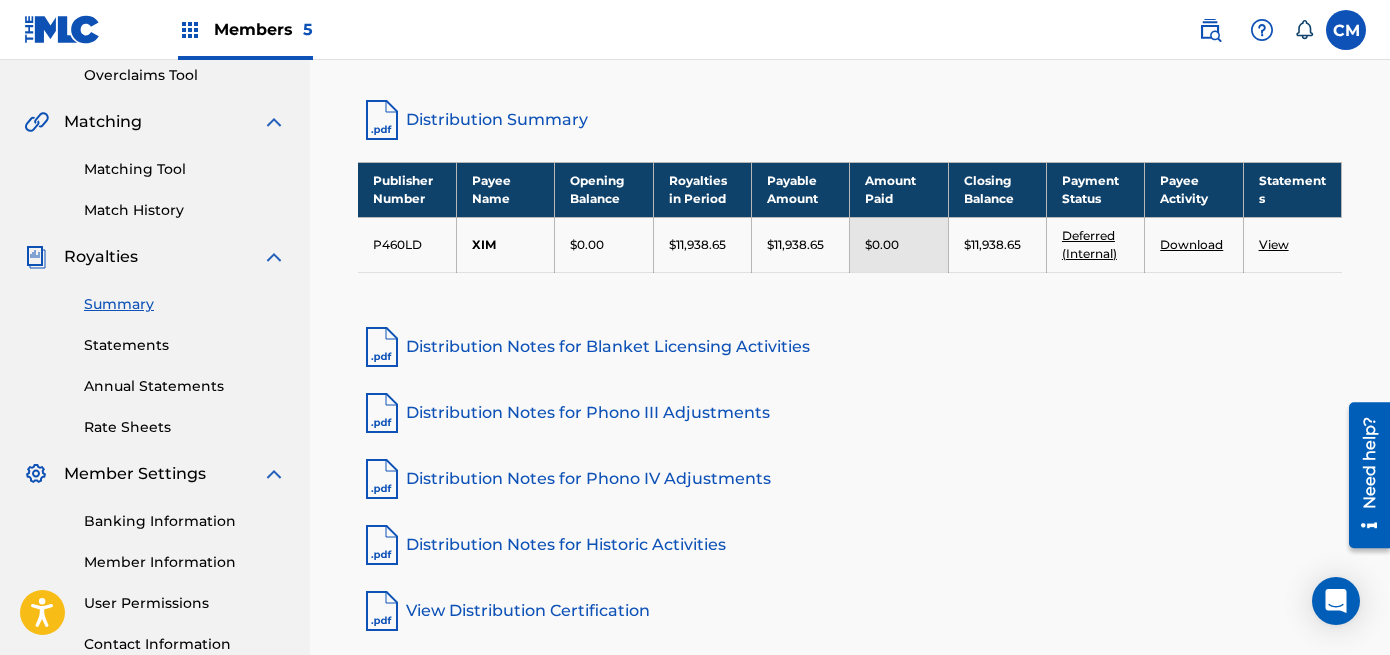 click on "$11,938.65" at bounding box center [997, 244] 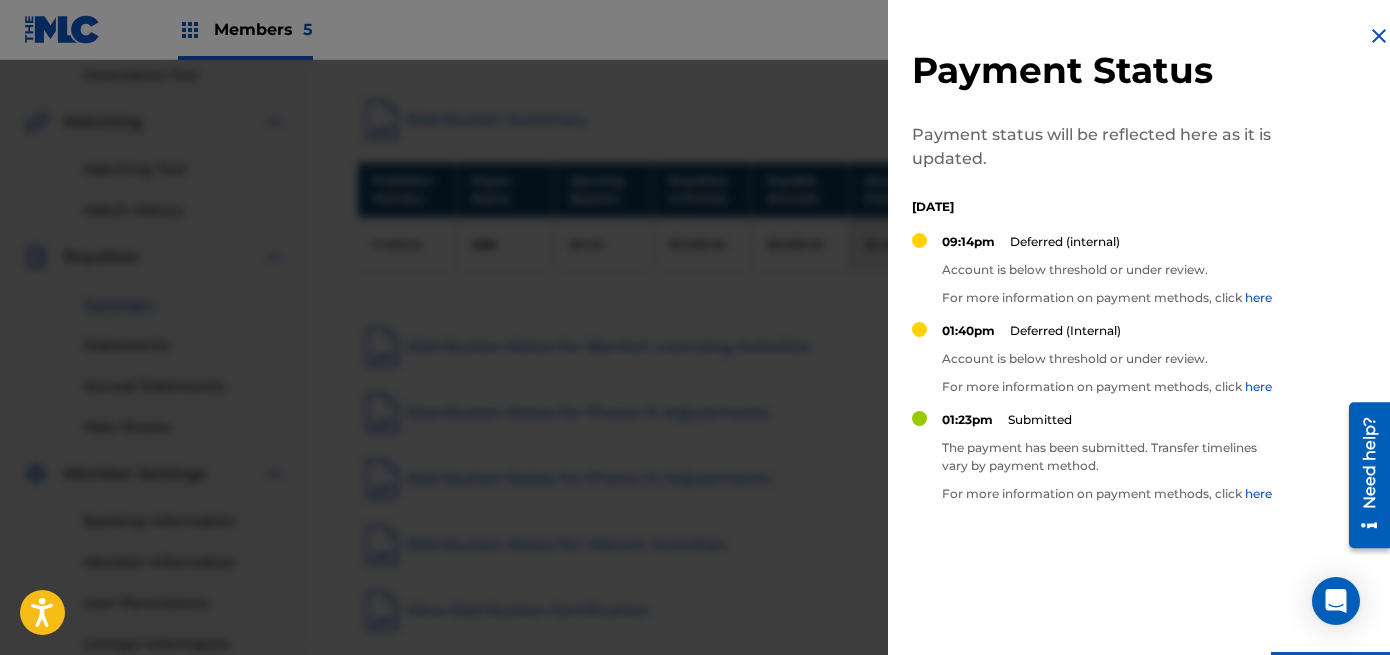 click on "here" at bounding box center [1258, 297] 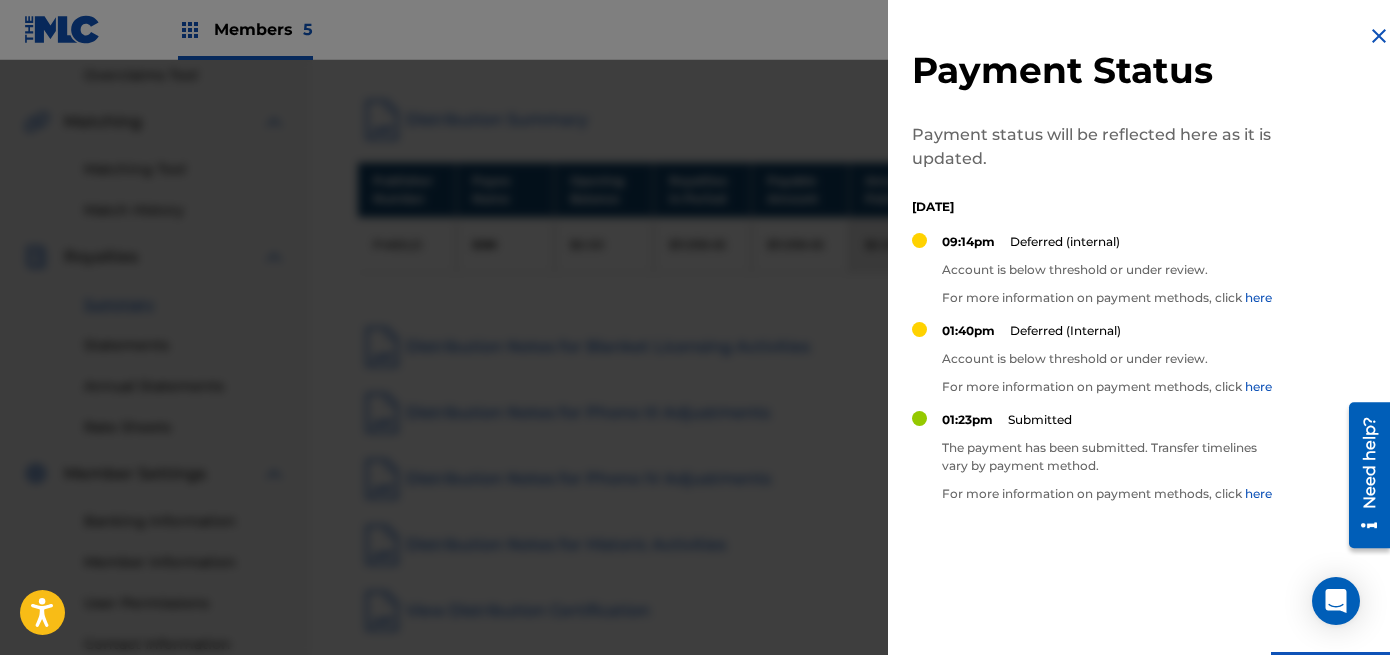 click on "Payment Status Payment status will be reflected here as it is updated. [DATE] 09:14pm Deferred (internal) Account is below threshold or under review. For more information on payment methods, click   here 01:40pm Deferred (Internal) Account is below threshold or under review. For more information on payment methods, click   here 01:23pm Submitted The payment has been submitted. Transfer timelines vary by payment method. For more information on payment methods, click   here Close" at bounding box center [1151, 363] 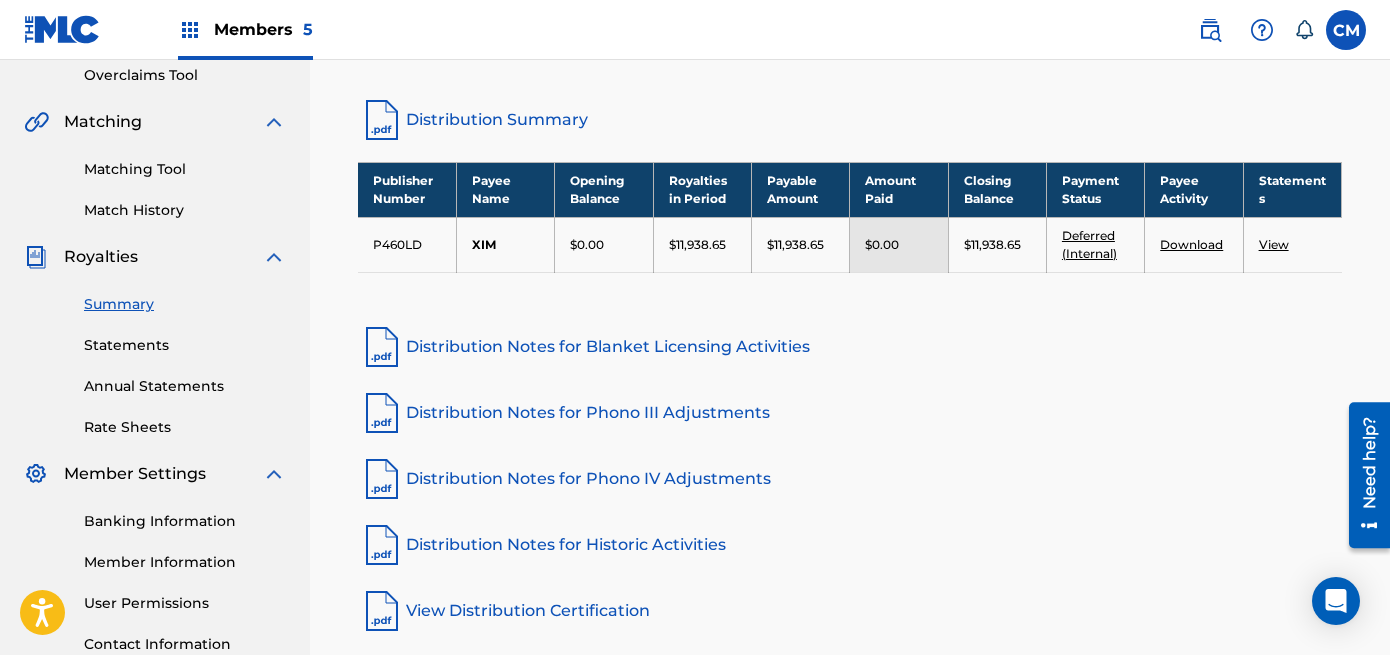 click on "Distribution Period: [DATE]" at bounding box center [850, 30] 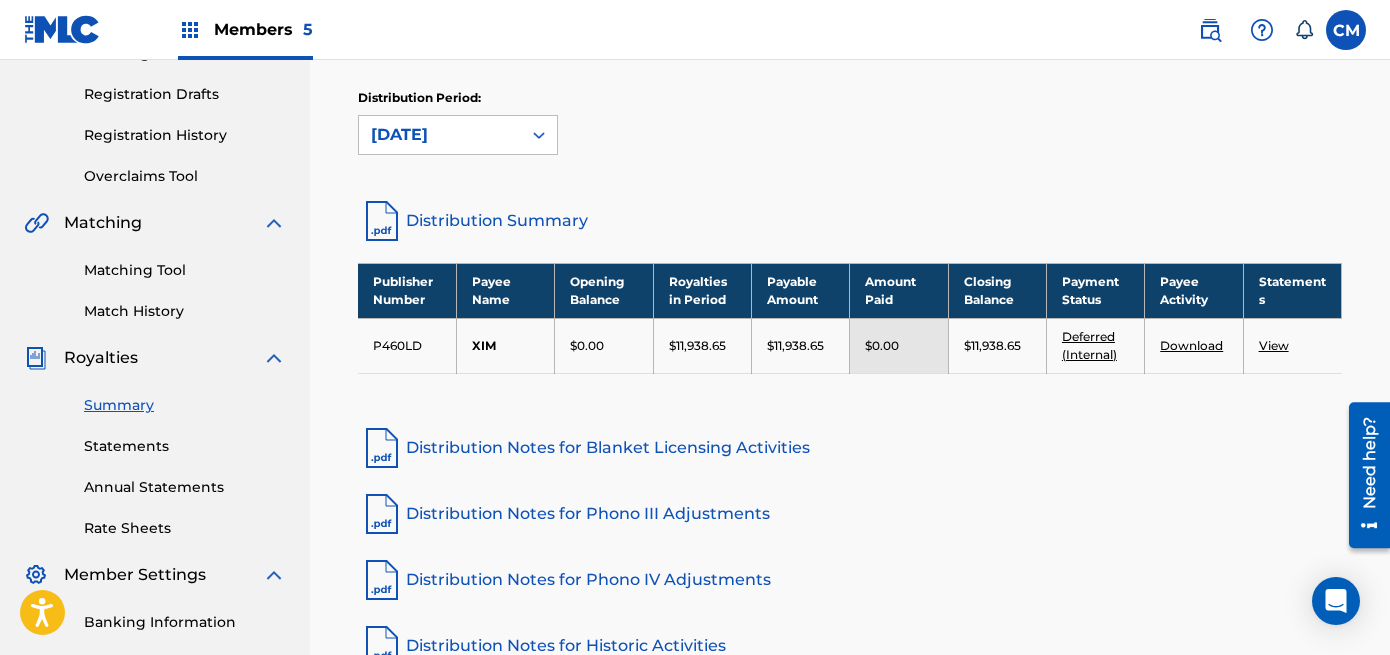 scroll, scrollTop: 324, scrollLeft: 0, axis: vertical 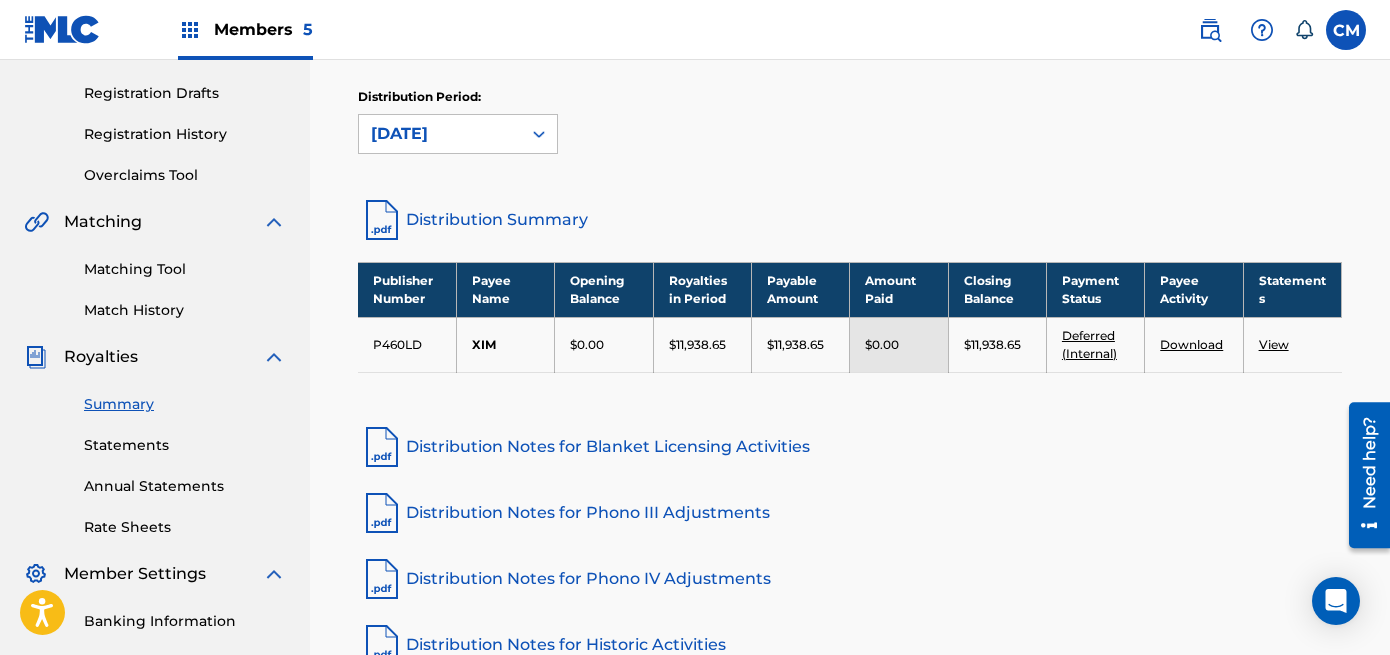 click on "Summary" at bounding box center [185, 404] 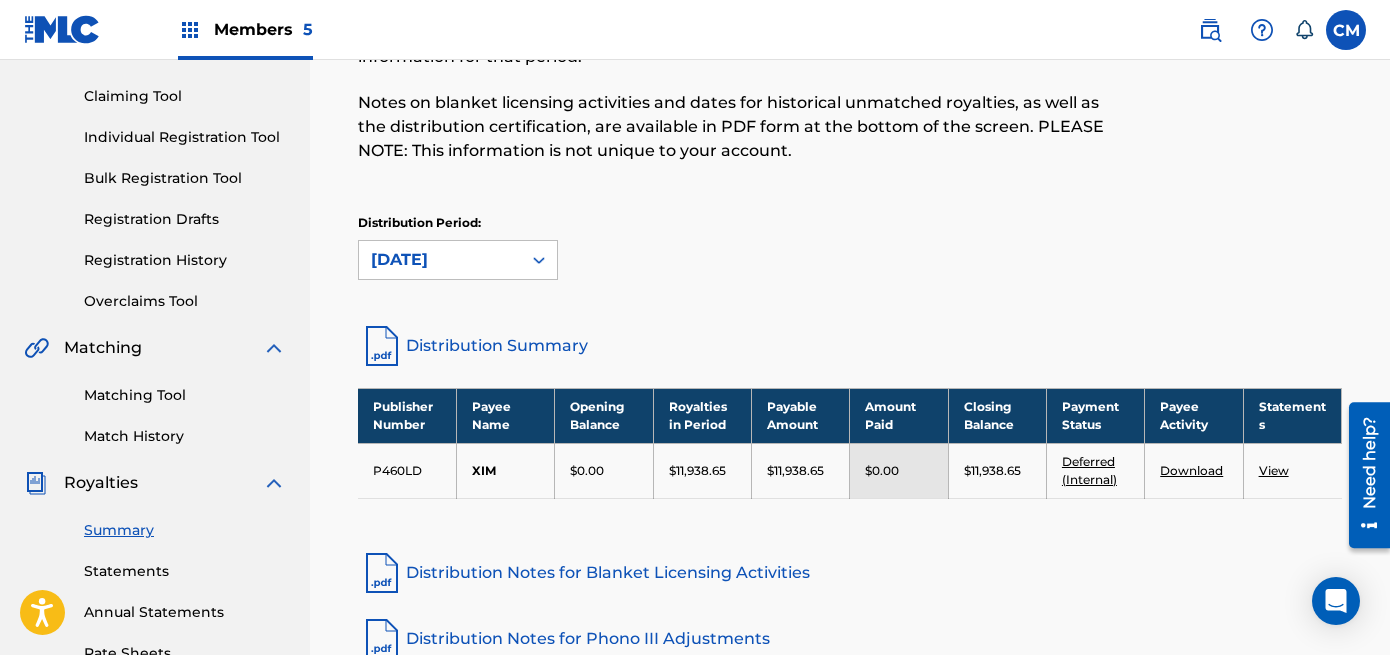 scroll, scrollTop: 200, scrollLeft: 0, axis: vertical 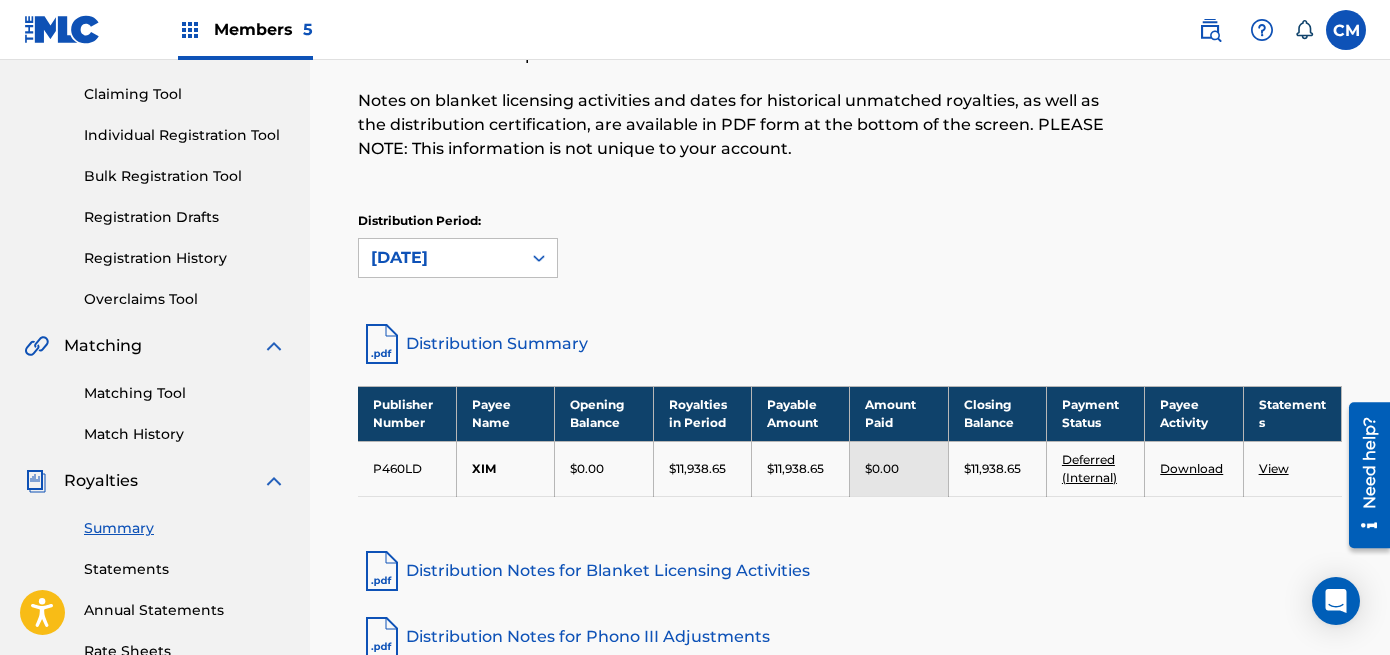 click on "Royalties" at bounding box center [101, 481] 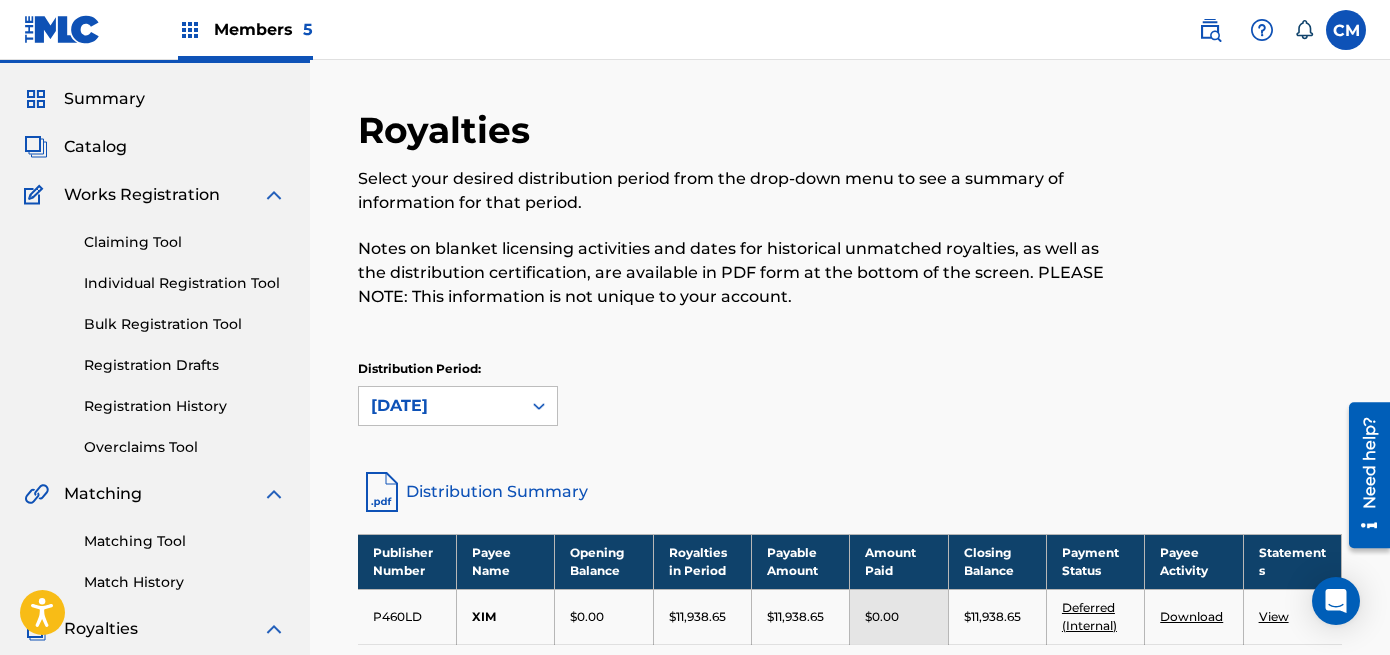 scroll, scrollTop: 0, scrollLeft: 0, axis: both 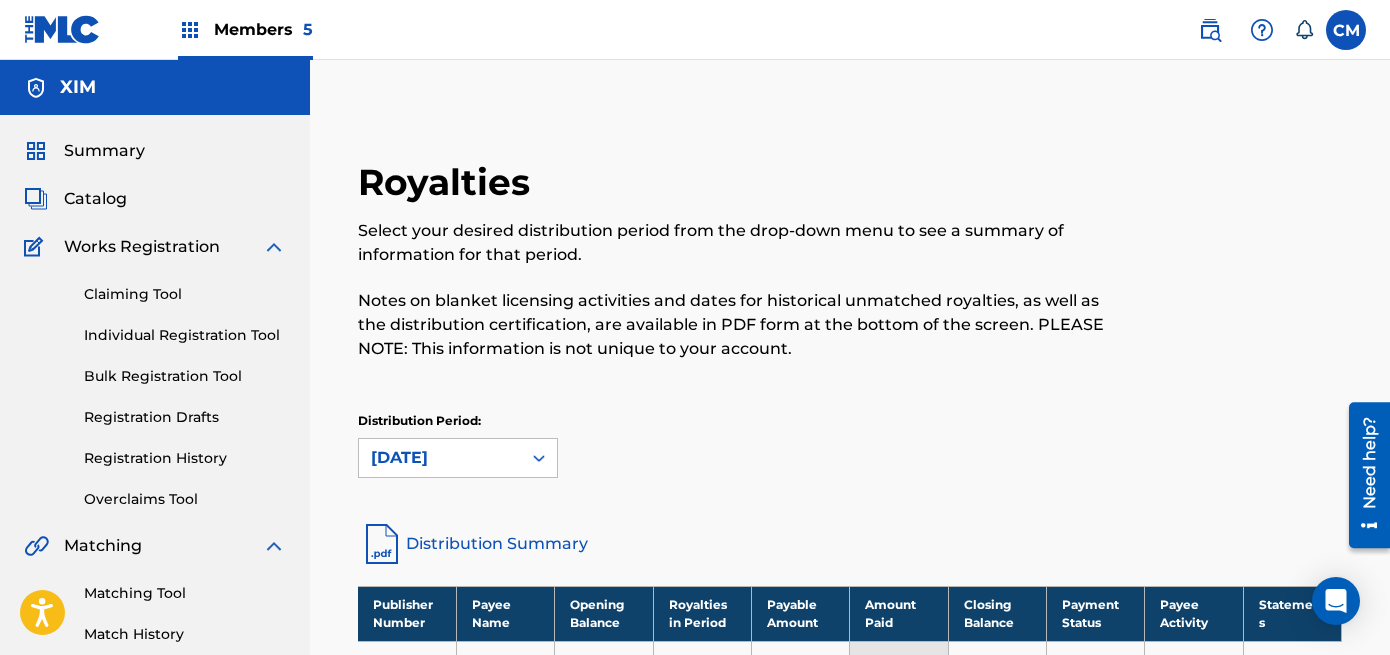 click on "Catalog" at bounding box center (95, 199) 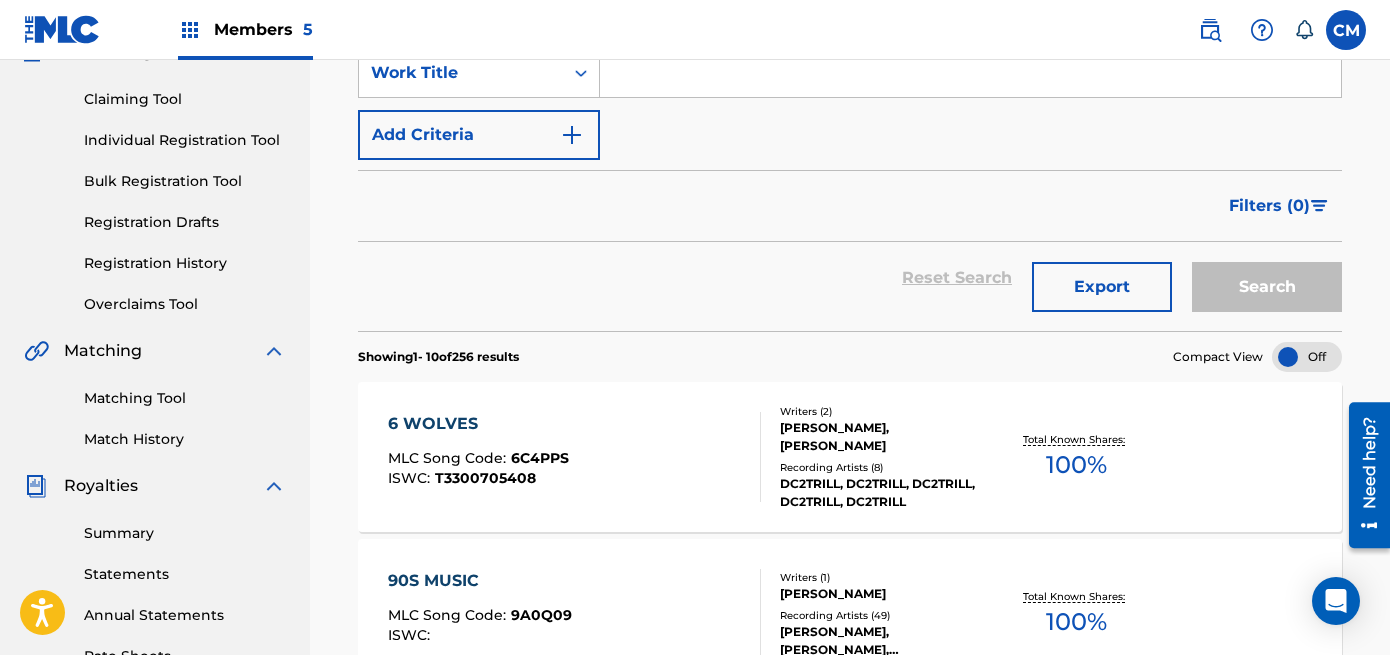 scroll, scrollTop: 200, scrollLeft: 0, axis: vertical 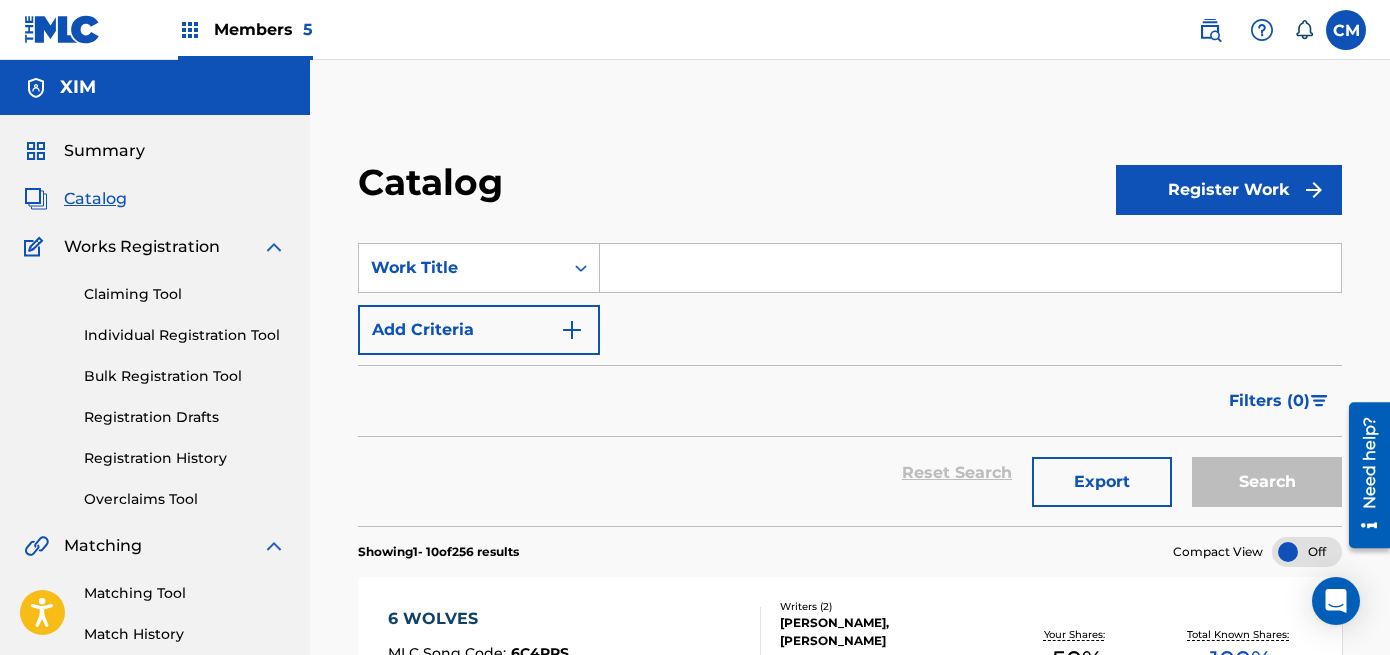 click on "Registration History" at bounding box center (185, 458) 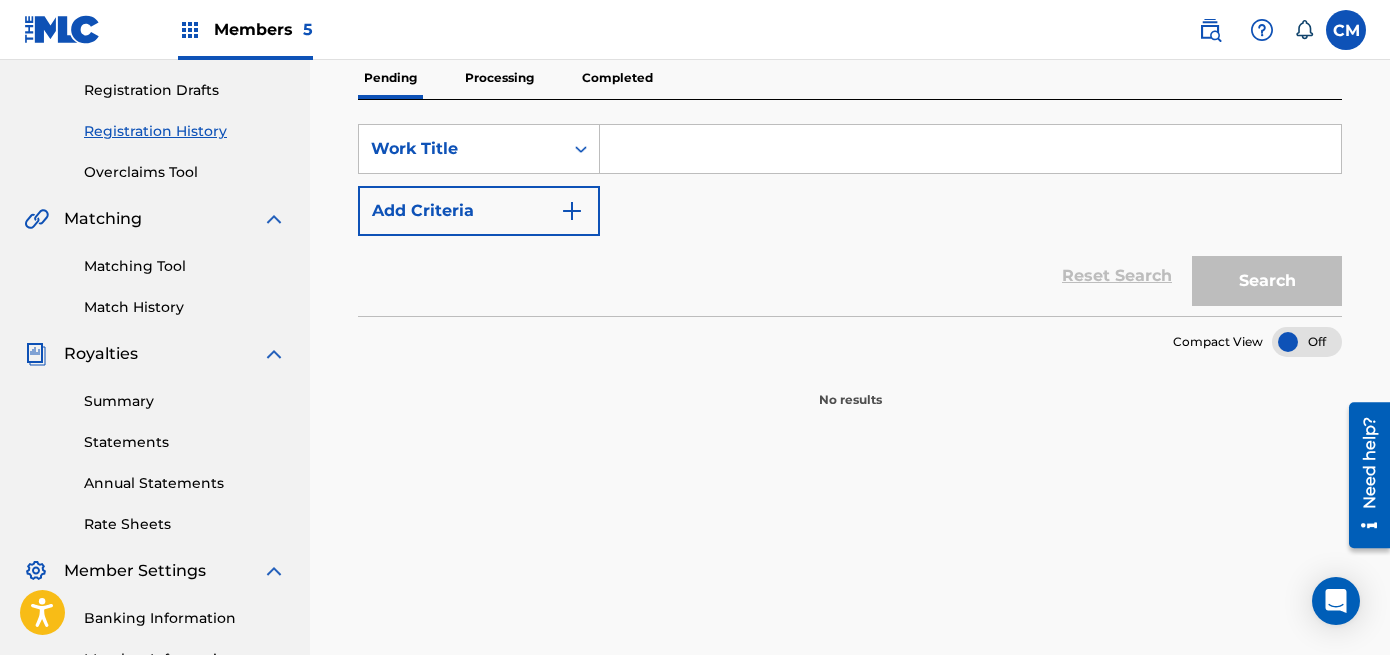 scroll, scrollTop: 200, scrollLeft: 0, axis: vertical 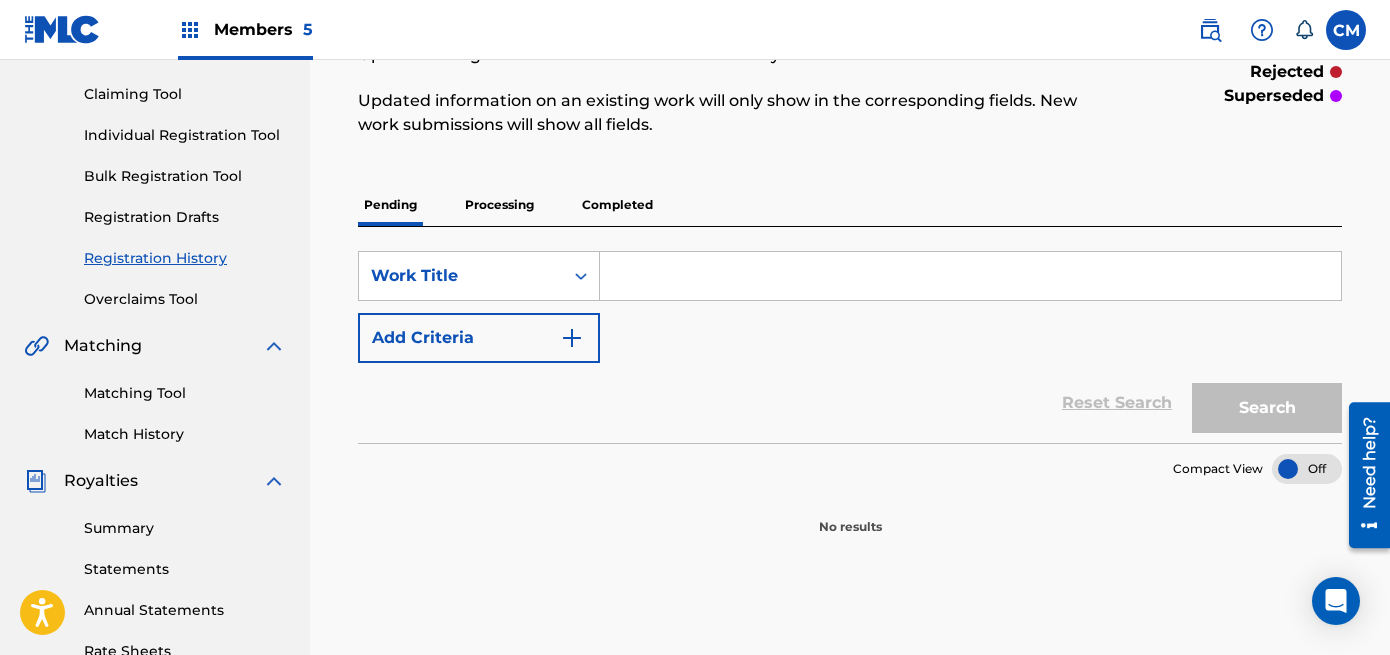 click on "Completed" at bounding box center [617, 205] 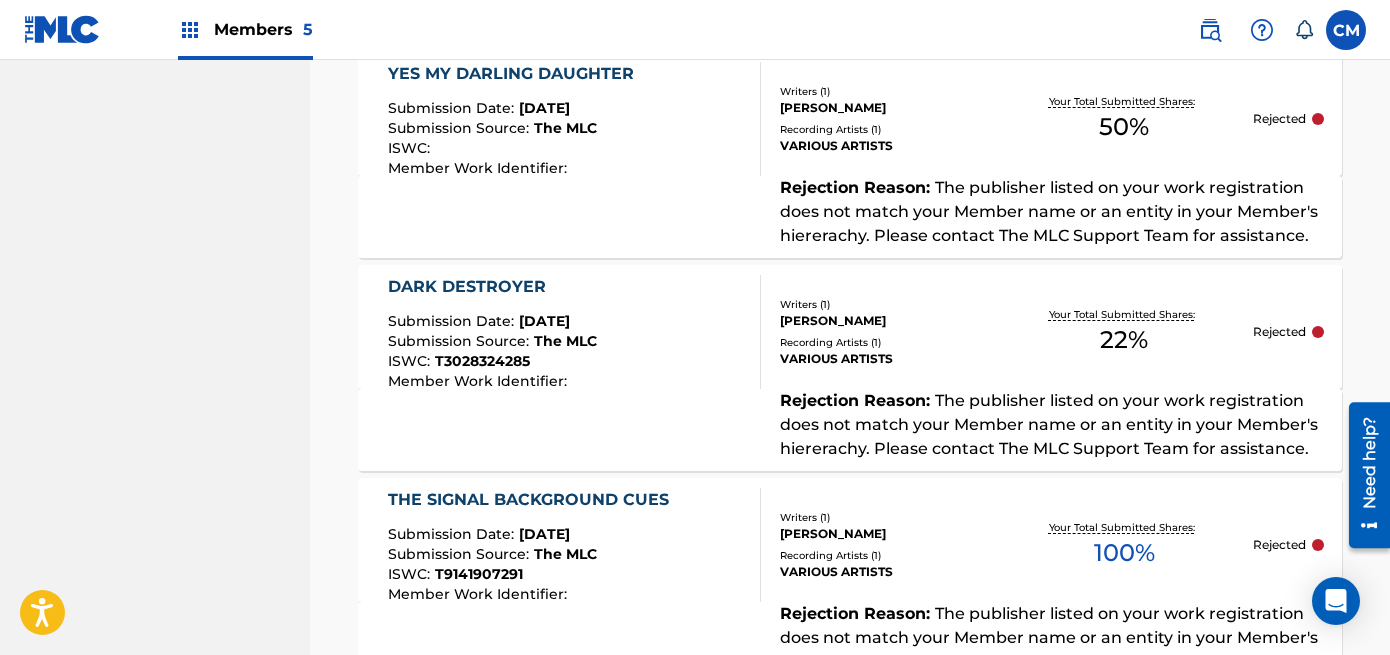 scroll, scrollTop: 2492, scrollLeft: 0, axis: vertical 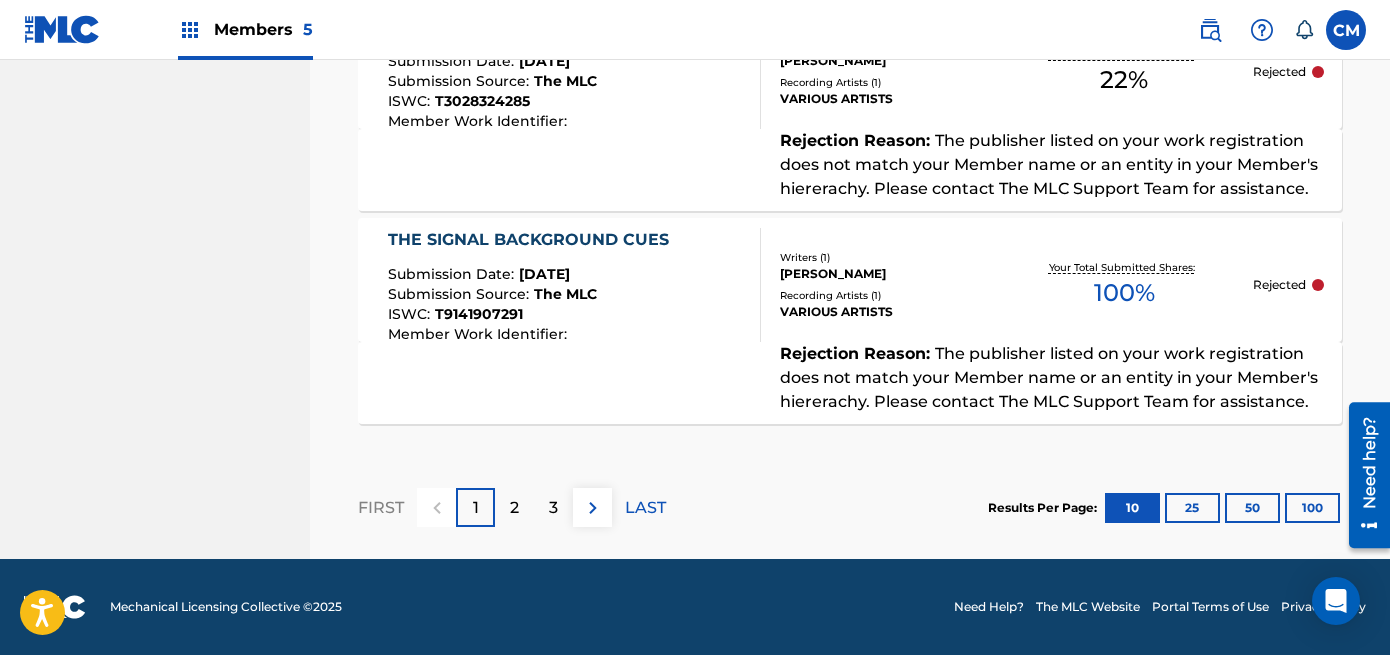 click on "100" at bounding box center (1312, 508) 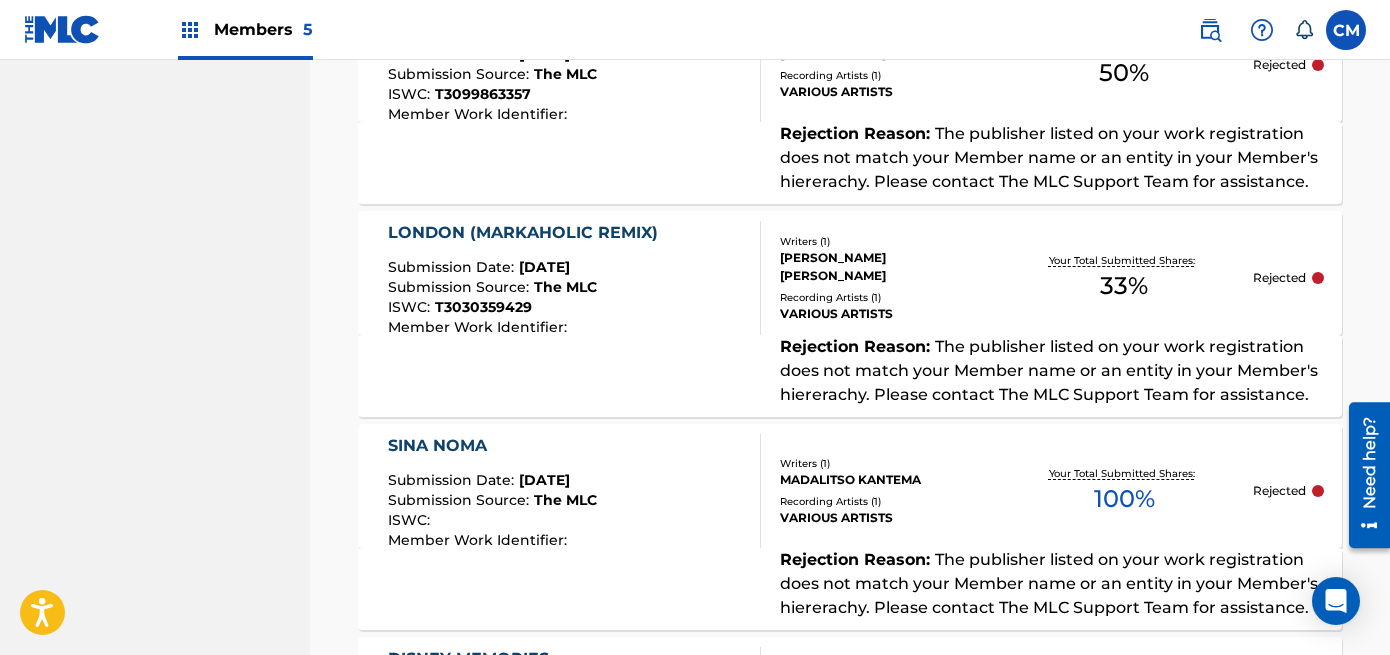 scroll, scrollTop: 11592, scrollLeft: 0, axis: vertical 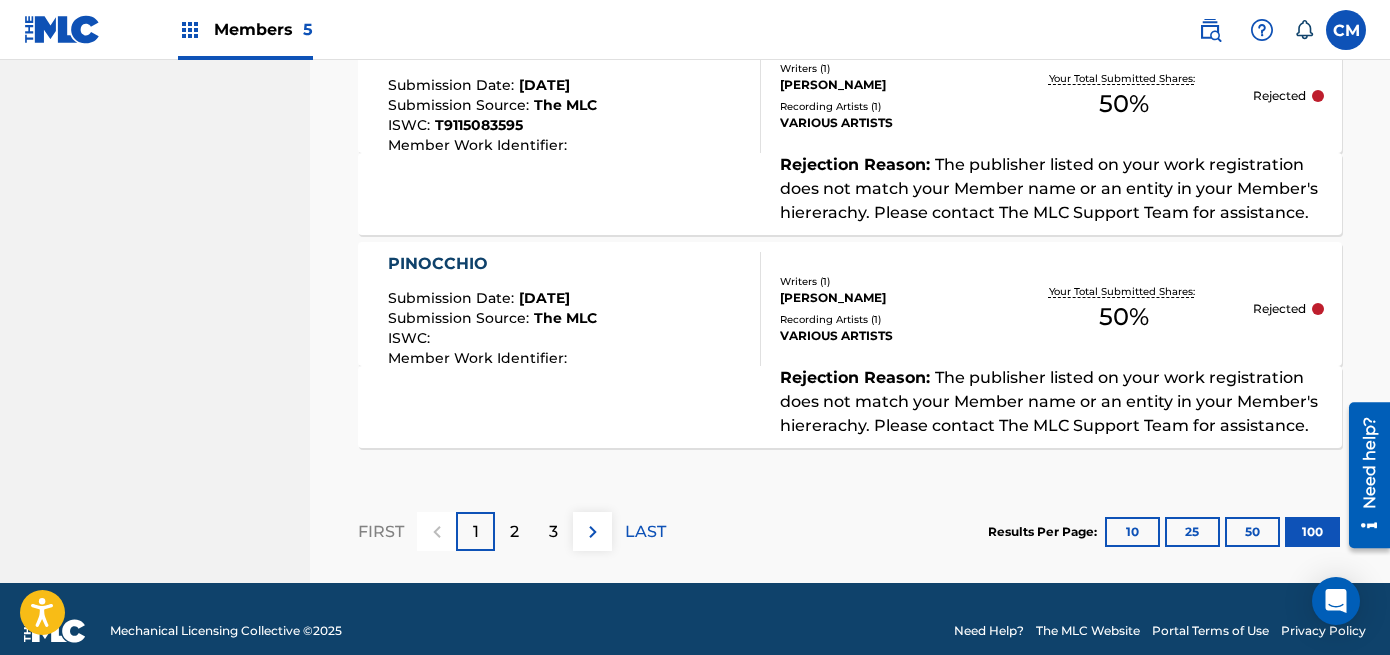 click on "50" at bounding box center [1252, 532] 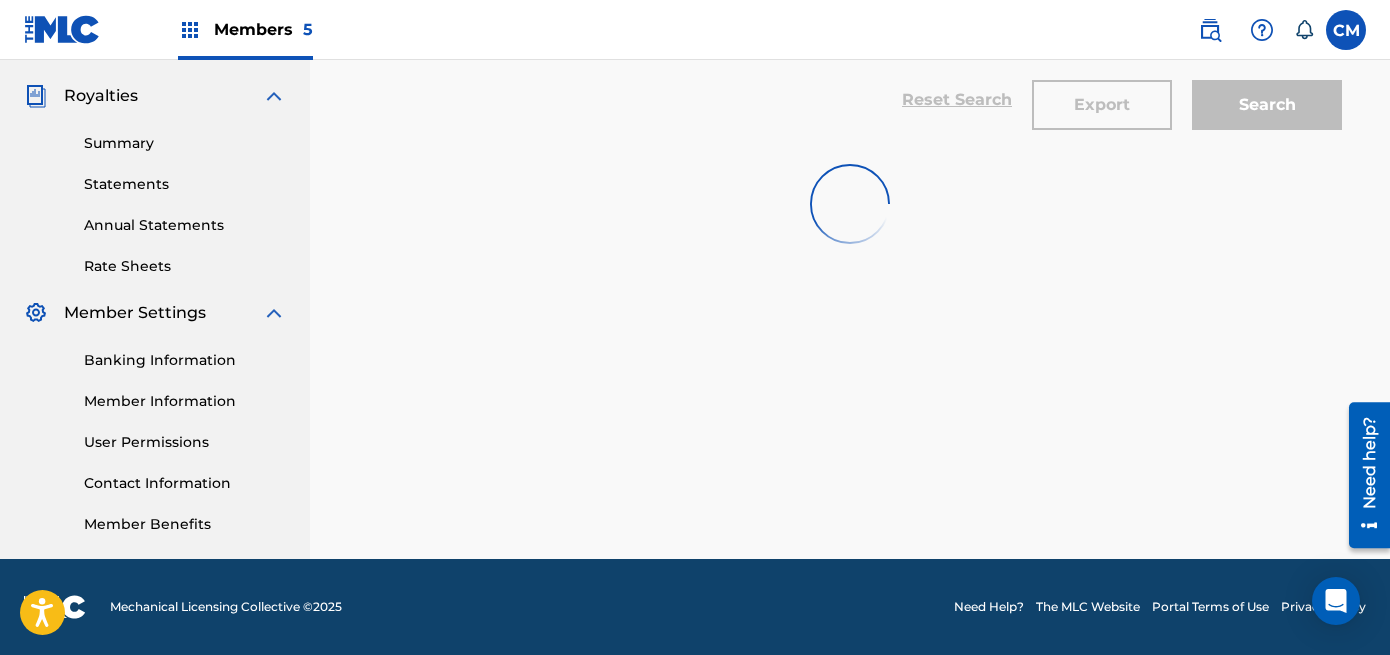 scroll, scrollTop: 11204, scrollLeft: 0, axis: vertical 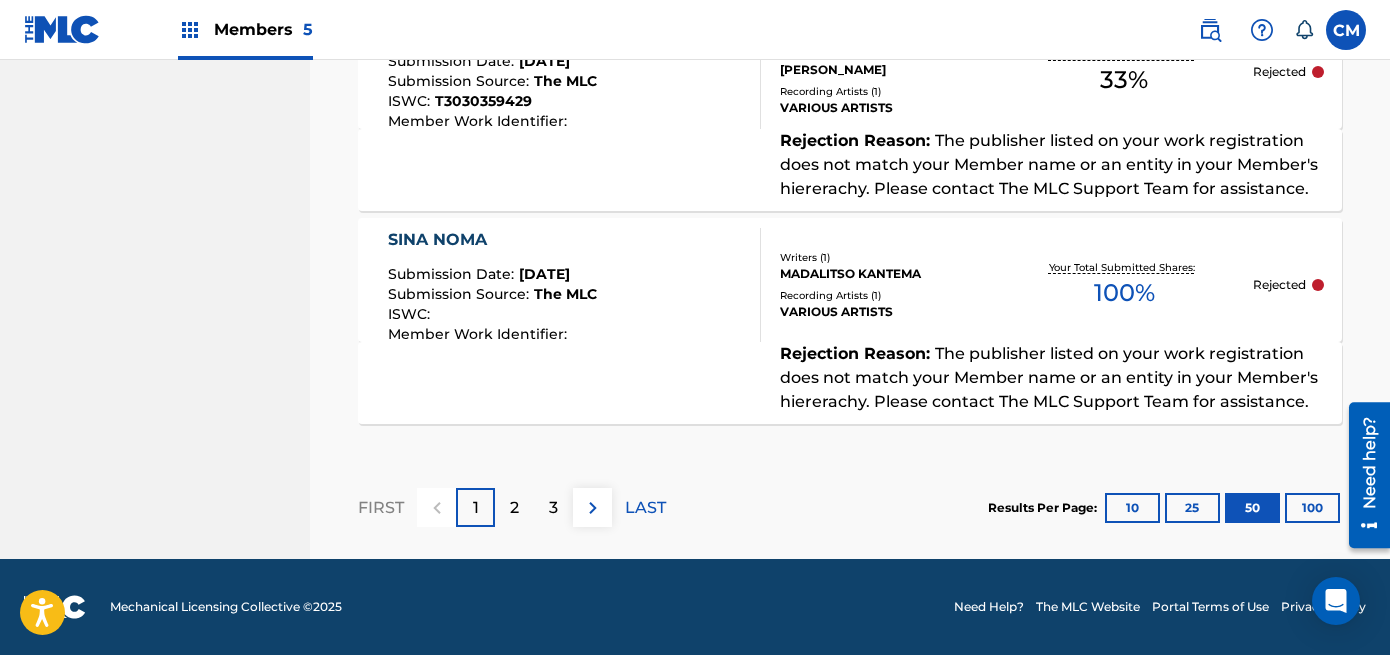 click on "100" at bounding box center [1312, 508] 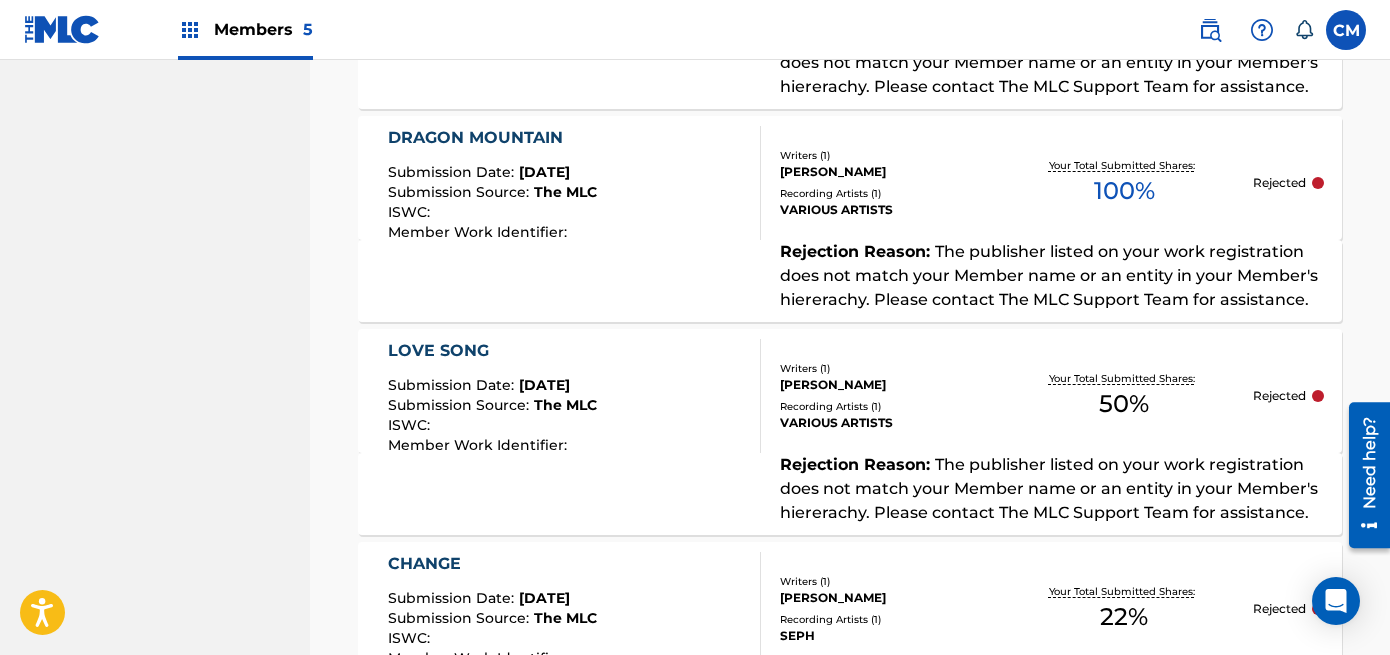 scroll, scrollTop: 13604, scrollLeft: 0, axis: vertical 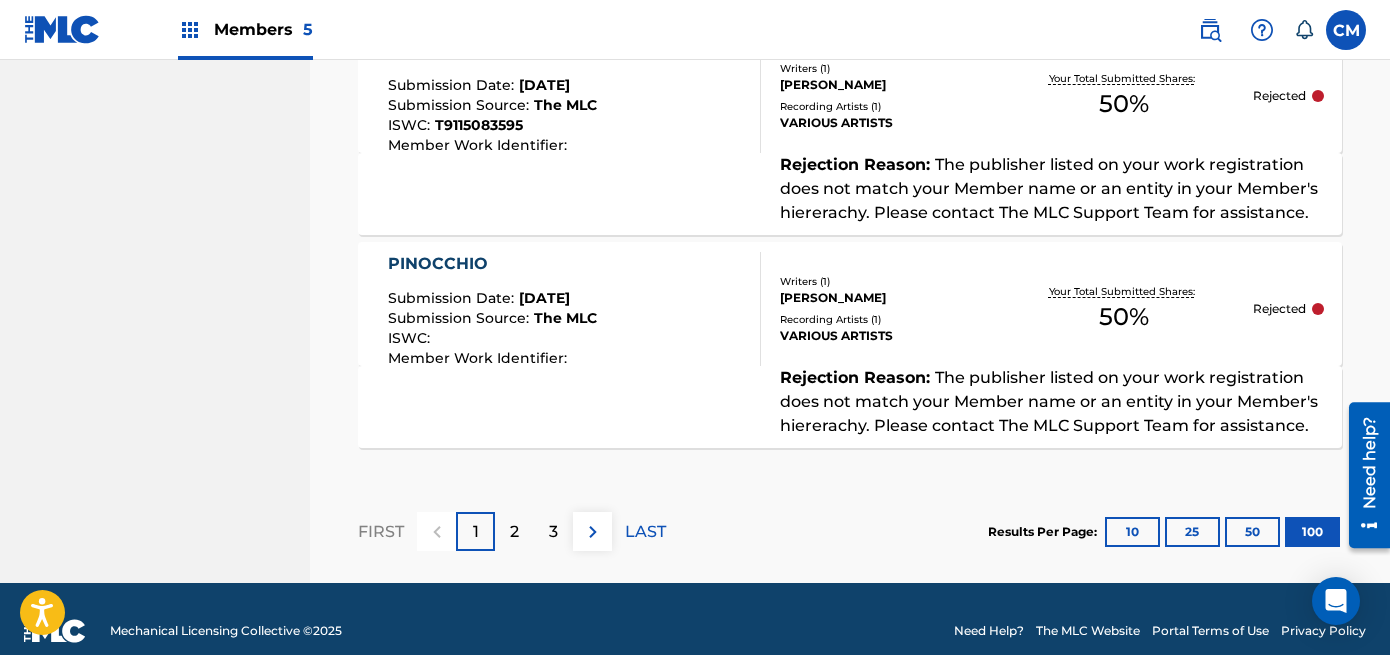 click on "FIRST 1 2 3 LAST Results Per Page: 10 25 50 100" at bounding box center (850, 531) 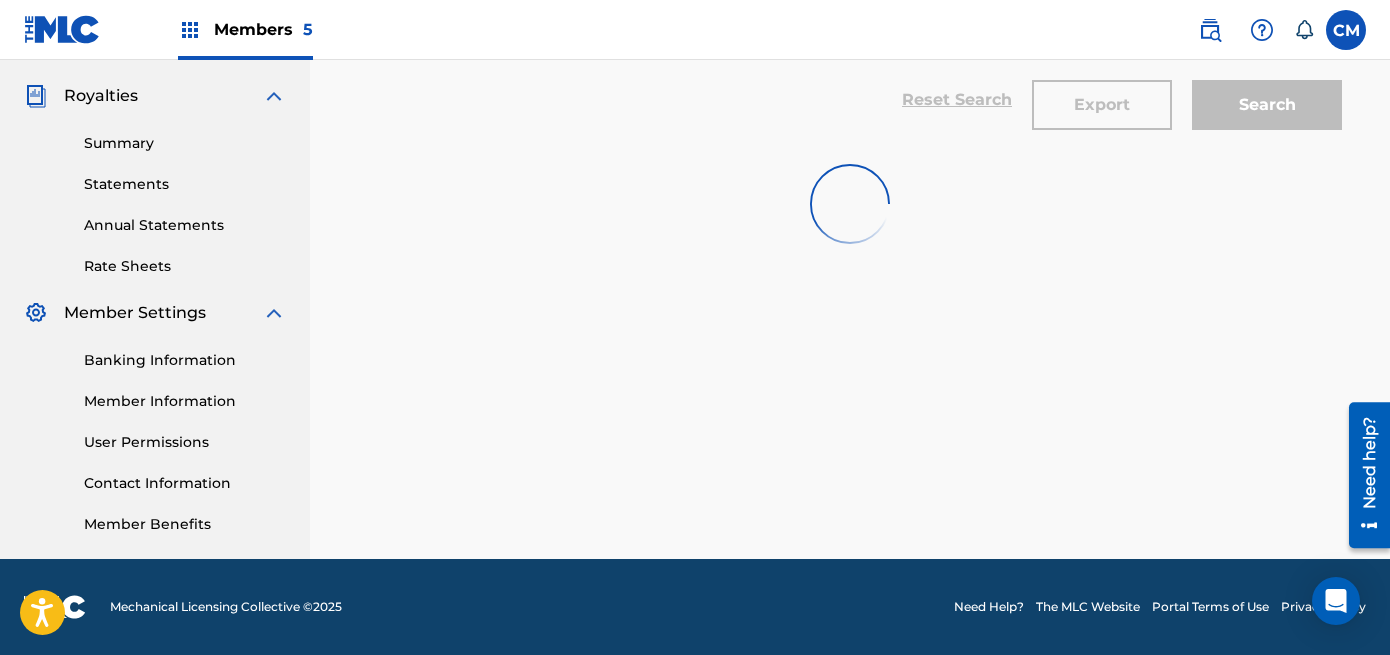 scroll, scrollTop: 8930, scrollLeft: 0, axis: vertical 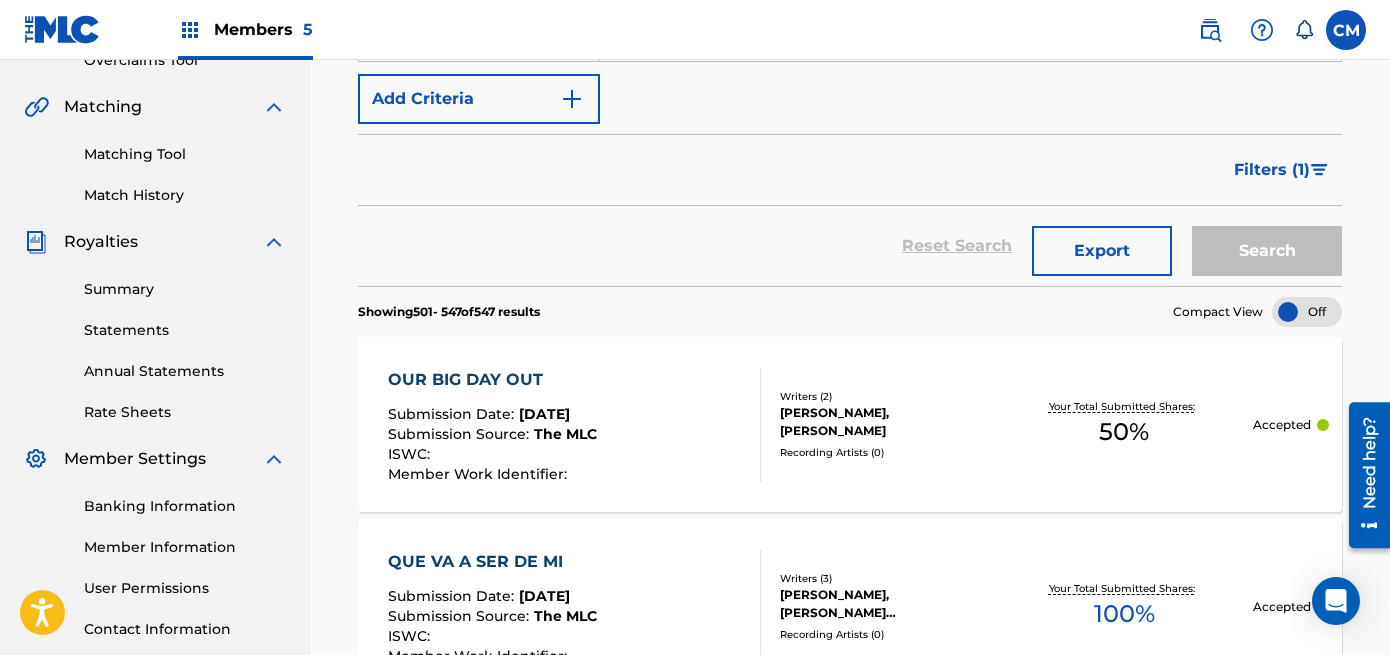 click on "Export" at bounding box center (1102, 251) 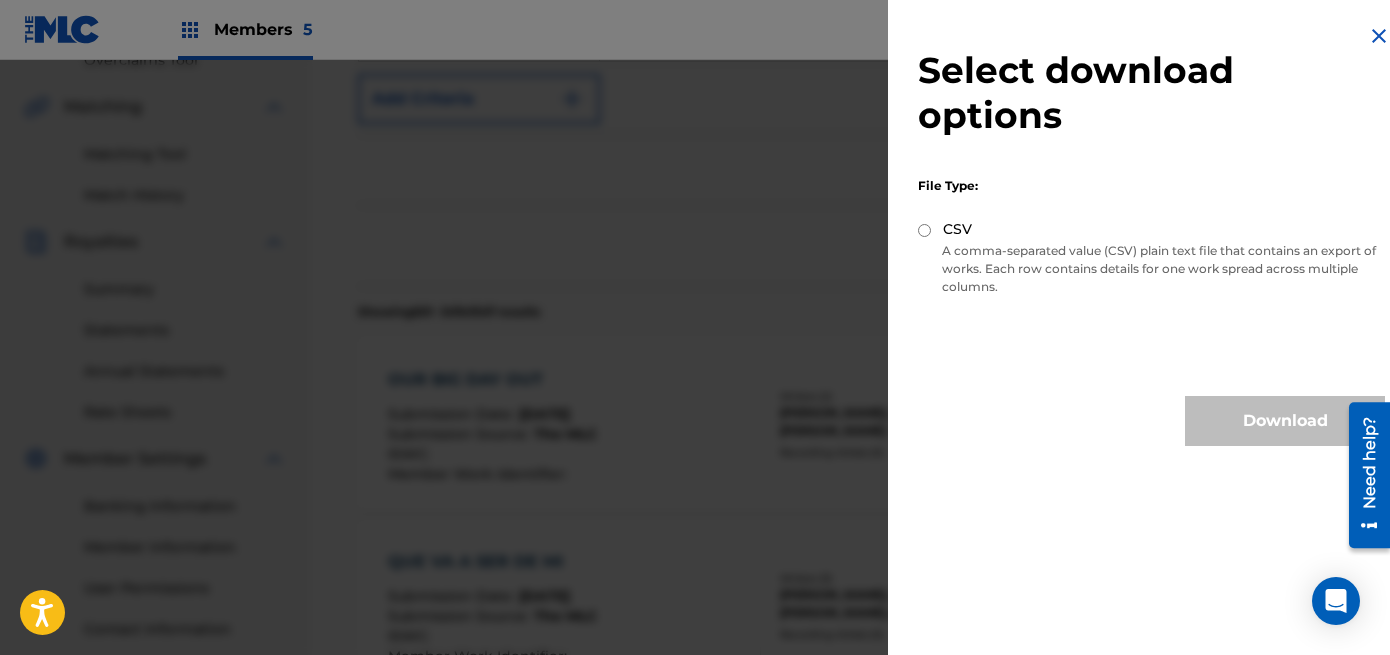 click on "CSV" at bounding box center (957, 229) 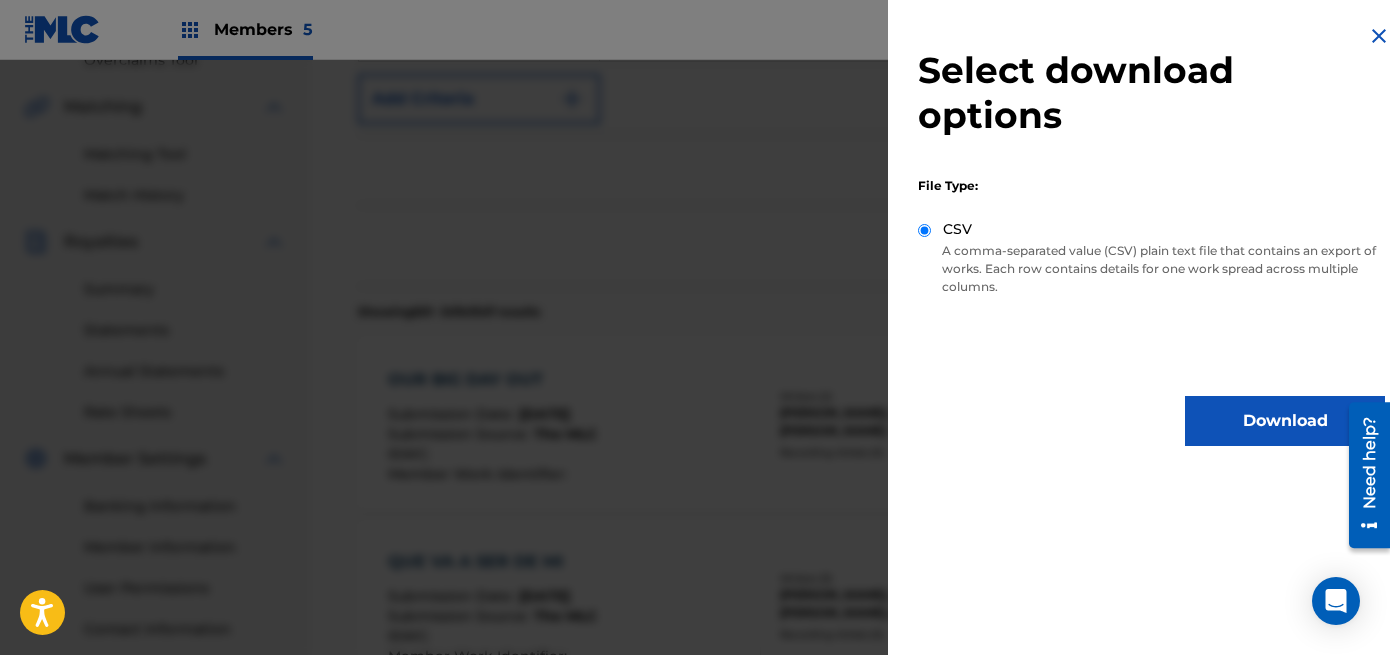 click on "Download" at bounding box center [1285, 421] 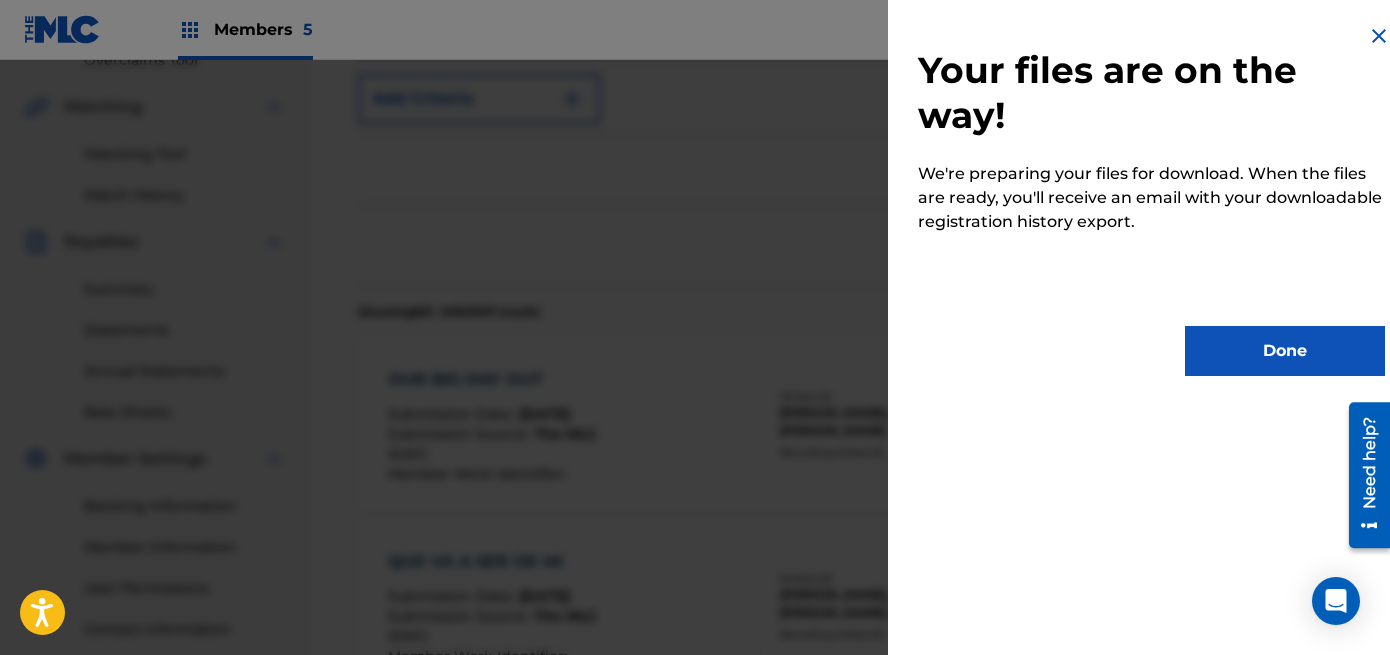 click on "Done" at bounding box center (1285, 351) 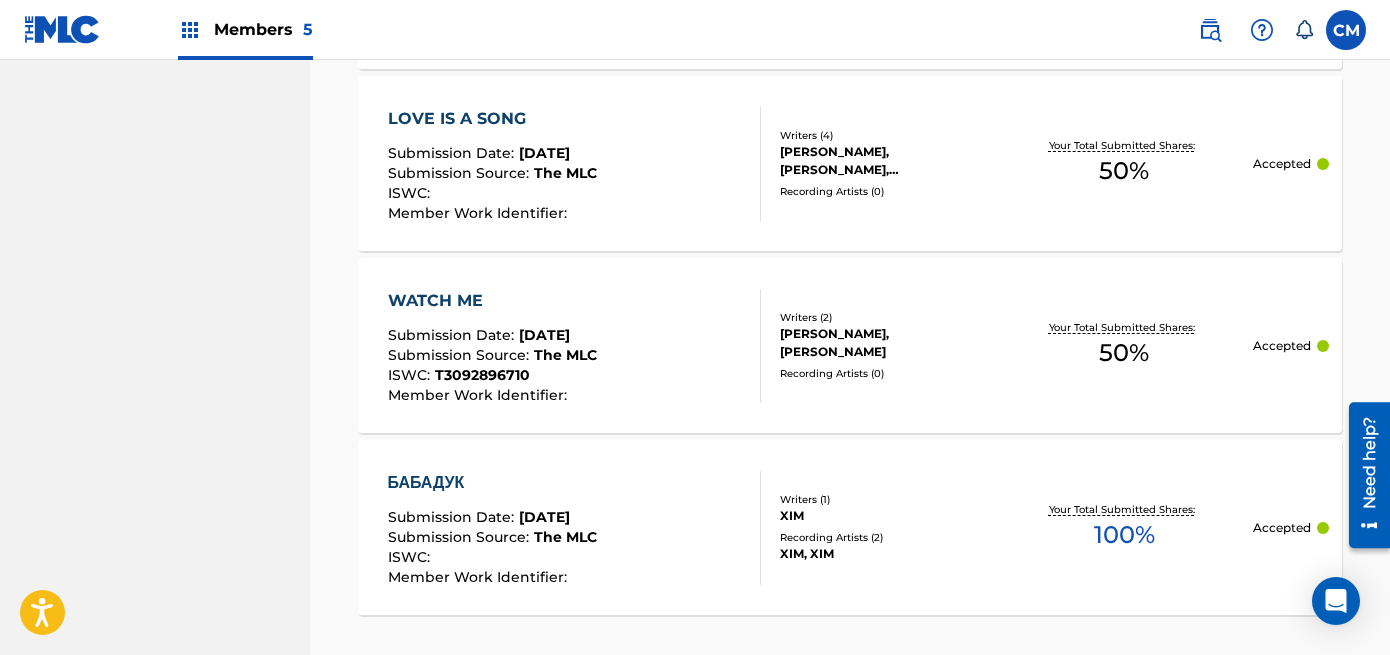 scroll, scrollTop: 8930, scrollLeft: 0, axis: vertical 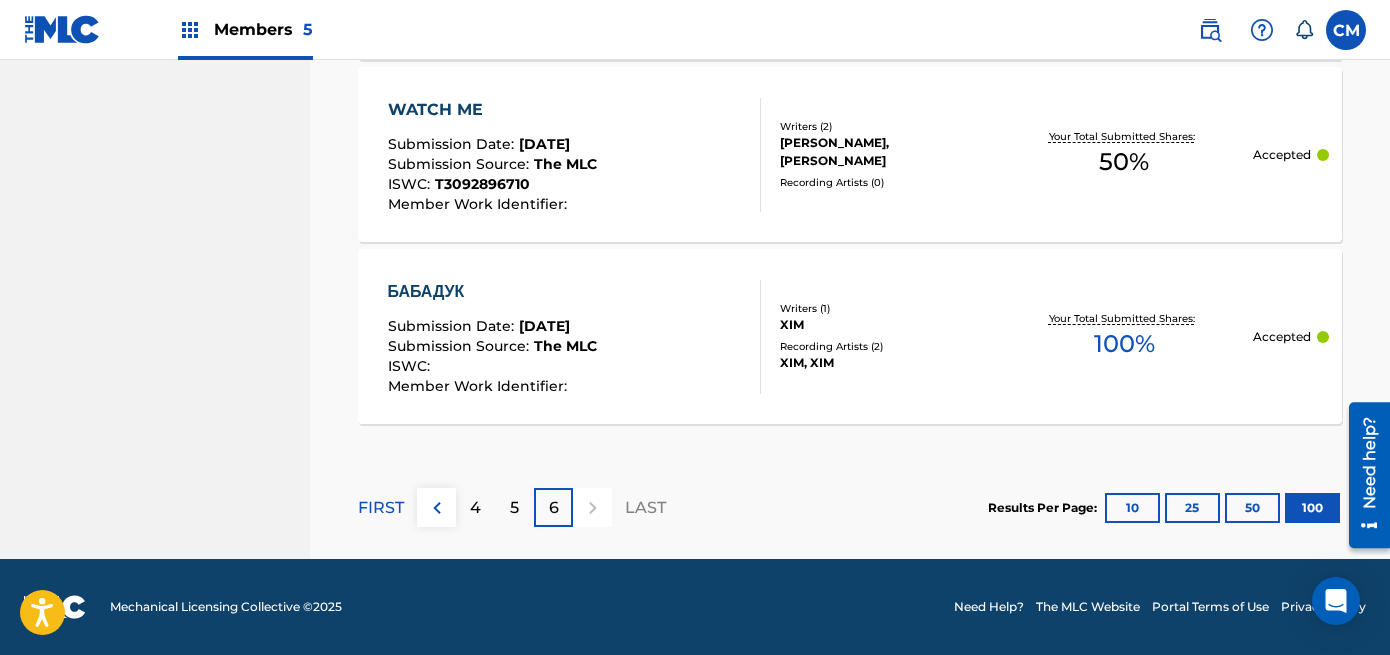 click on "5" at bounding box center (514, 507) 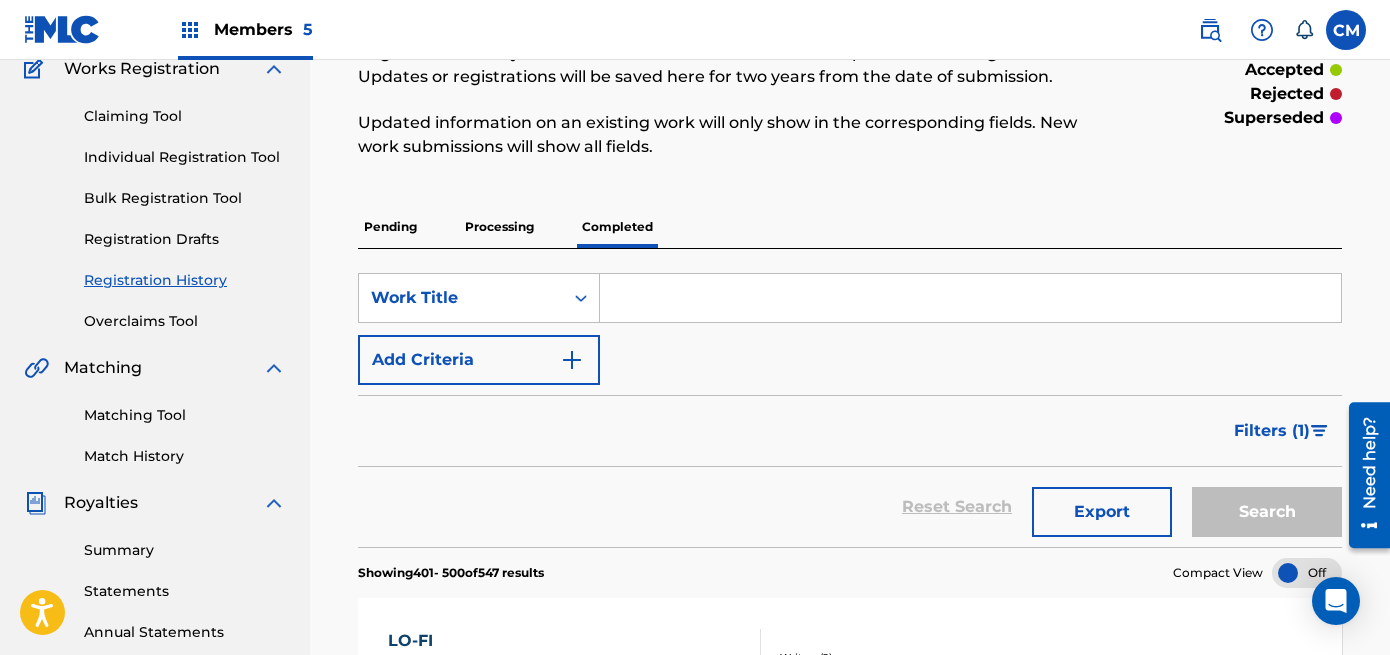 scroll, scrollTop: 500, scrollLeft: 0, axis: vertical 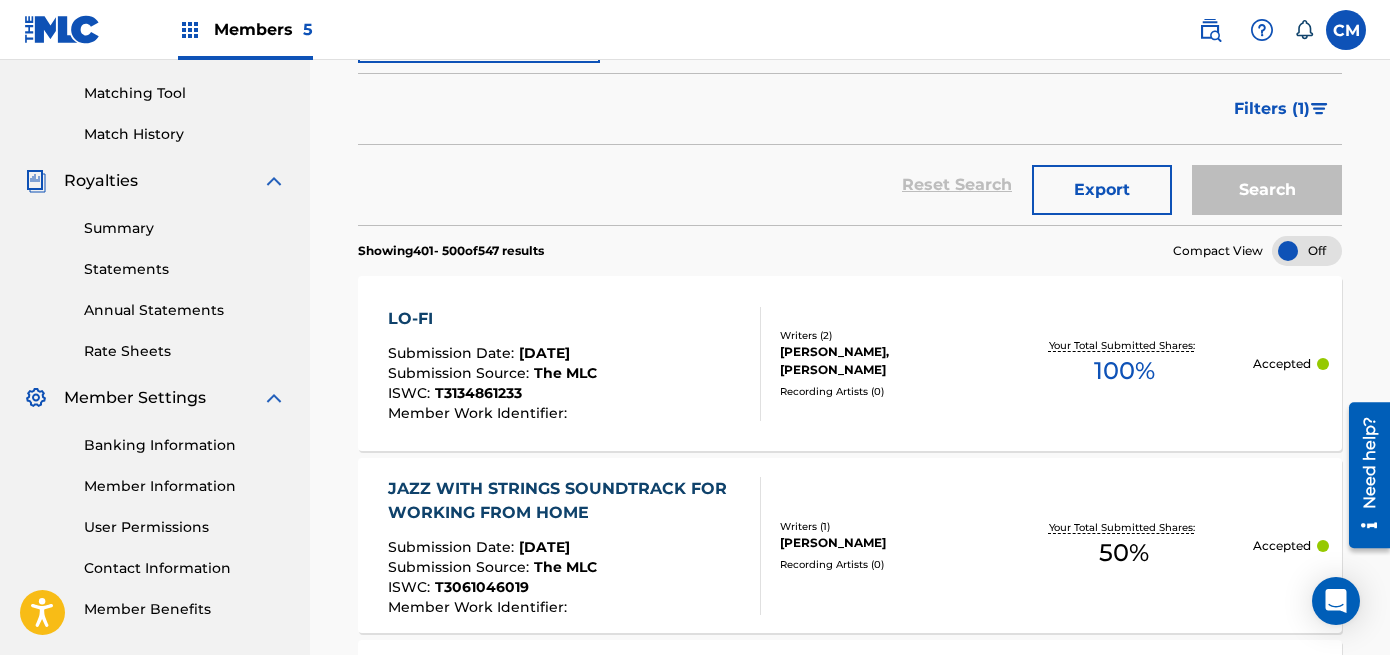 click on "Filters ( 1 )" at bounding box center (1282, 109) 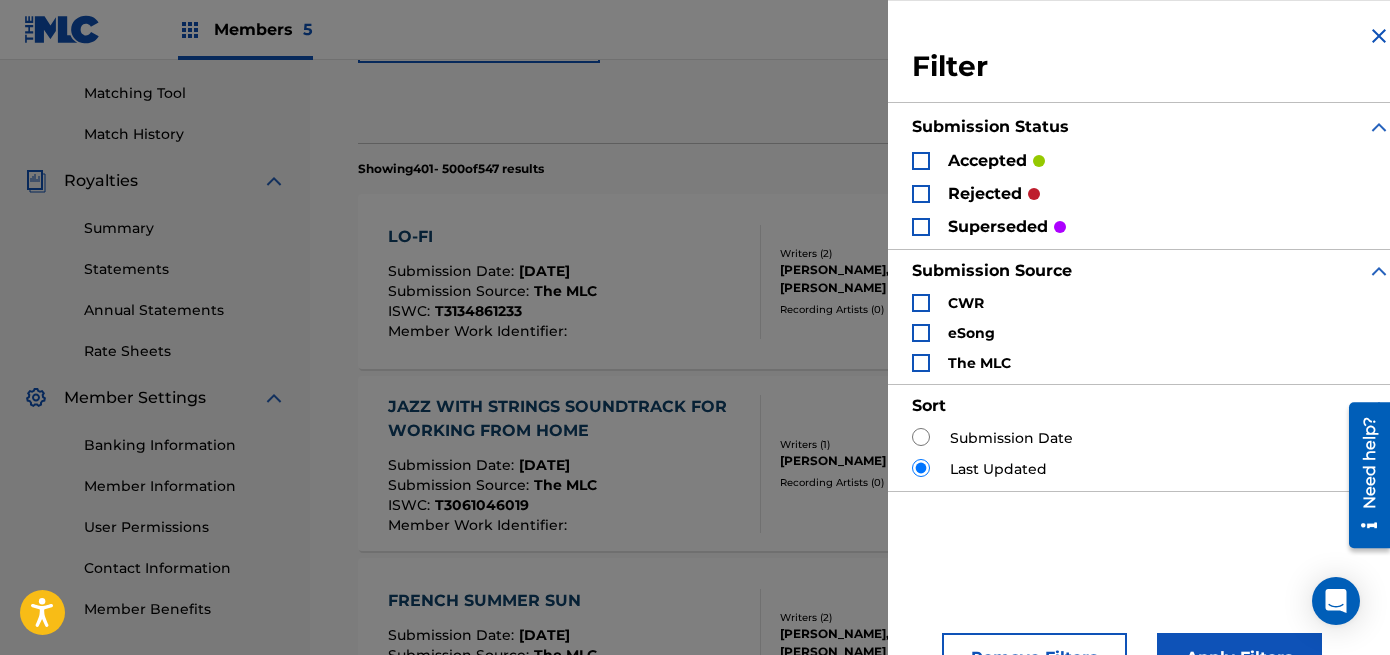 click on "accepted" at bounding box center [987, 161] 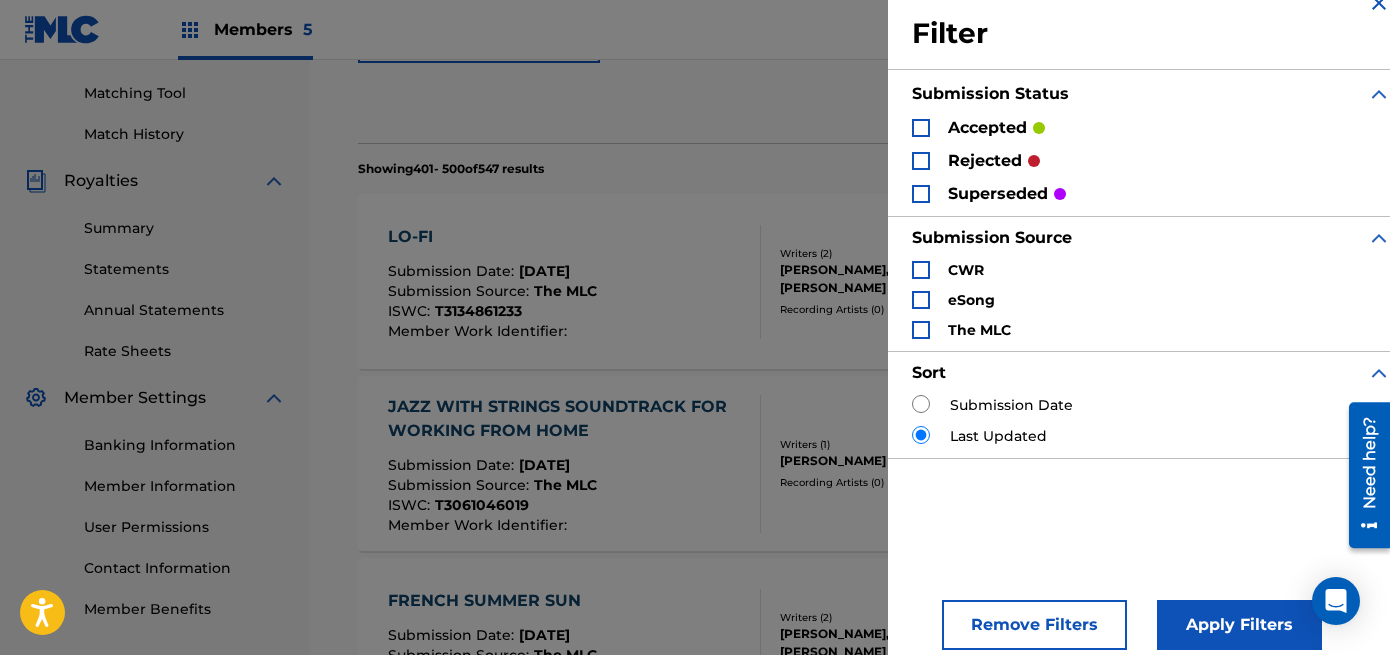 scroll, scrollTop: 52, scrollLeft: 0, axis: vertical 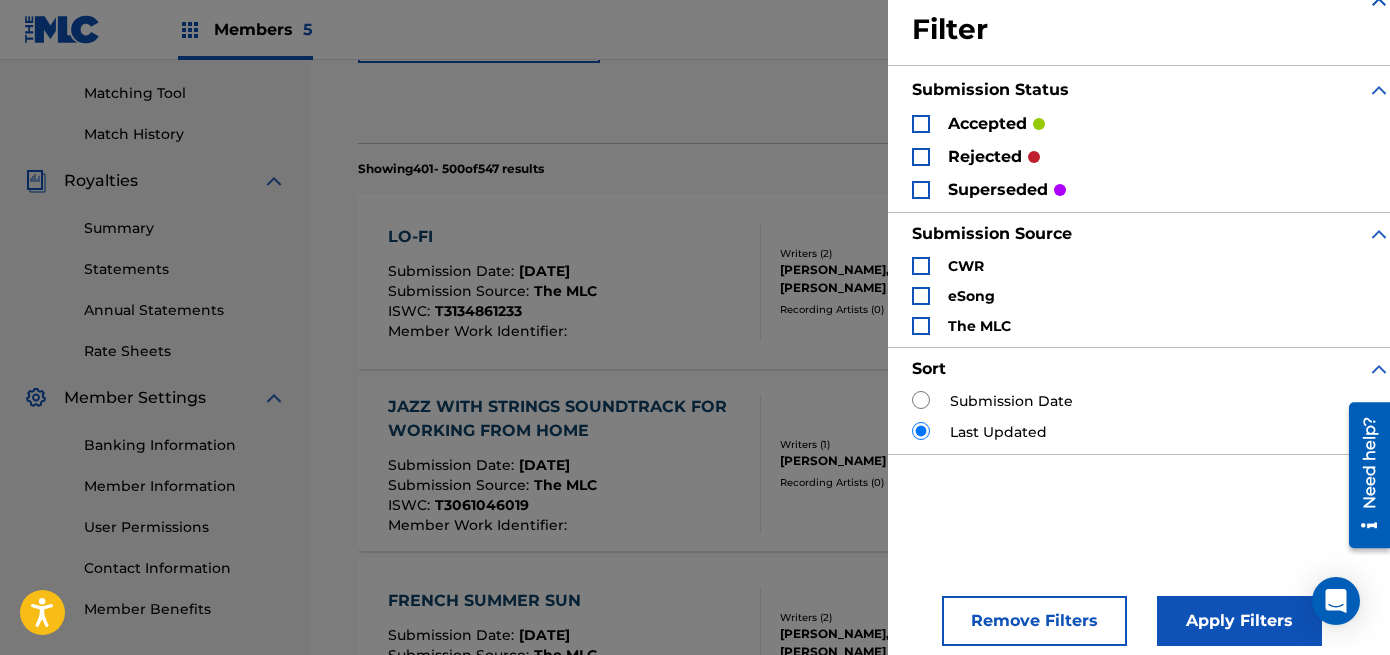 click at bounding box center [921, 124] 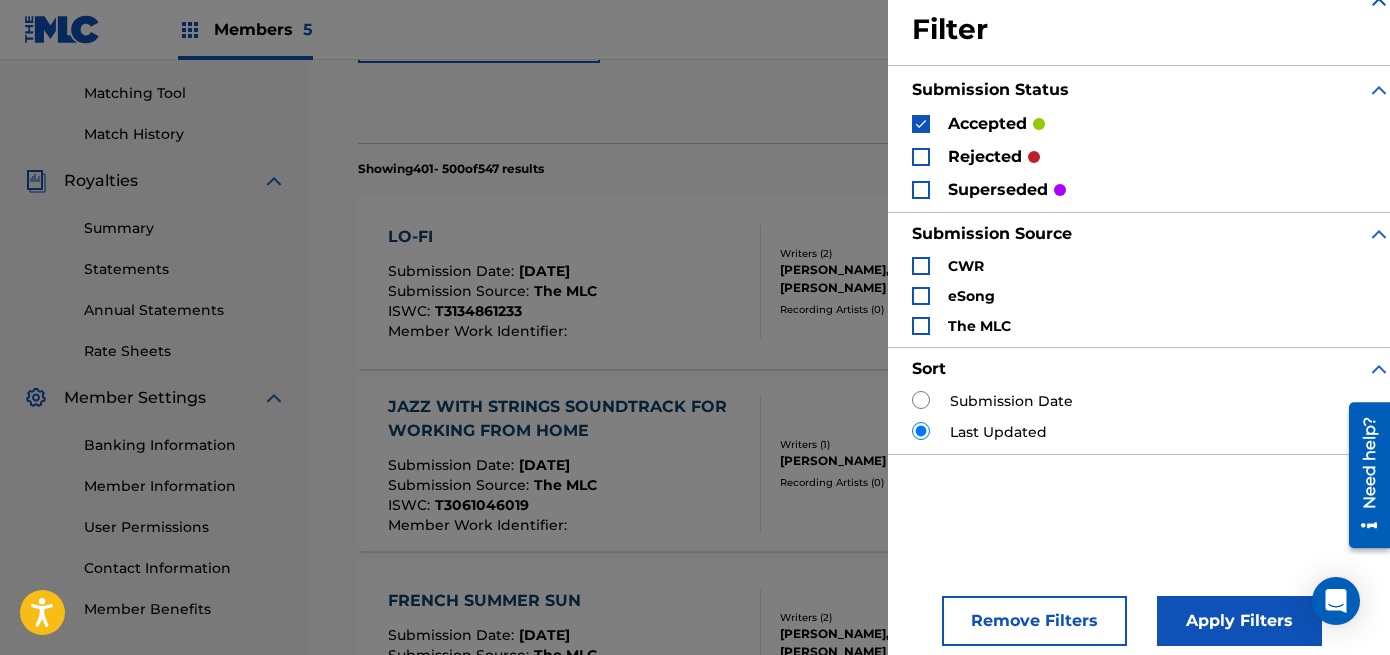 click on "Apply Filters" at bounding box center (1239, 621) 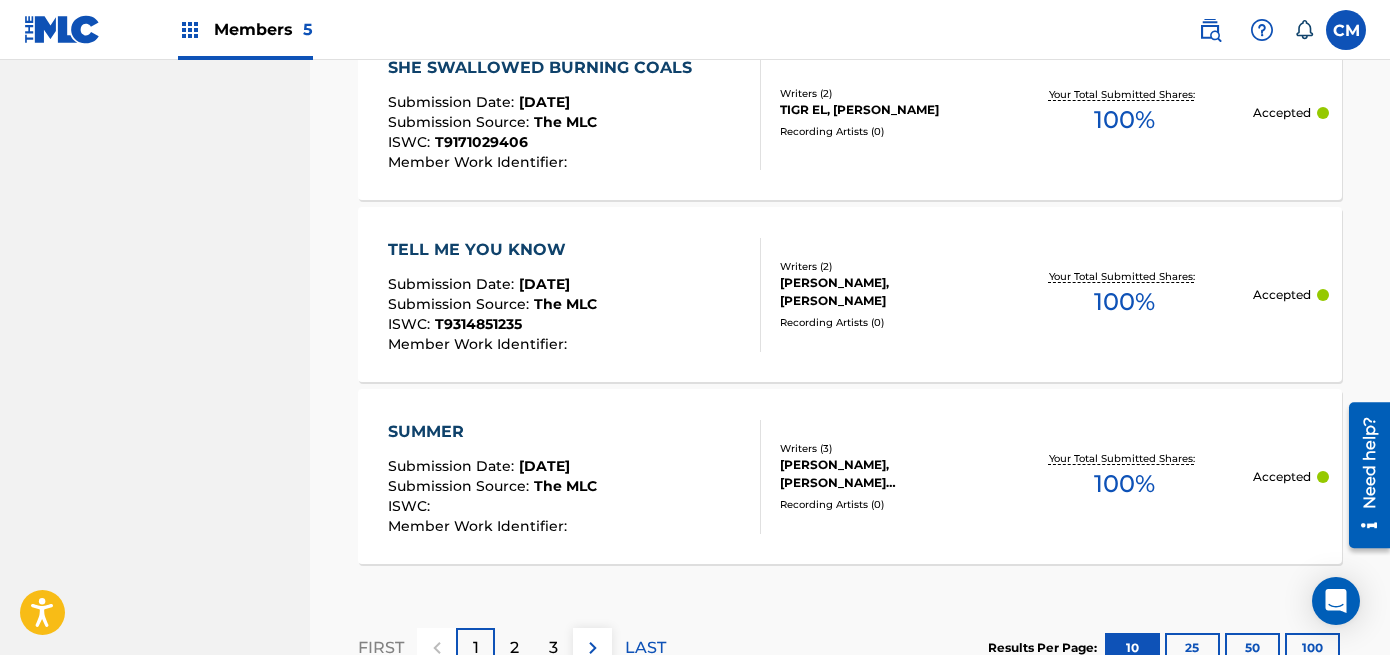 scroll, scrollTop: 2165, scrollLeft: 0, axis: vertical 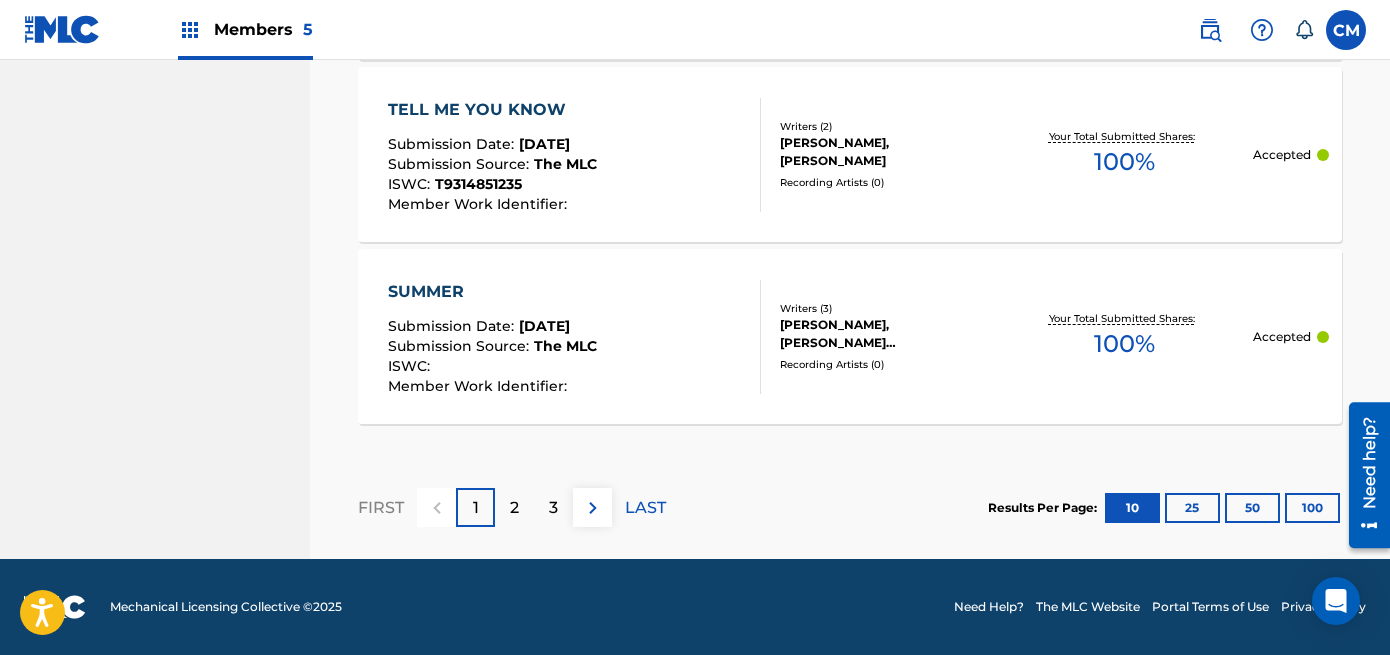 click on "100" at bounding box center [1312, 508] 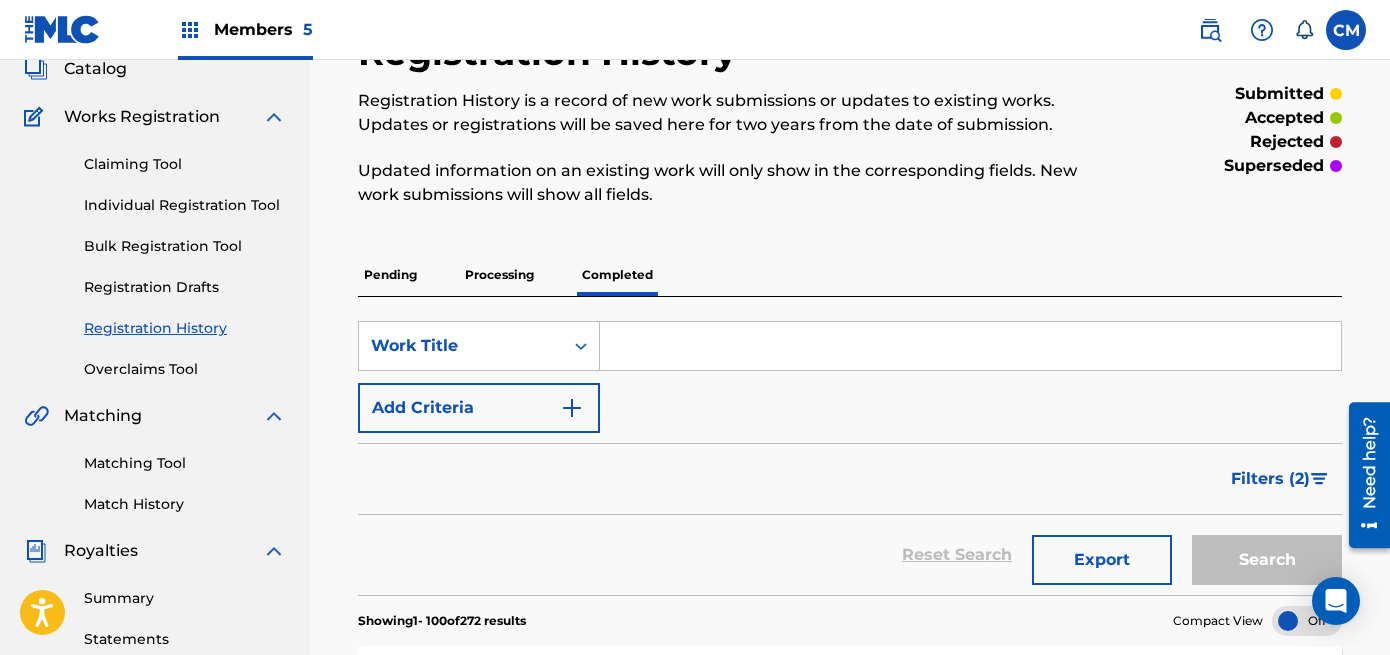 scroll, scrollTop: 165, scrollLeft: 0, axis: vertical 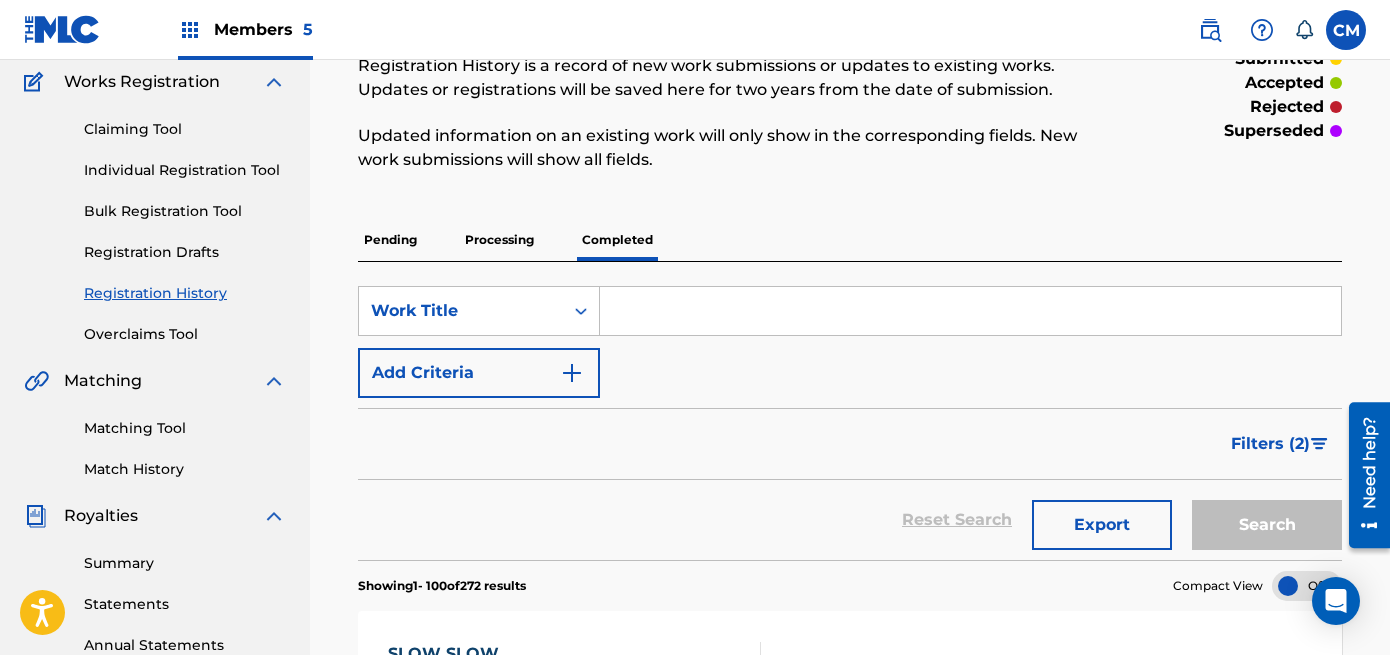 click on "Export" at bounding box center [1102, 525] 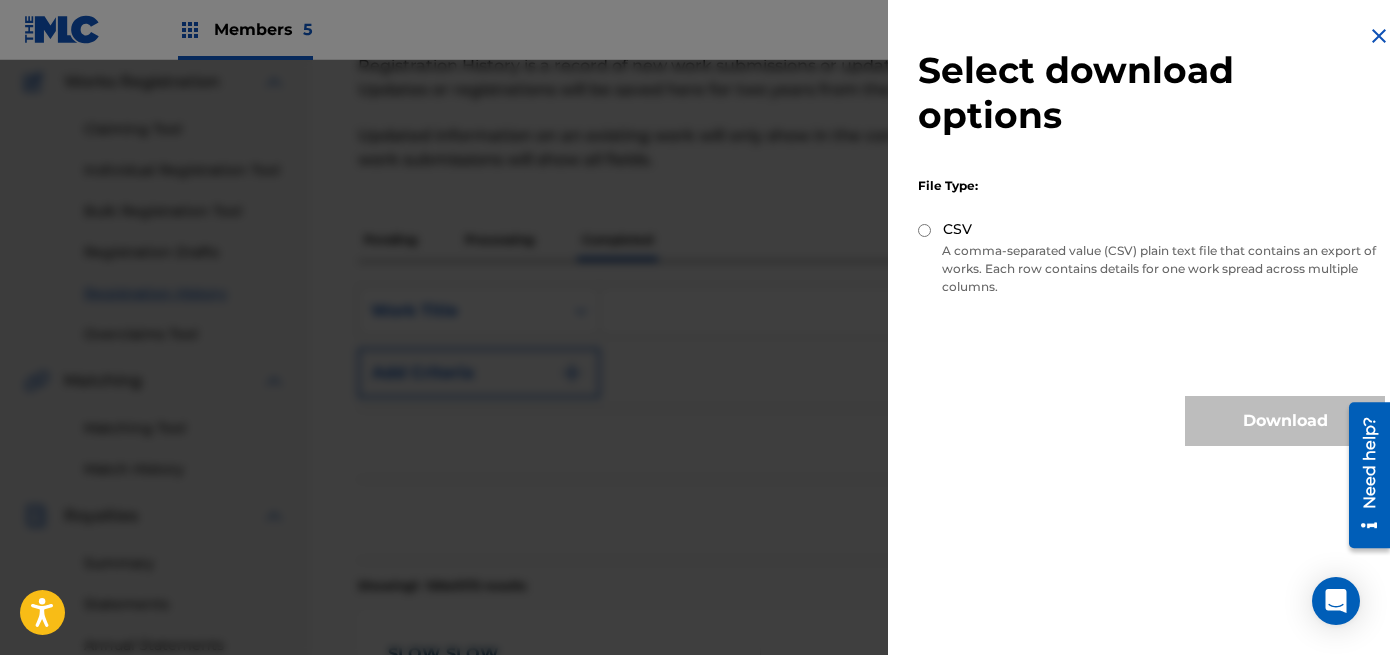 click on "A comma-separated value (CSV) plain text file that contains an export of works. Each row contains details for one work spread across multiple columns." at bounding box center (1151, 269) 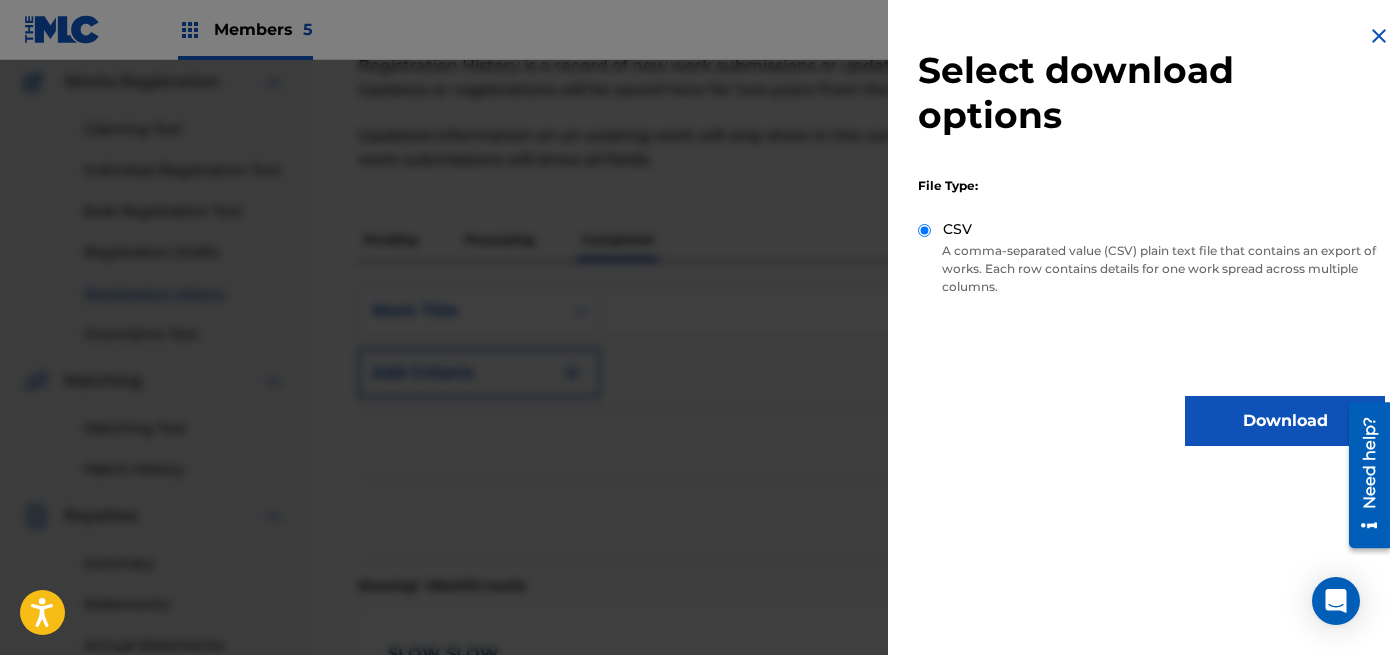 click on "Download" at bounding box center (1285, 421) 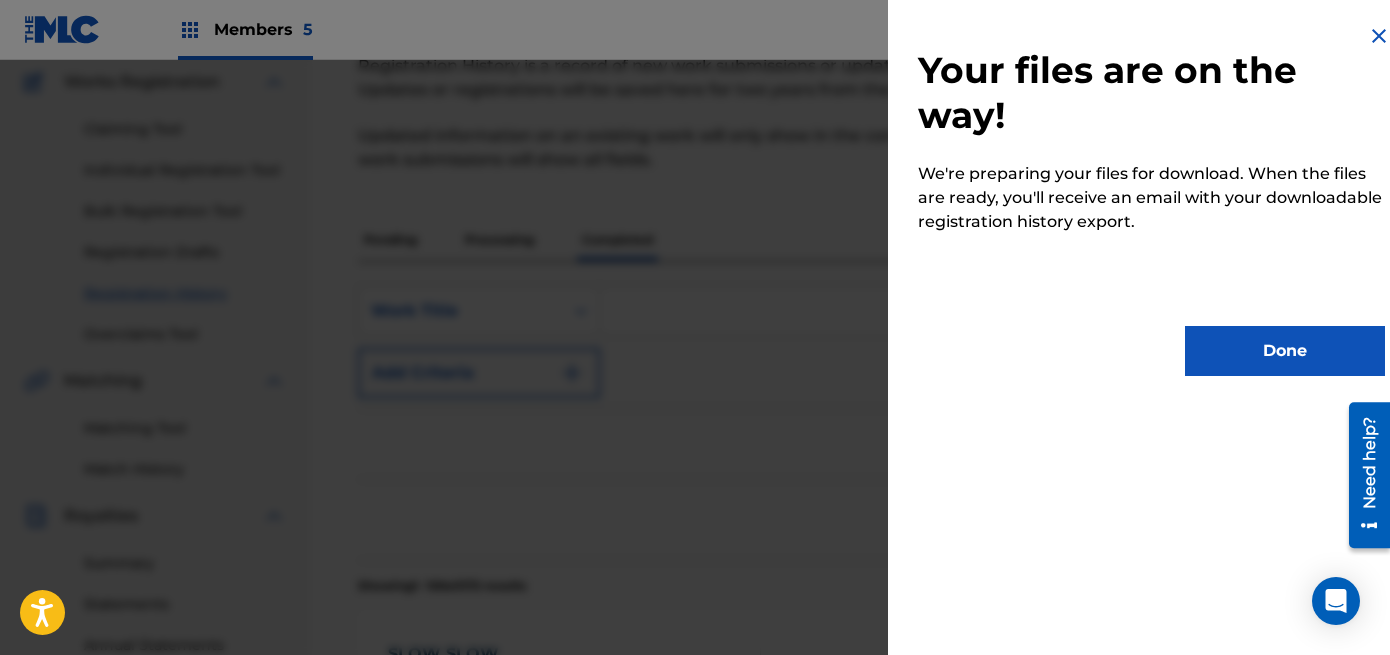 click on "Done" at bounding box center [1285, 351] 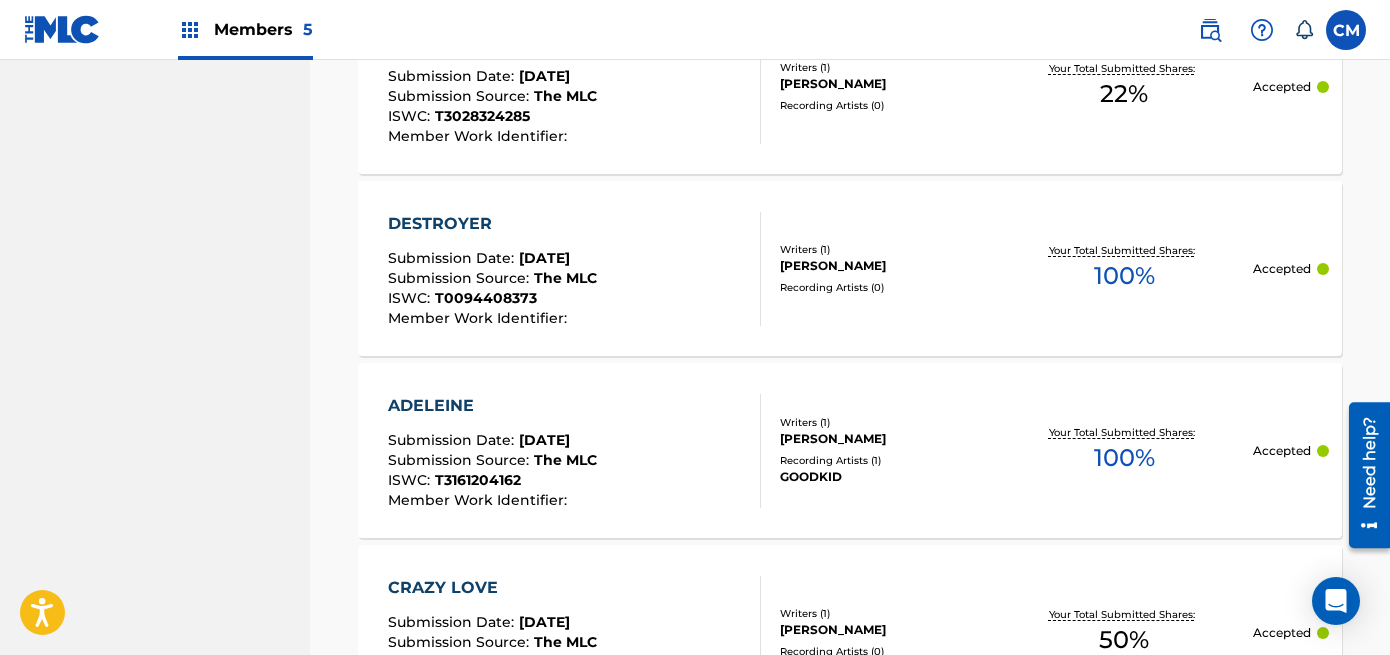 scroll, scrollTop: 18545, scrollLeft: 0, axis: vertical 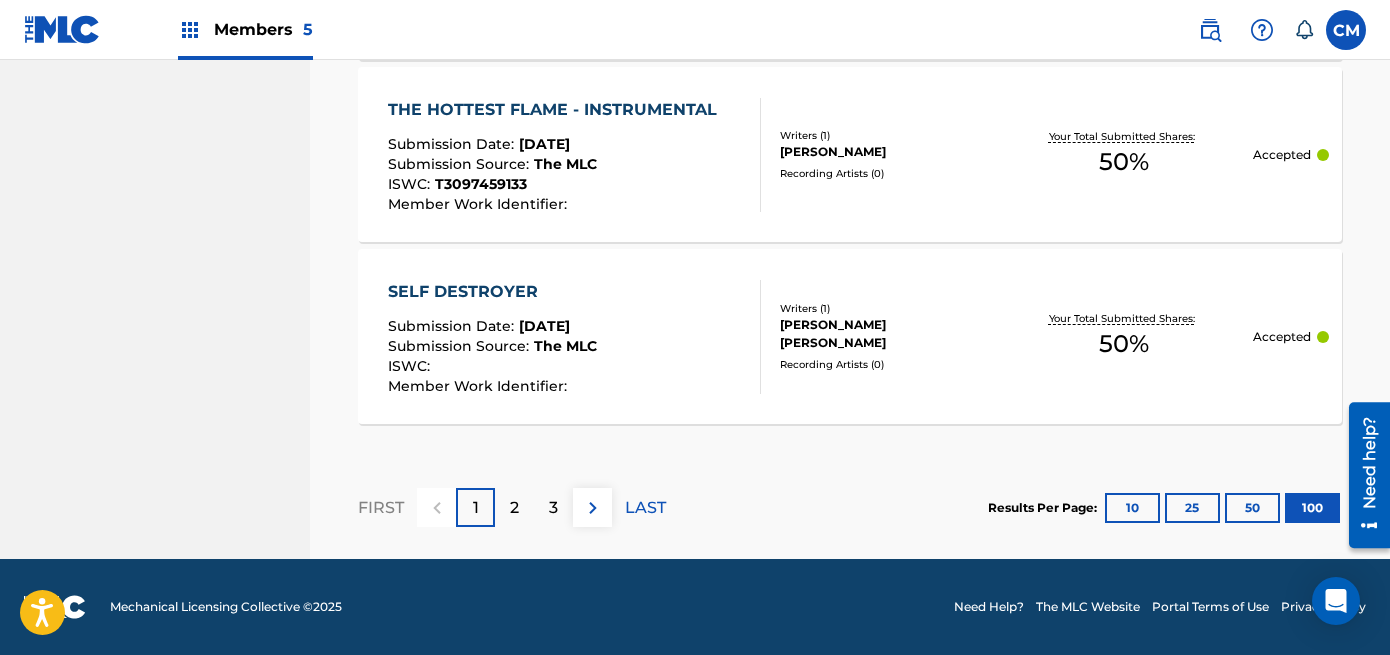 click on "2" at bounding box center [514, 507] 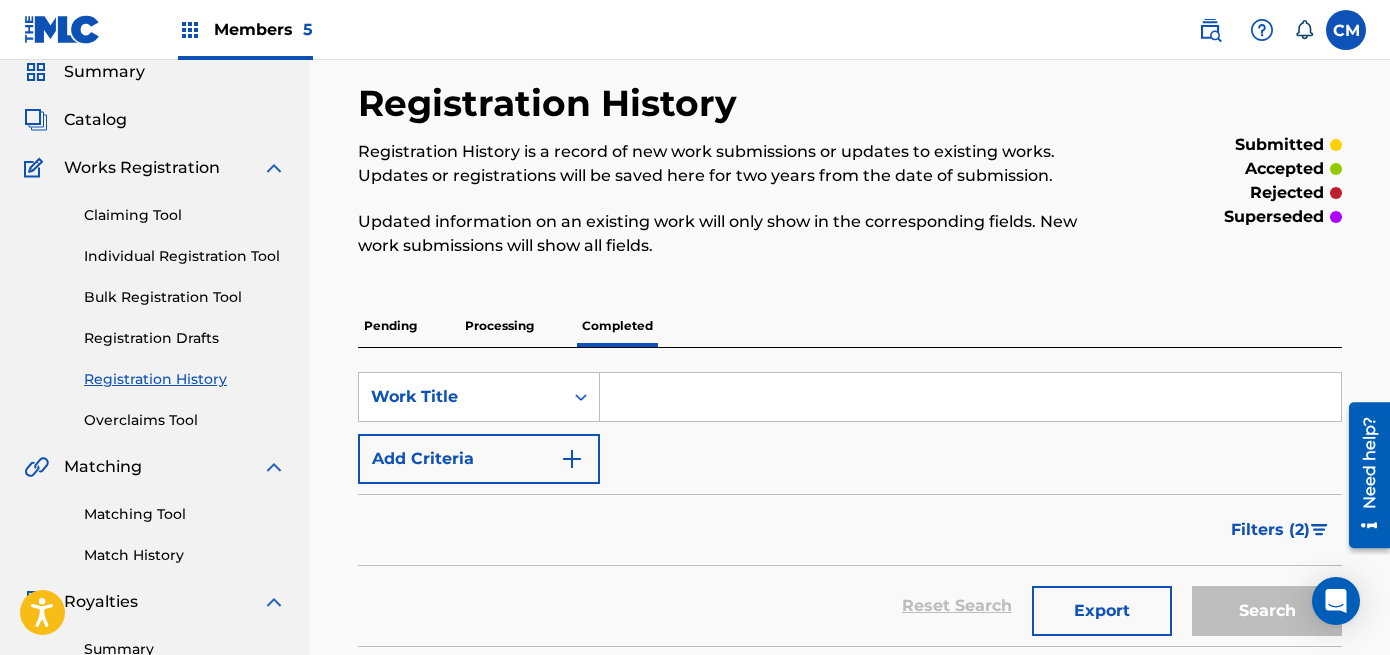 scroll, scrollTop: 200, scrollLeft: 0, axis: vertical 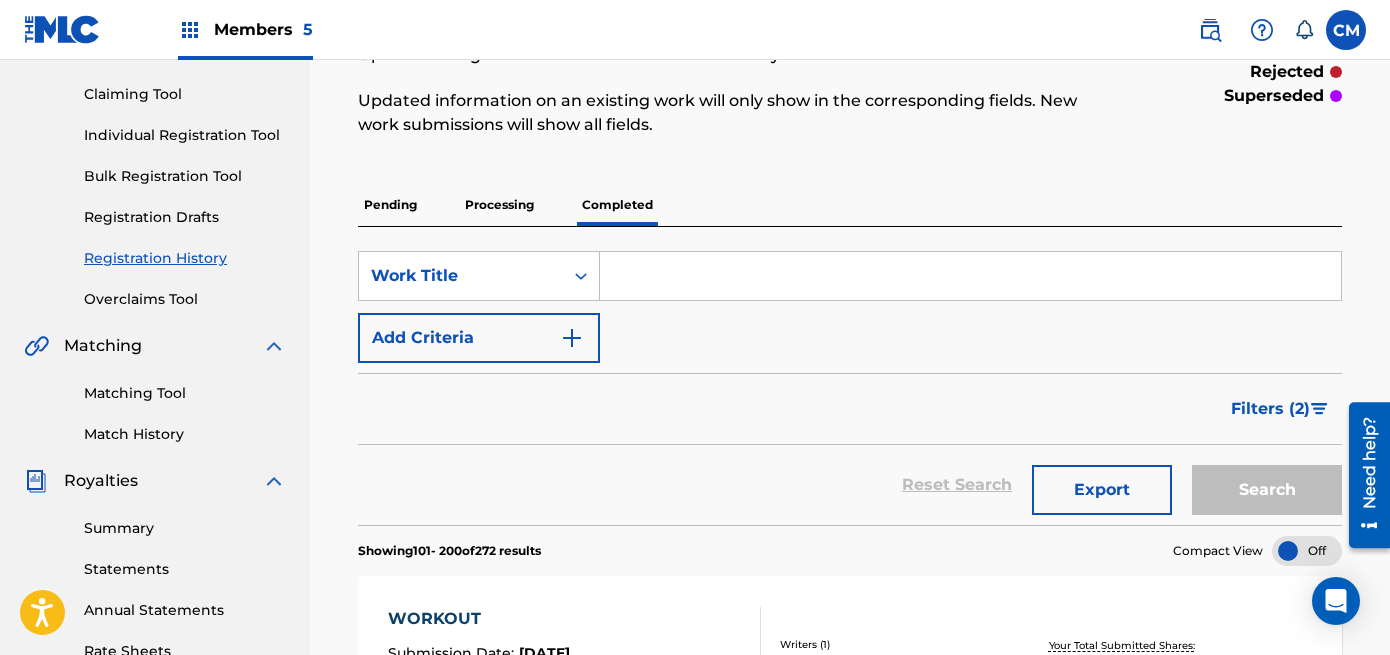 click on "Export" at bounding box center [1102, 490] 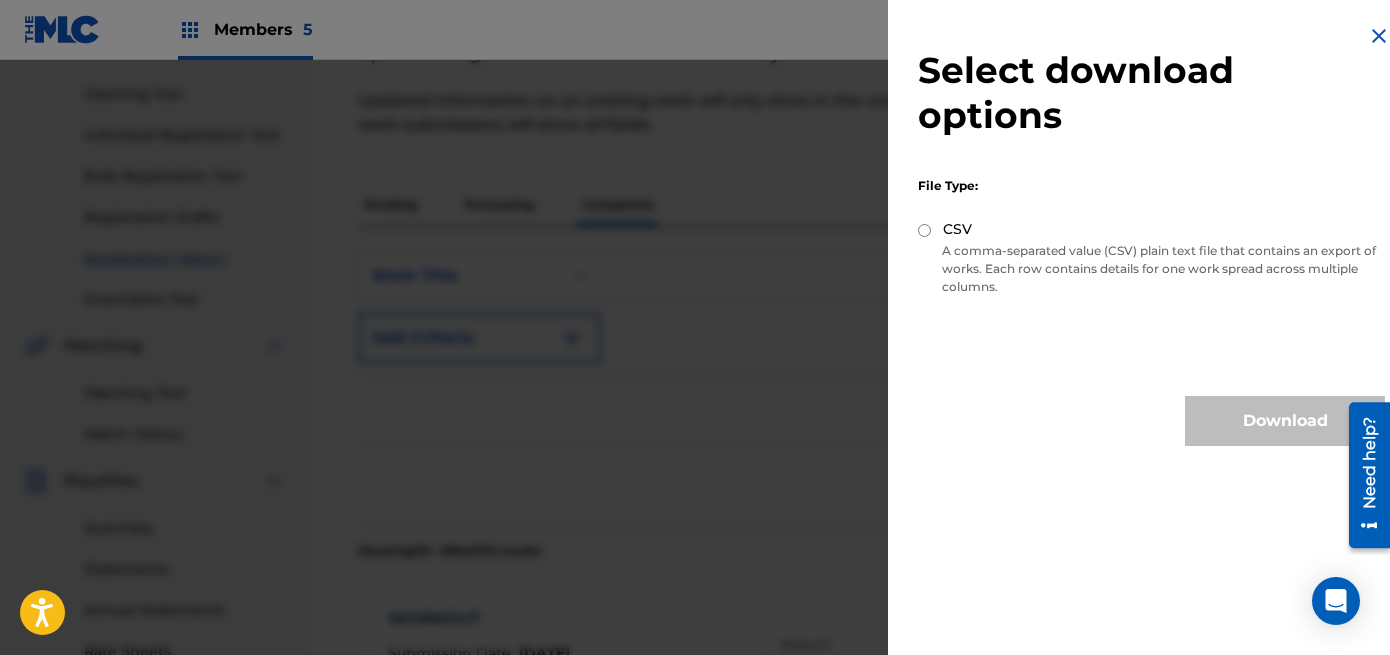 click on "CSV" at bounding box center (1151, 230) 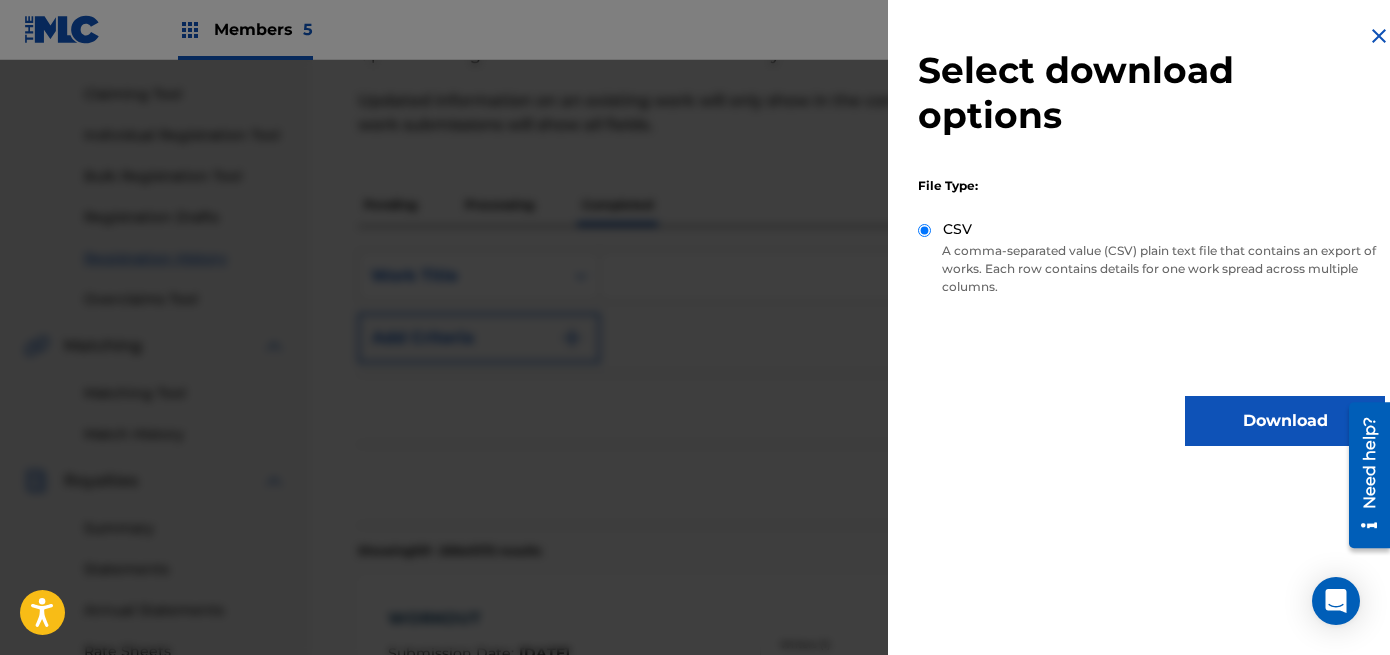 click on "Download" at bounding box center (1285, 421) 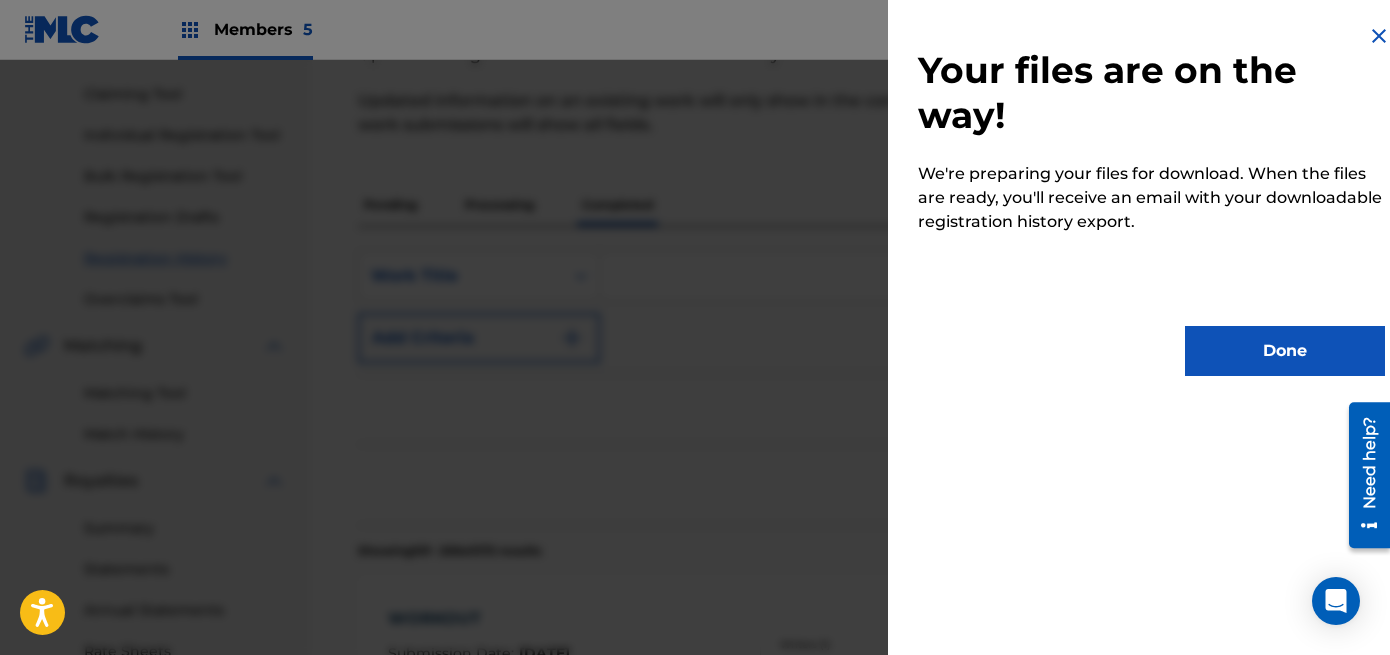 click on "Your files are on the way! We're preparing your files for download. When the files are ready, you'll receive an email with your downloadable registration history export. Done" at bounding box center [1151, 200] 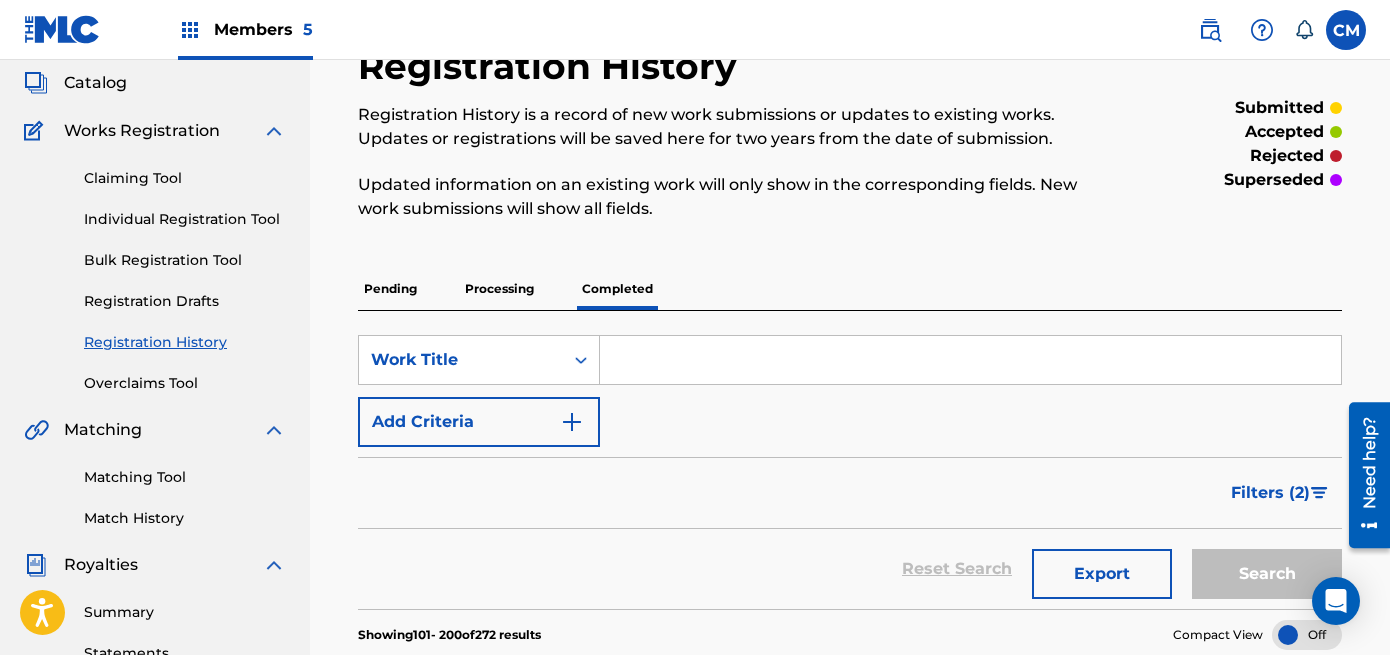 scroll, scrollTop: 0, scrollLeft: 0, axis: both 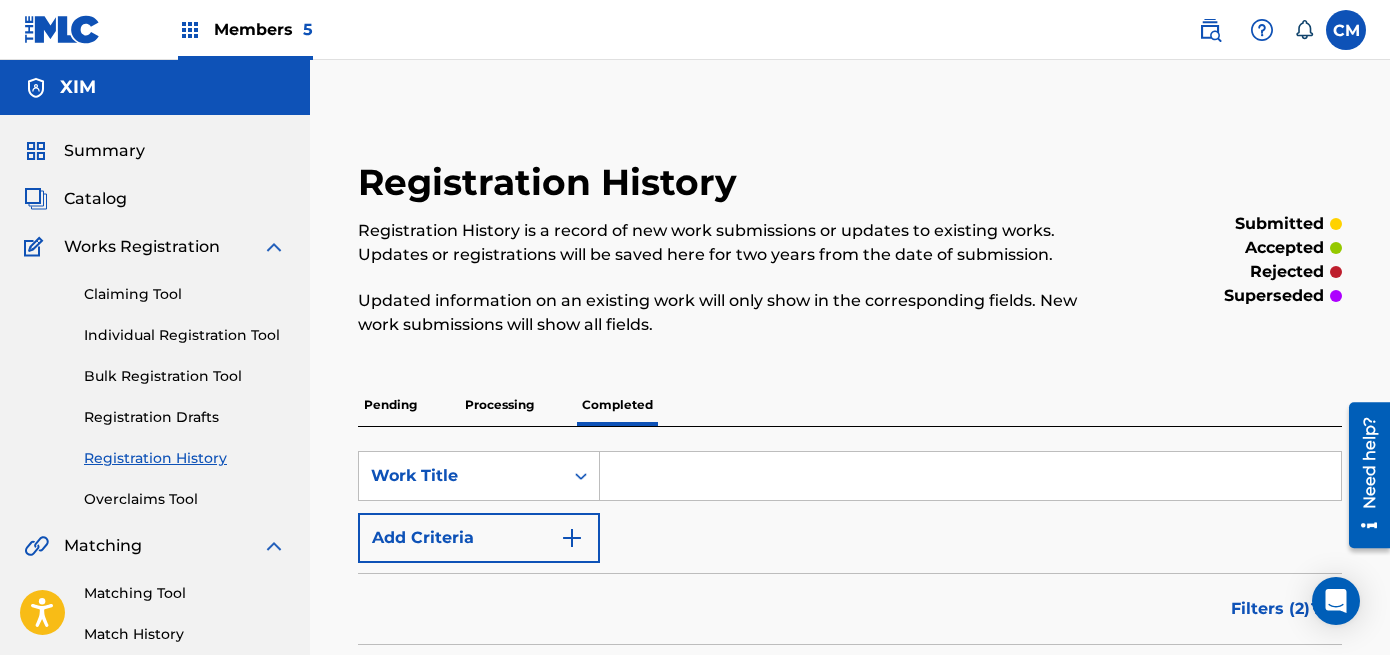 click on "Members    5" at bounding box center [263, 29] 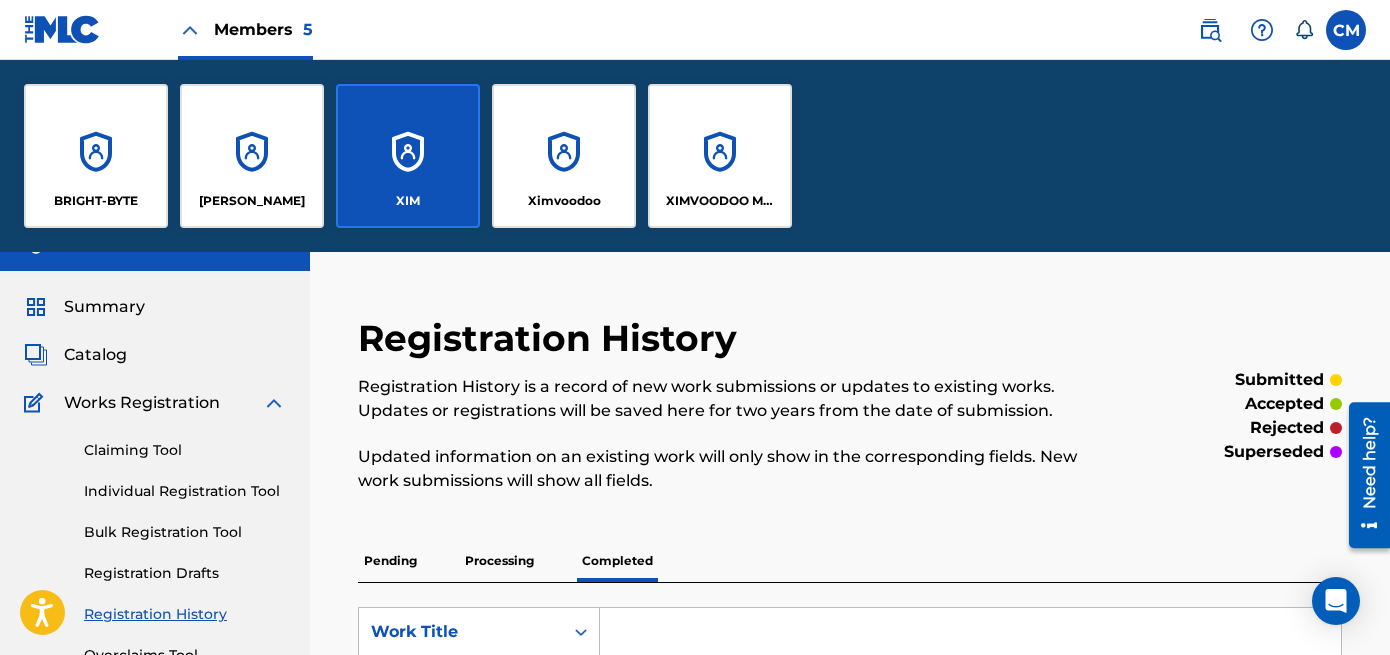 scroll, scrollTop: 0, scrollLeft: 0, axis: both 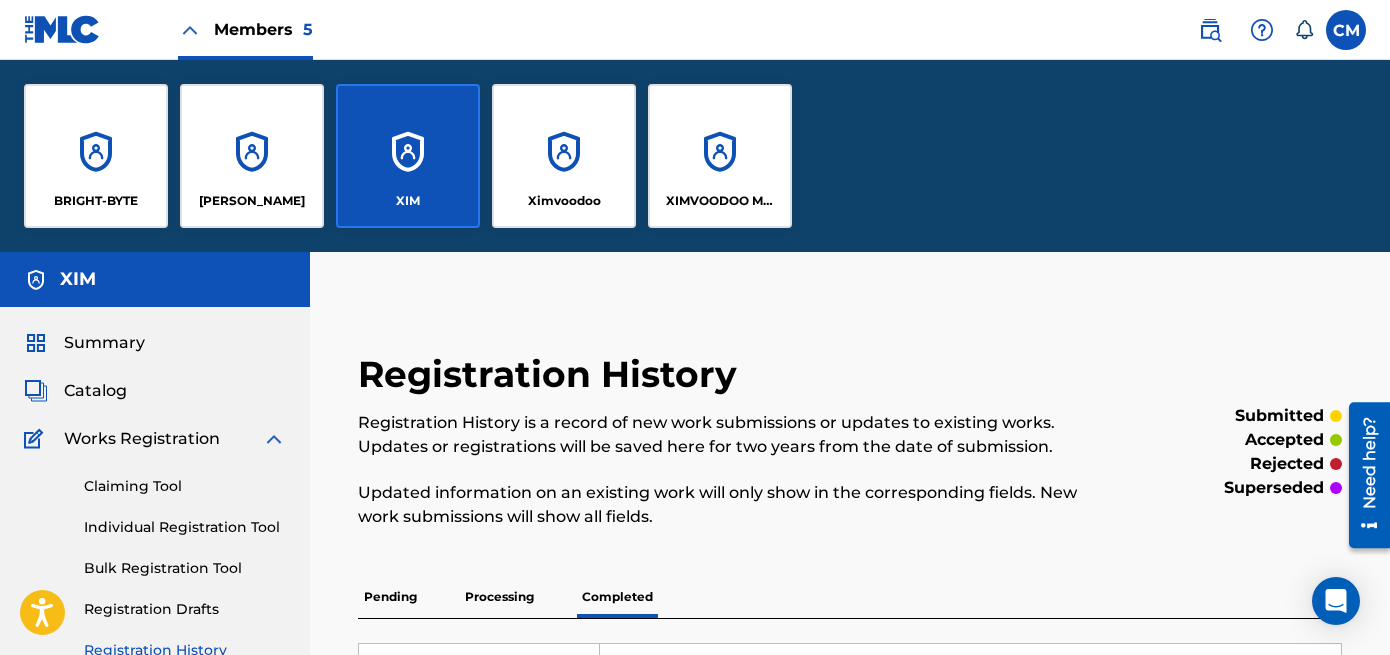 click on "XIMVOODOO MUSIC" at bounding box center [720, 156] 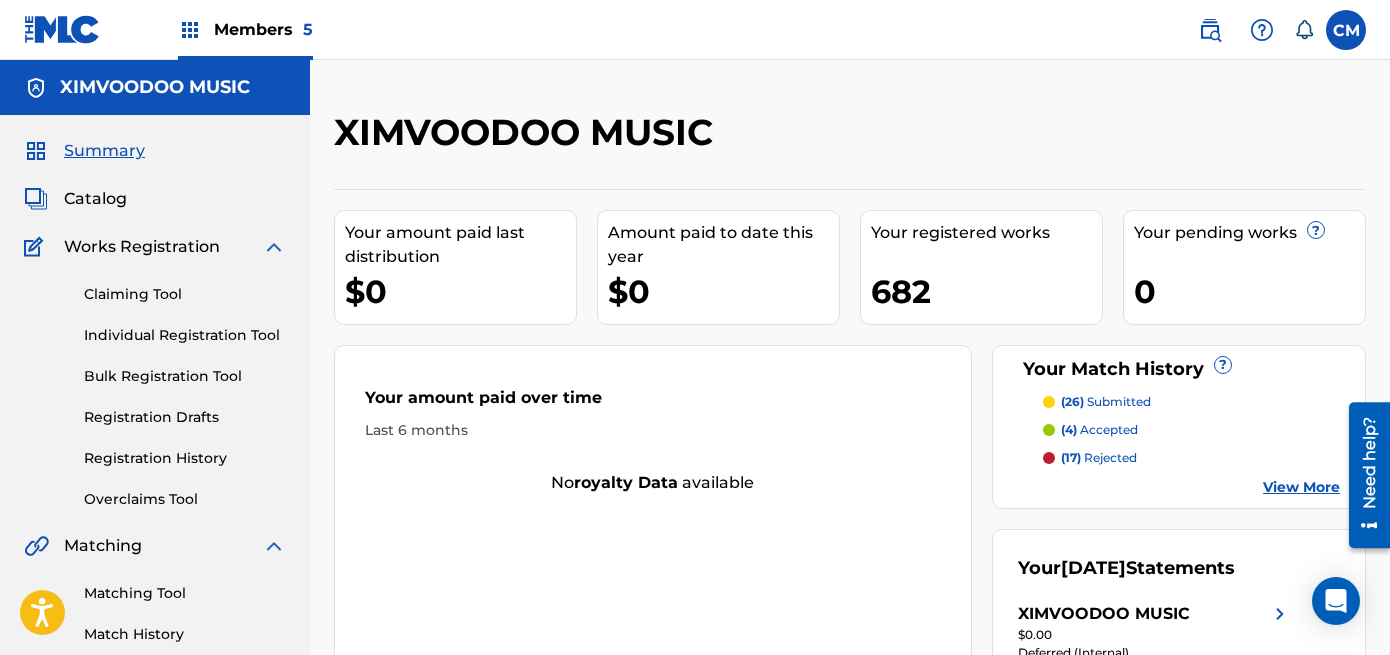 click on "Registration History" at bounding box center (185, 458) 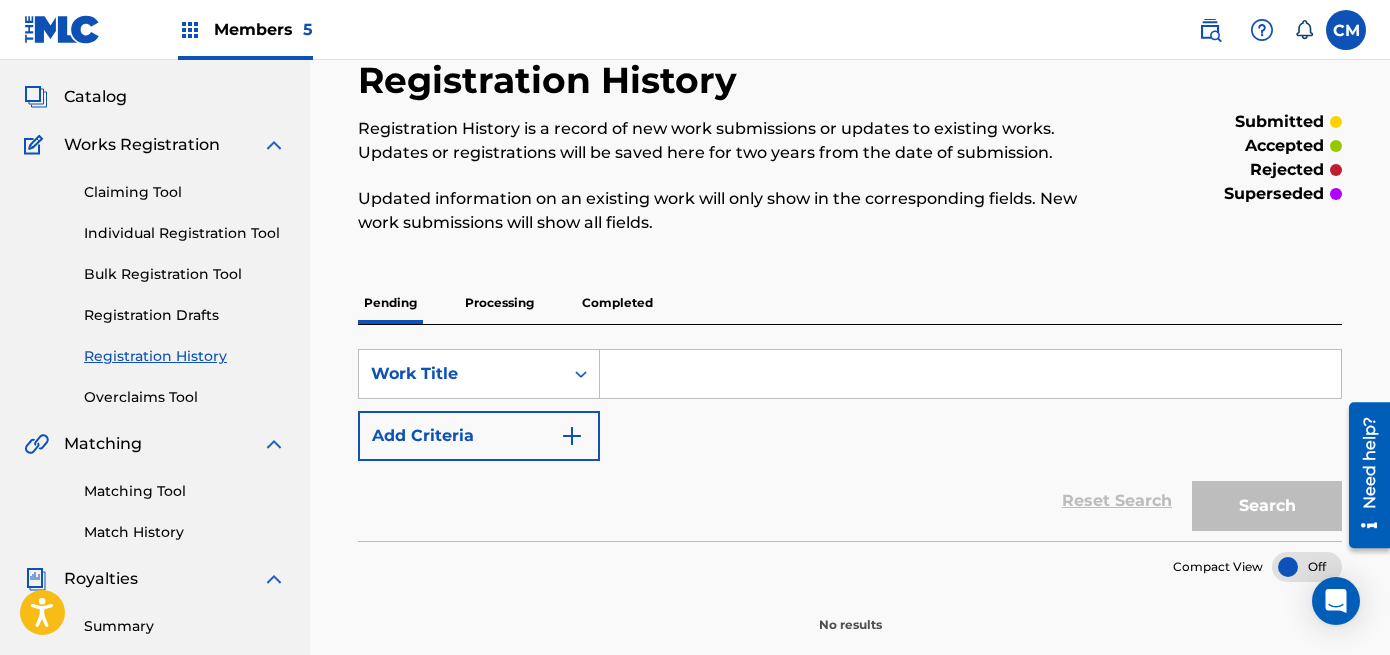scroll, scrollTop: 200, scrollLeft: 0, axis: vertical 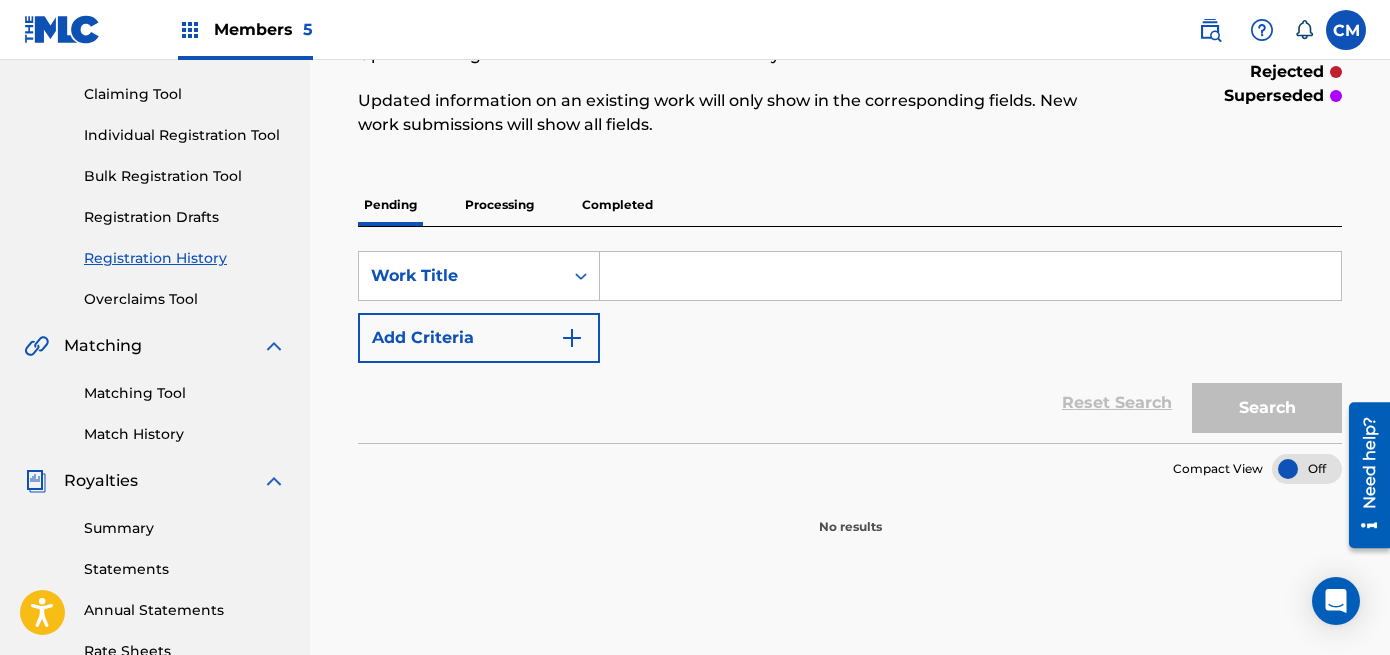 click on "Registration History Registration History is a record of new work submissions or updates to existing works. Updates or registrations will be saved here for two years from the date of submission. Updated information on an existing work will only show in the corresponding fields. New work submissions will show all fields.   submitted   accepted   rejected   superseded Pending Processing Completed SearchWithCriteria634f0d7b-0c56-4c01-bdf0-16bf81bbc504 Work Title Add Criteria Reset Search Search Compact View No results" at bounding box center (850, 248) 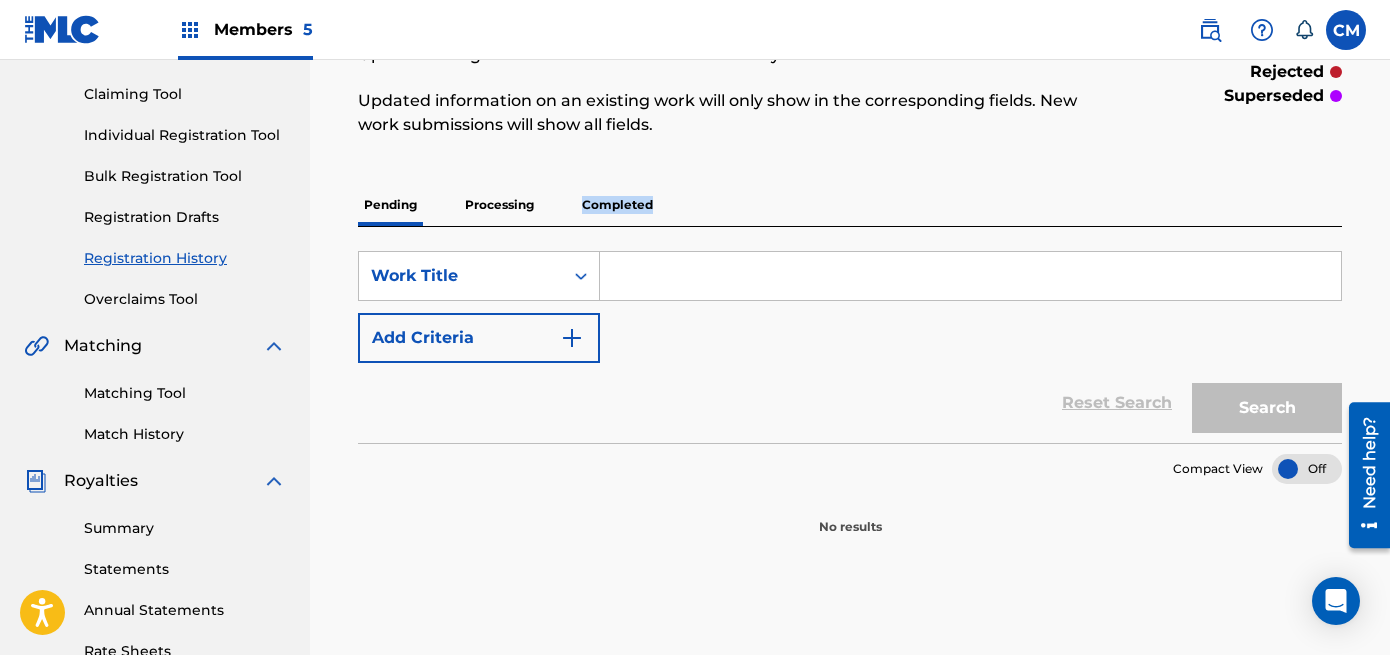 click on "Completed" at bounding box center [617, 205] 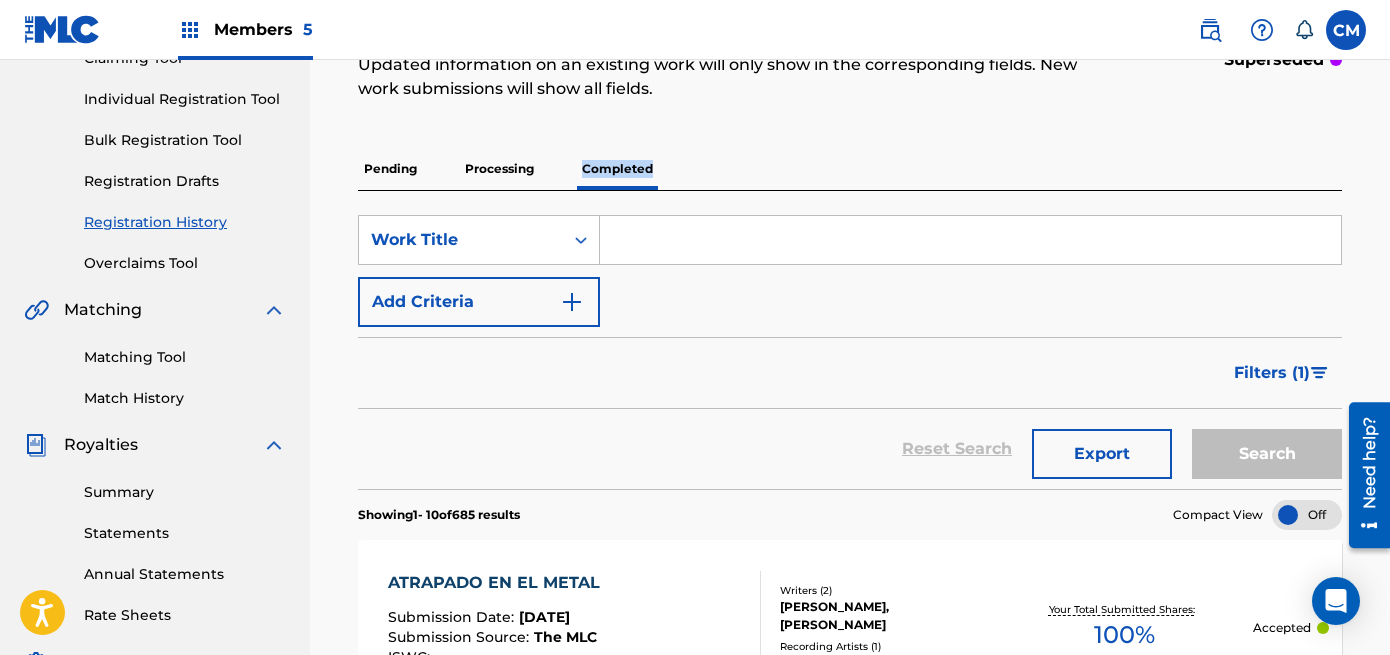 scroll, scrollTop: 200, scrollLeft: 0, axis: vertical 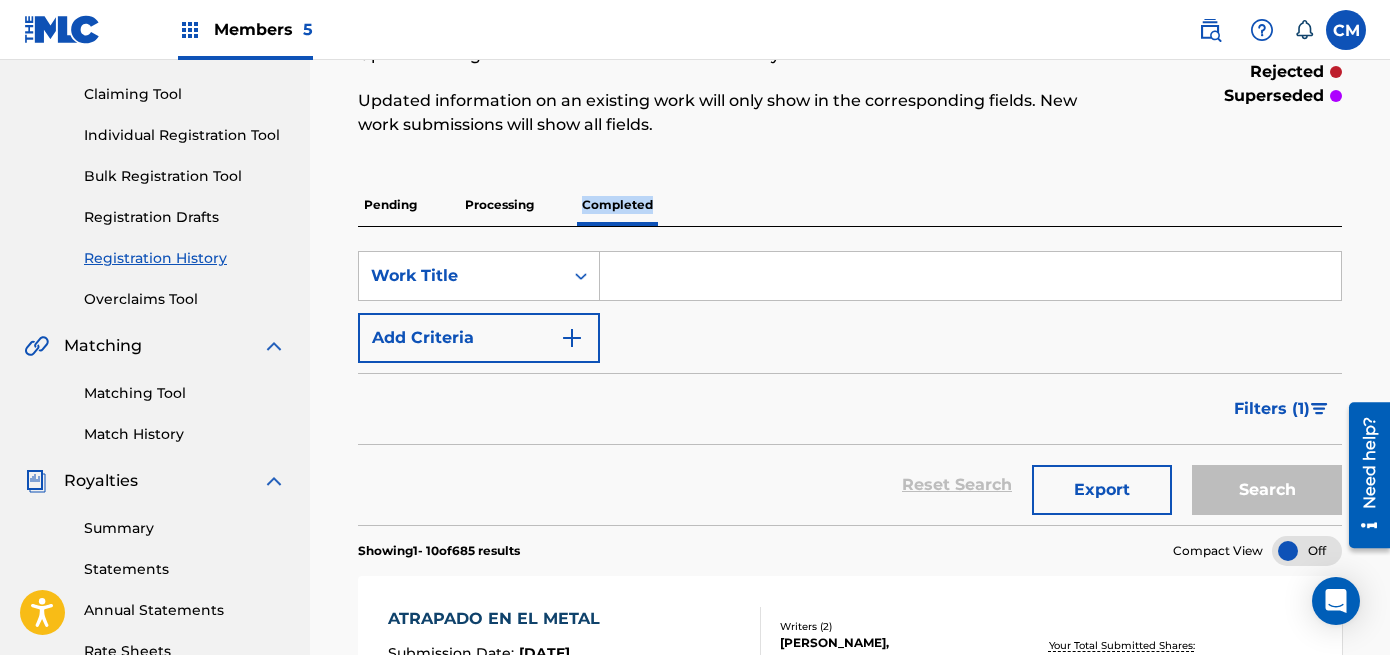 click on "Add Criteria" at bounding box center (479, 338) 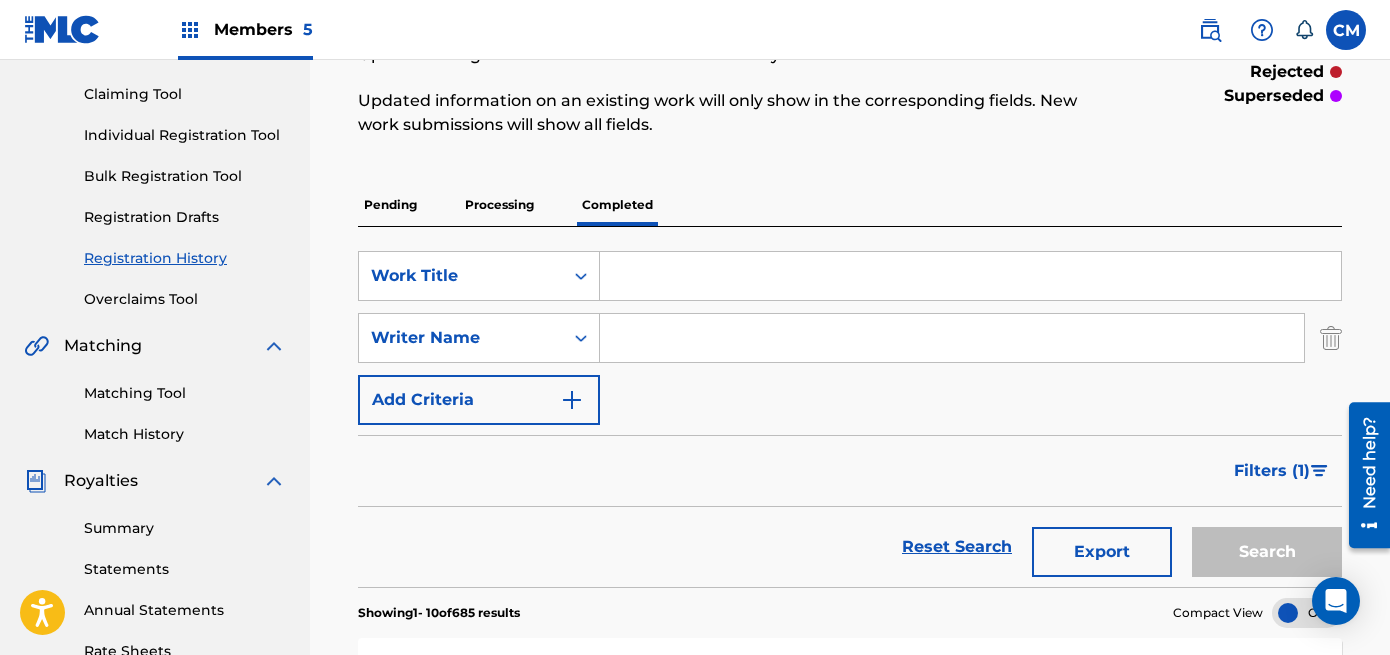 click on "SearchWithCriteria465a4f48-910a-4872-a86a-a5dfb70a44e9 Writer Name" at bounding box center [850, 338] 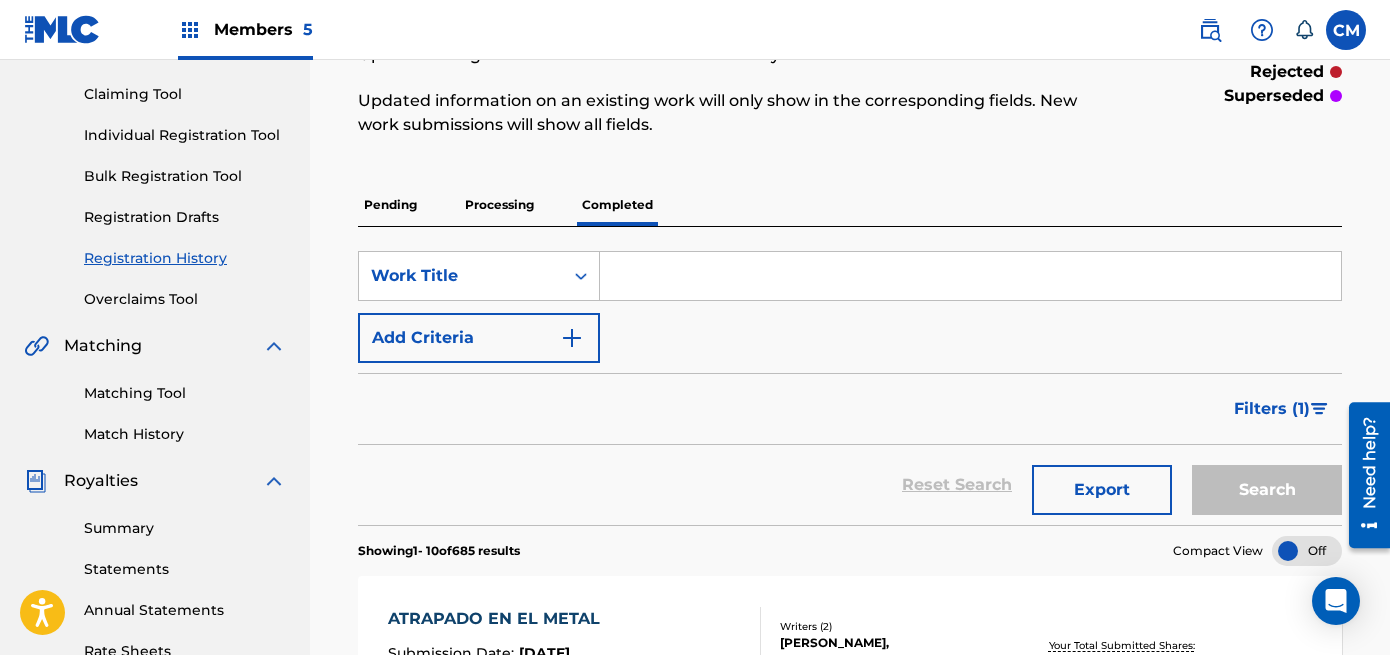 click on "Filters ( 1 )" at bounding box center (1272, 409) 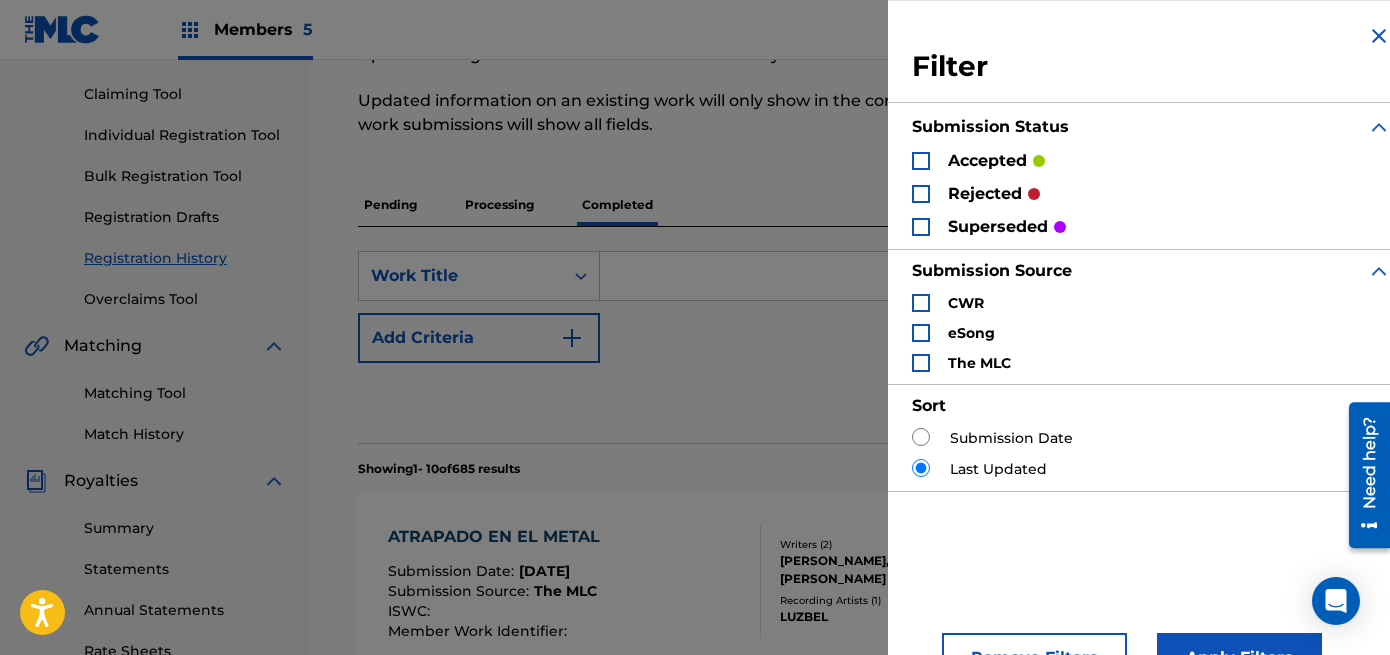 click on "accepted" at bounding box center [987, 161] 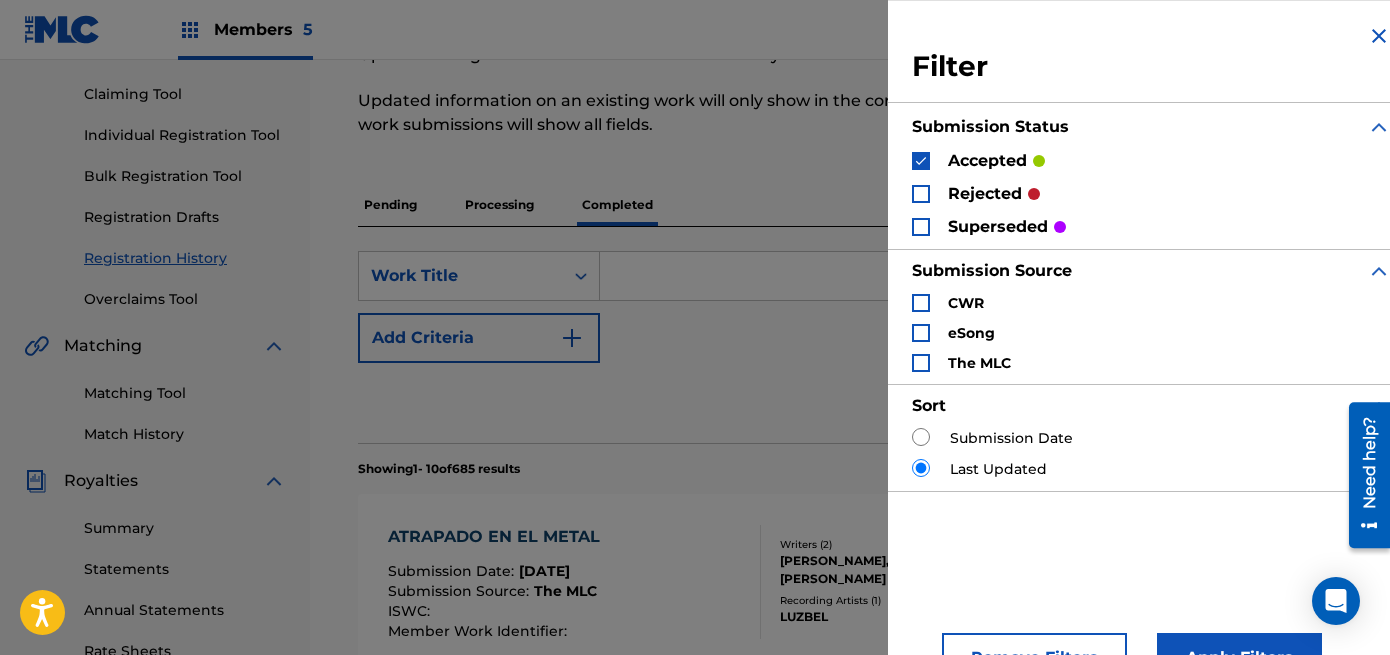 click on "Apply Filters" at bounding box center [1209, 653] 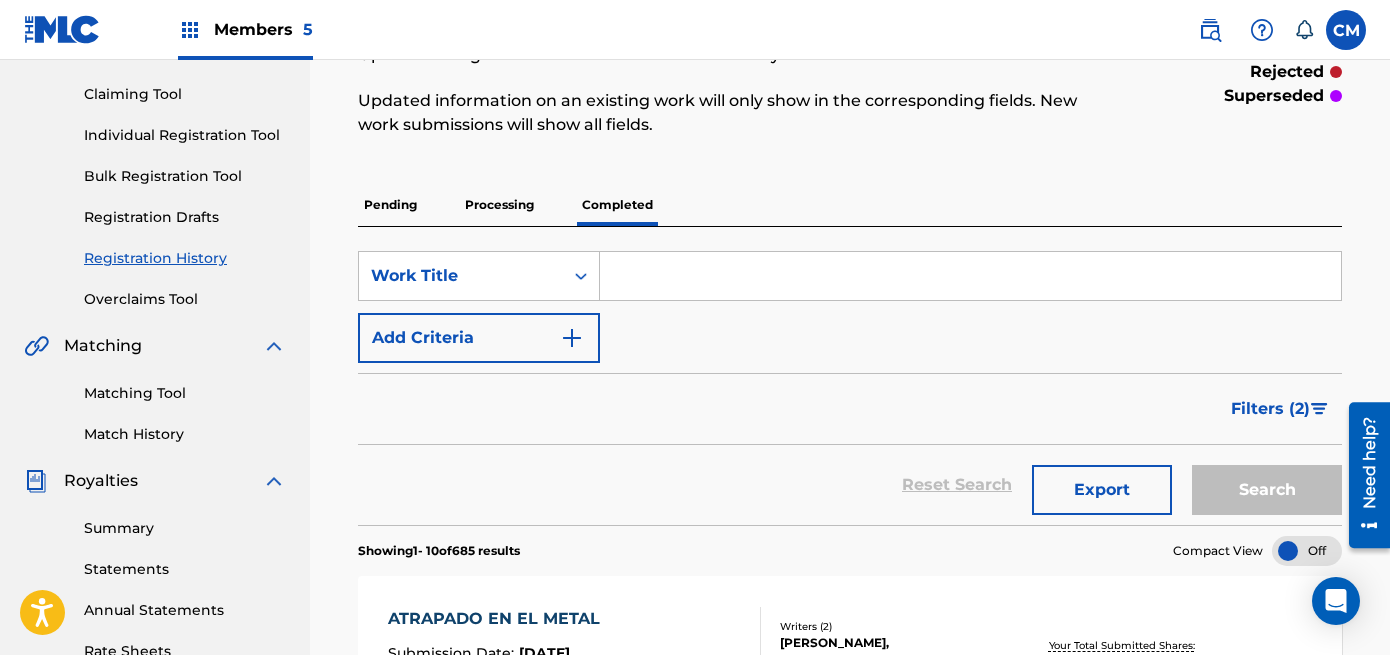 click on "Export" at bounding box center [1102, 490] 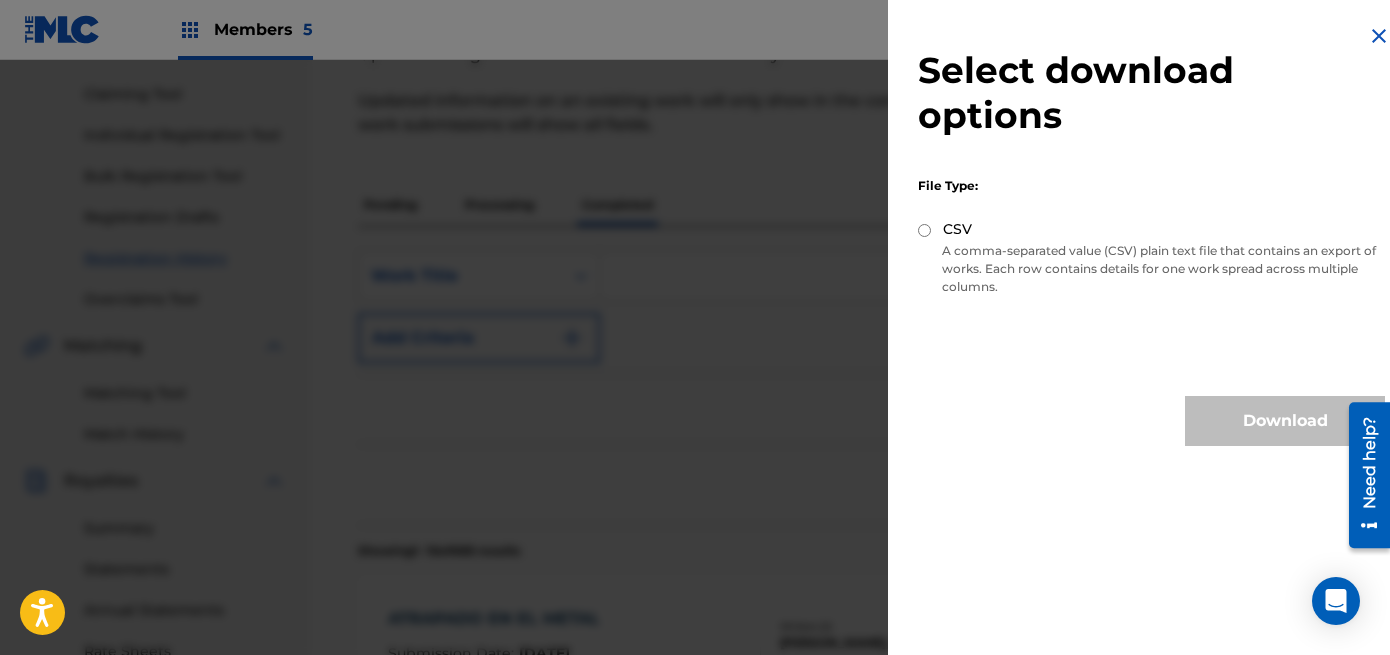 click on "A comma-separated value (CSV) plain text file that contains an export of works. Each row contains details for one work spread across multiple columns." at bounding box center (1151, 269) 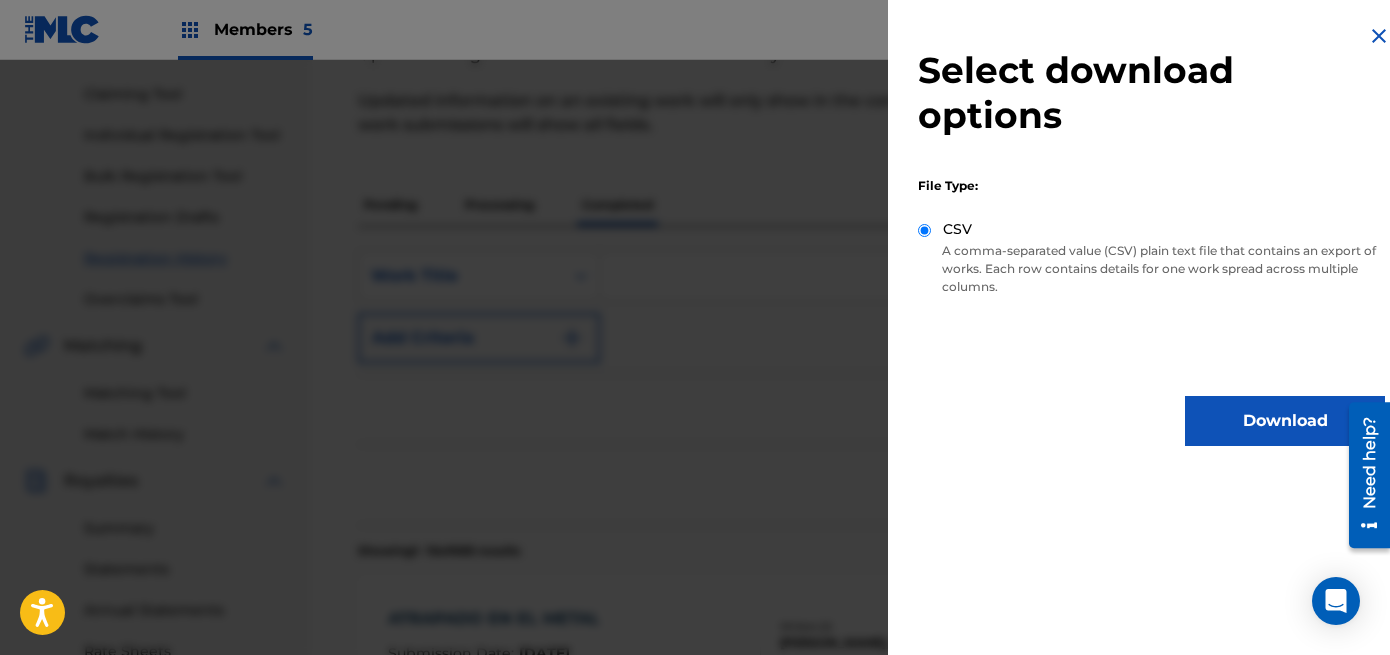 click on "Select download options File Type: CSV A comma-separated value (CSV) plain text file that contains an export of works. Each row contains details for one work spread across multiple columns. Download" at bounding box center (1151, 235) 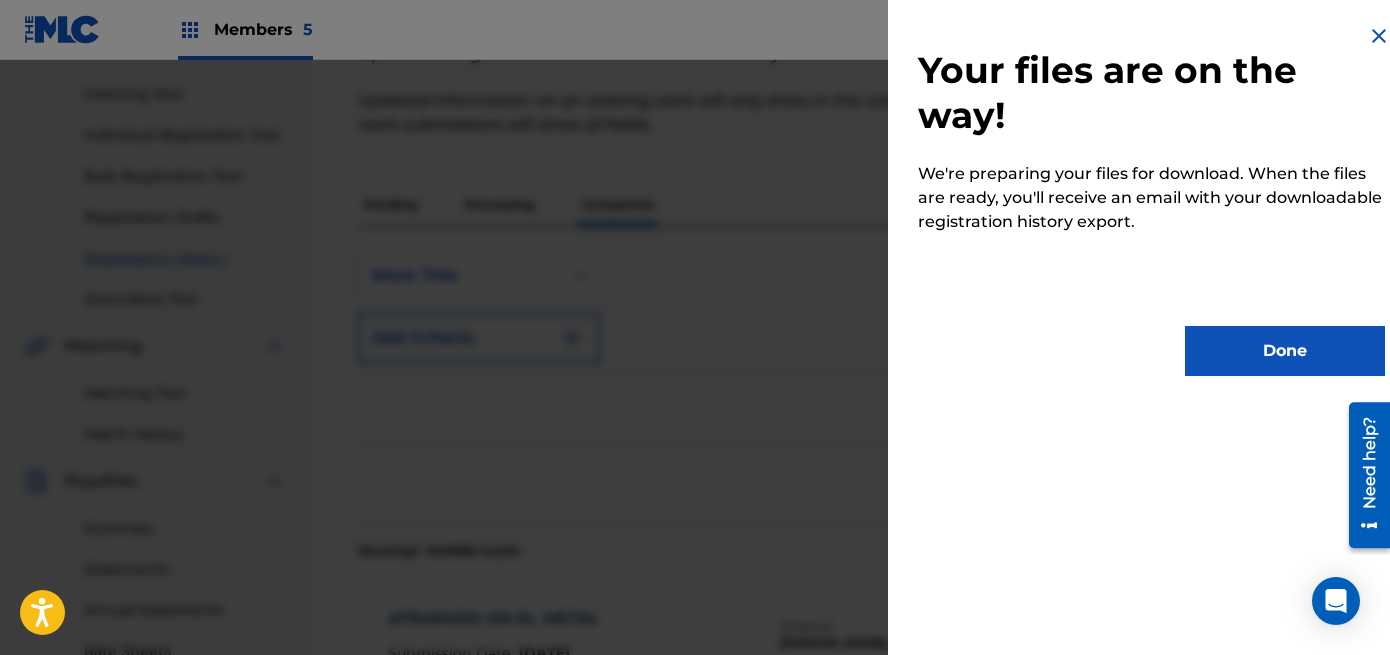 click on "Your files are on the way! We're preparing your files for download. When the files are ready, you'll receive an email with your downloadable registration history export. Done" at bounding box center (1151, 200) 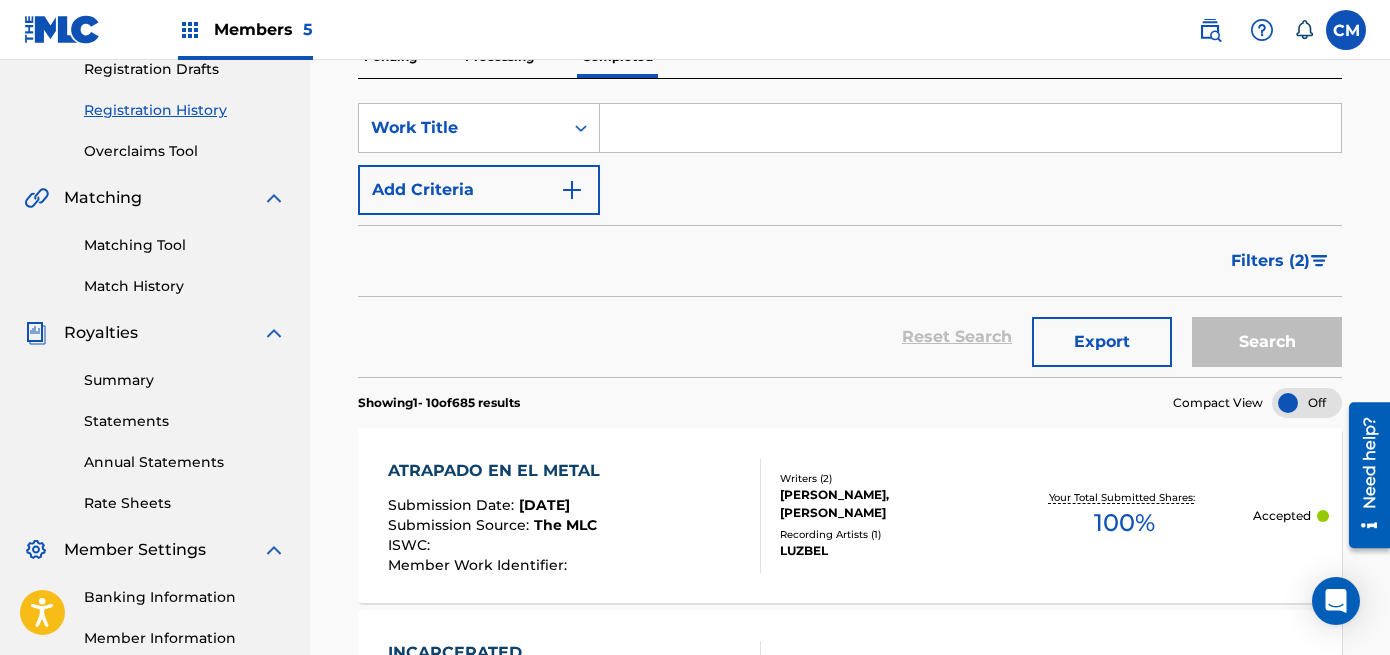 scroll, scrollTop: 400, scrollLeft: 0, axis: vertical 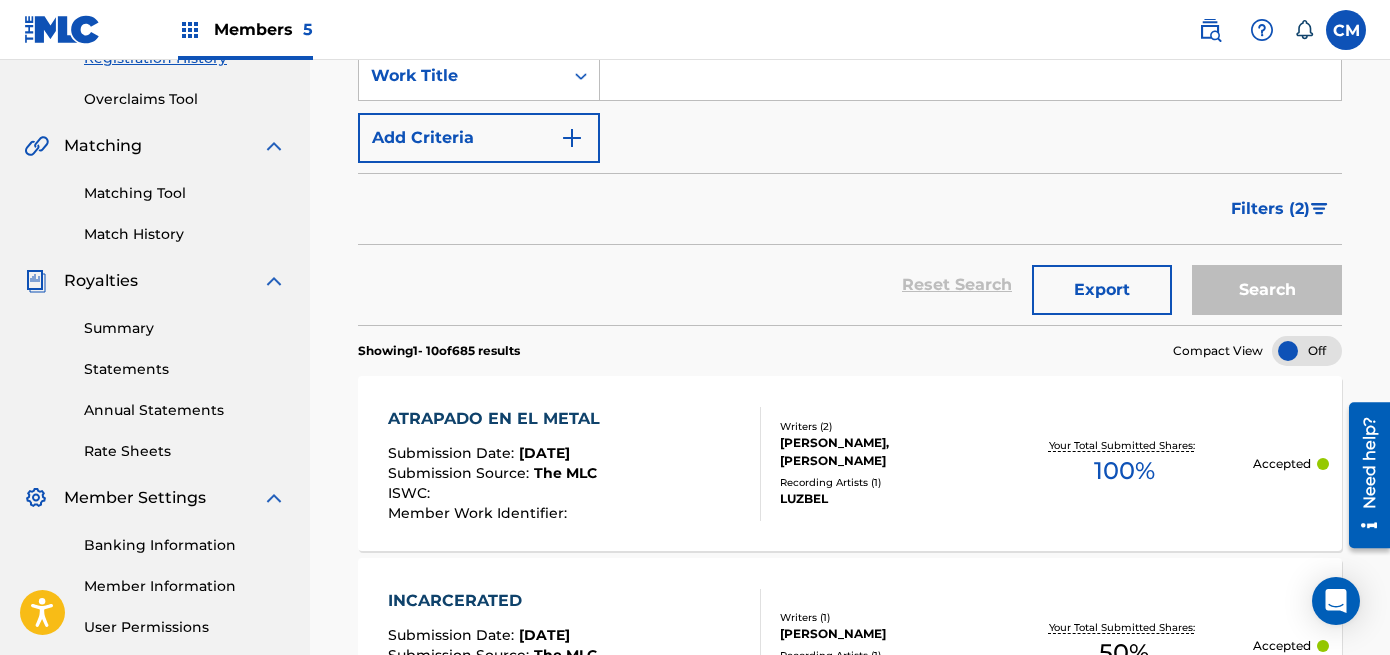 click on "Export" at bounding box center (1102, 290) 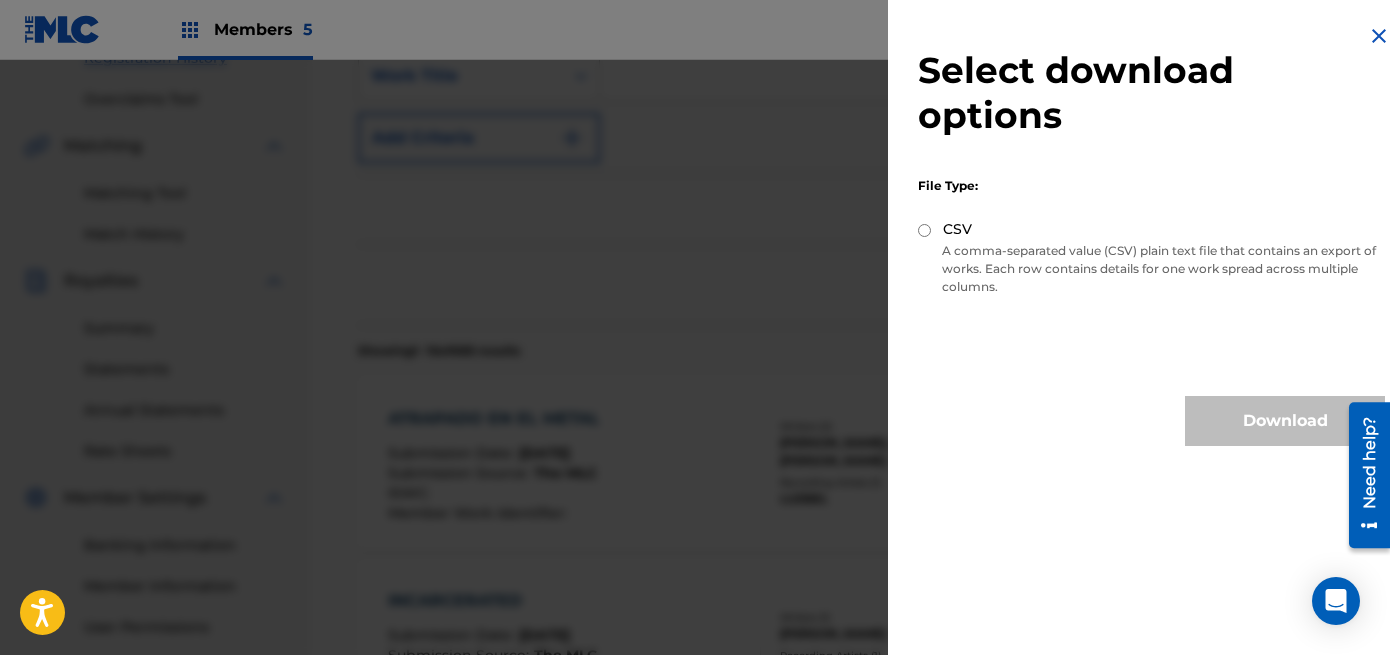 click on "A comma-separated value (CSV) plain text file that contains an export of works. Each row contains details for one work spread across multiple columns." at bounding box center [1151, 269] 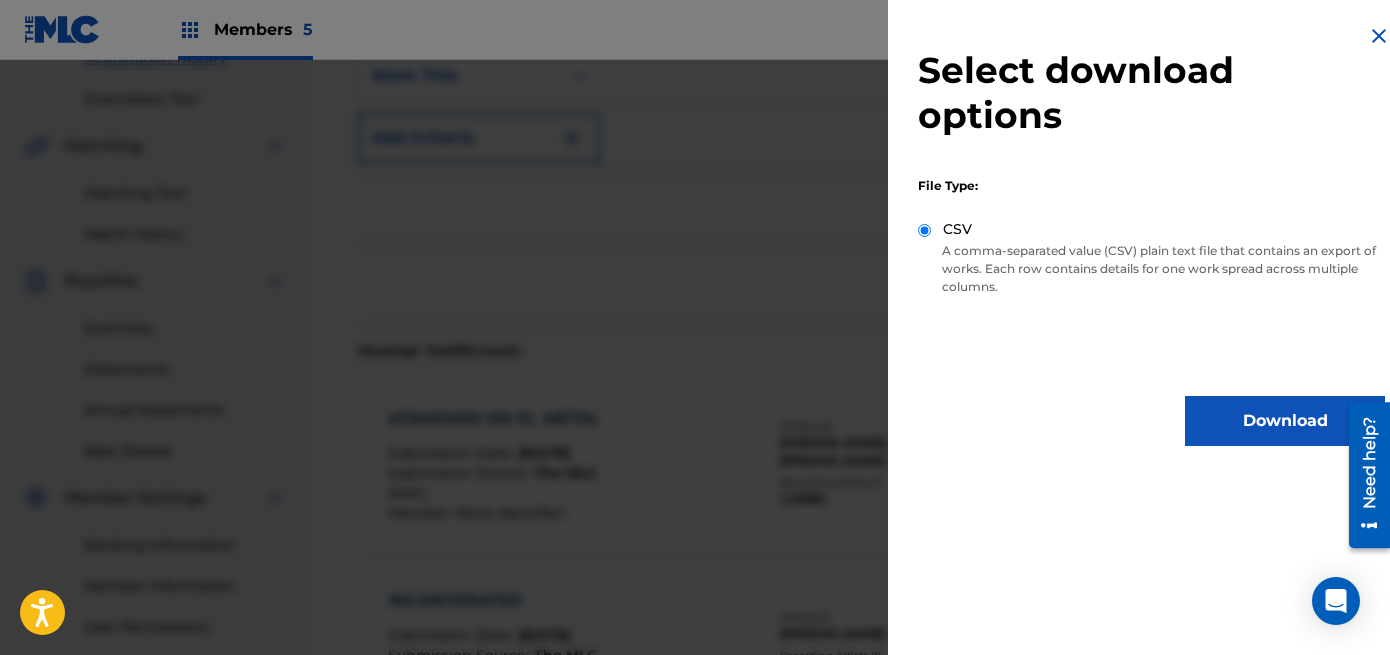 click on "Select download options File Type: CSV A comma-separated value (CSV) plain text file that contains an export of works. Each row contains details for one work spread across multiple columns. Download" at bounding box center [1151, 235] 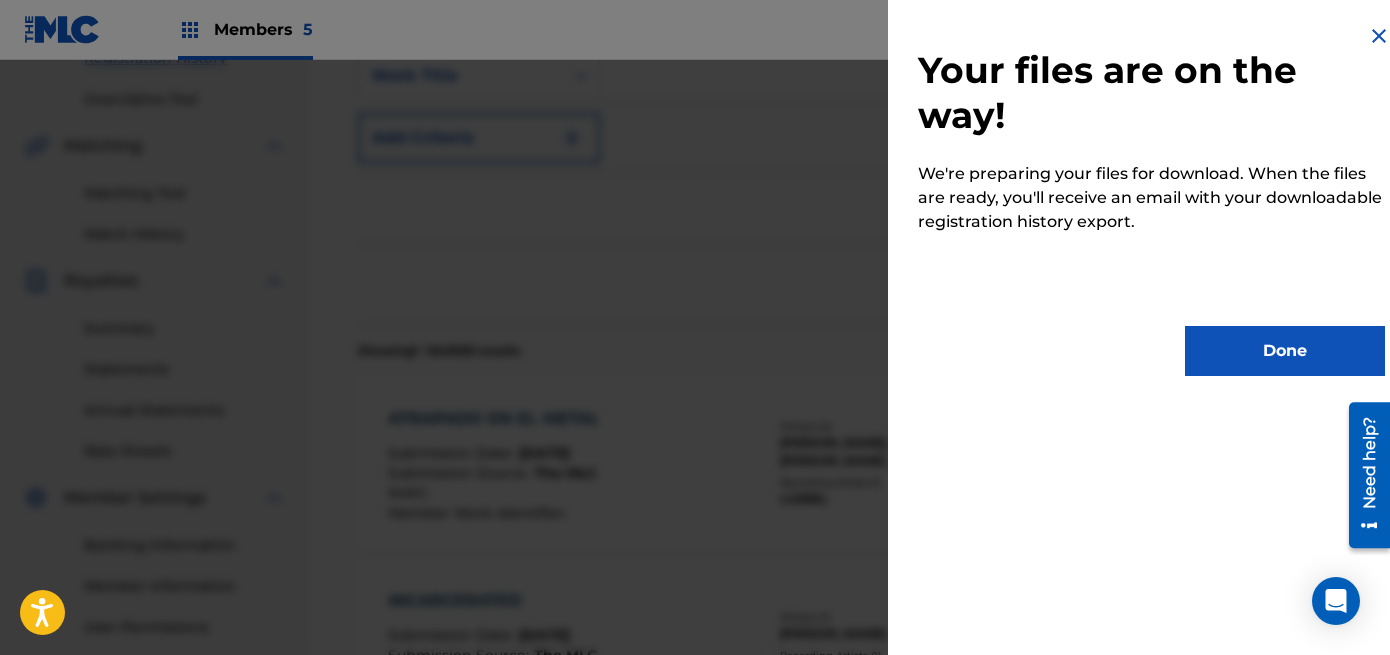 click on "Done" at bounding box center (1285, 351) 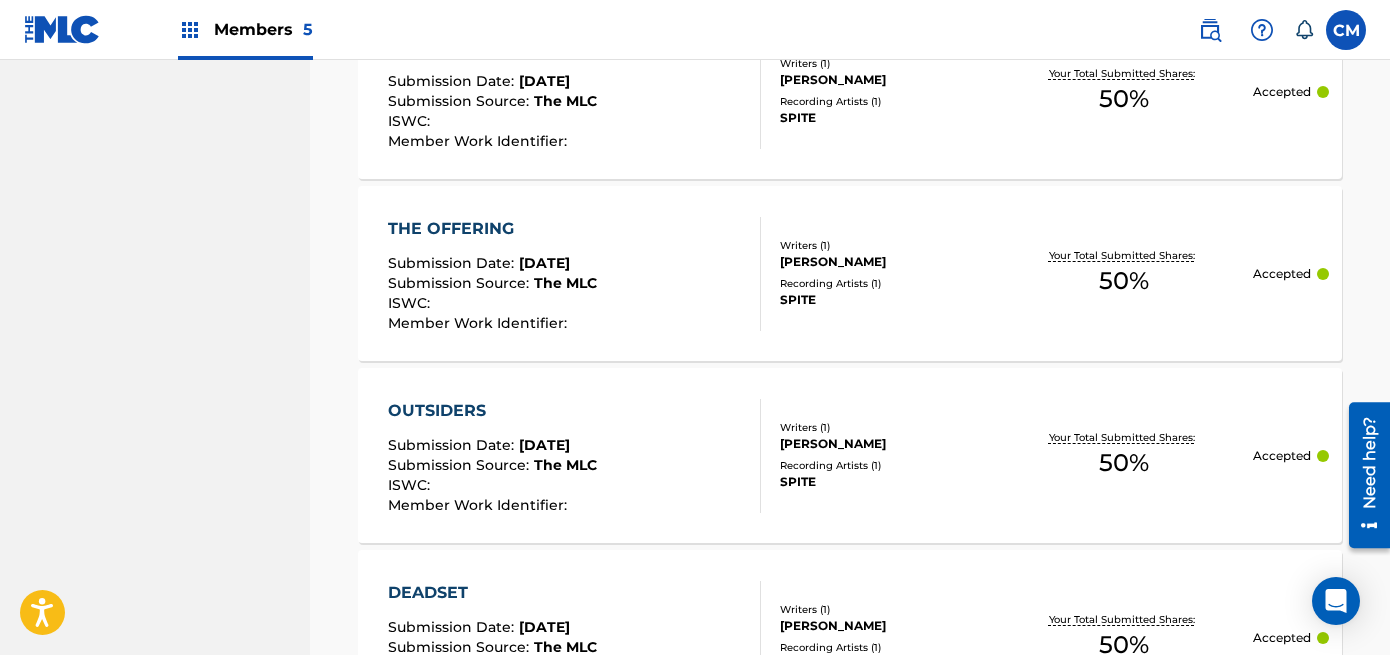 scroll, scrollTop: 2165, scrollLeft: 0, axis: vertical 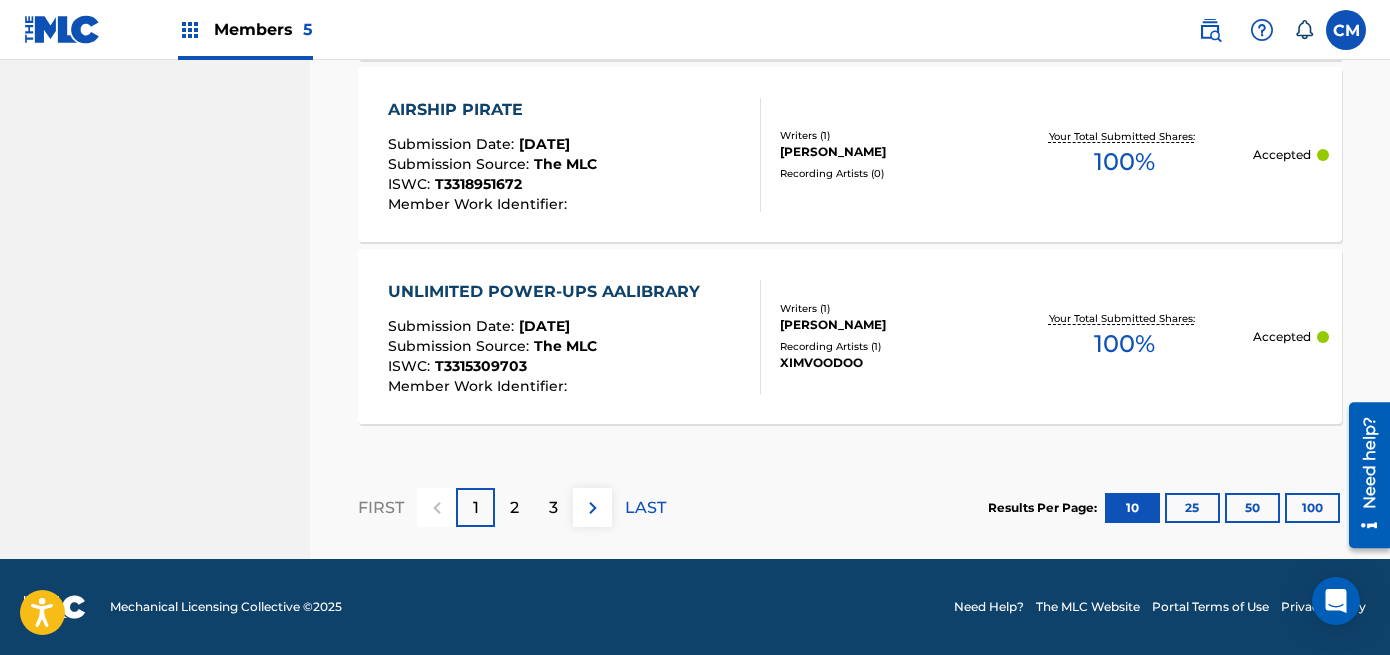 click on "100" at bounding box center (1312, 508) 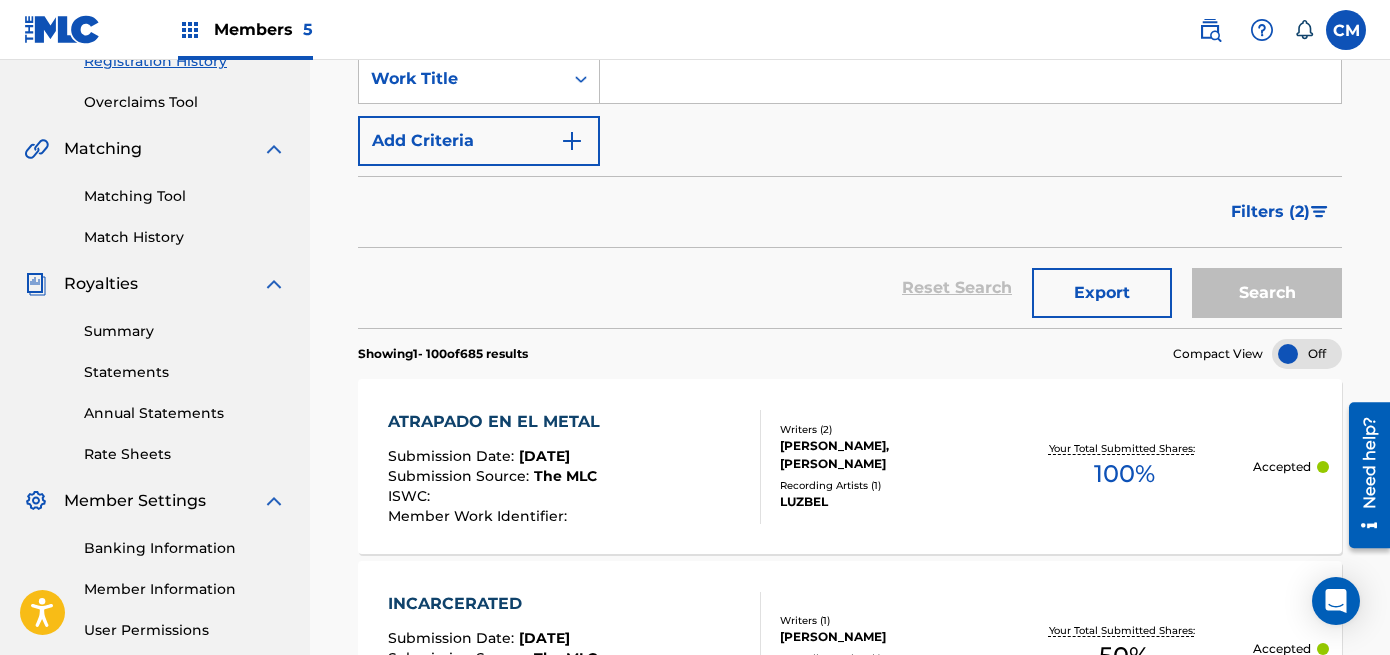 scroll, scrollTop: 400, scrollLeft: 0, axis: vertical 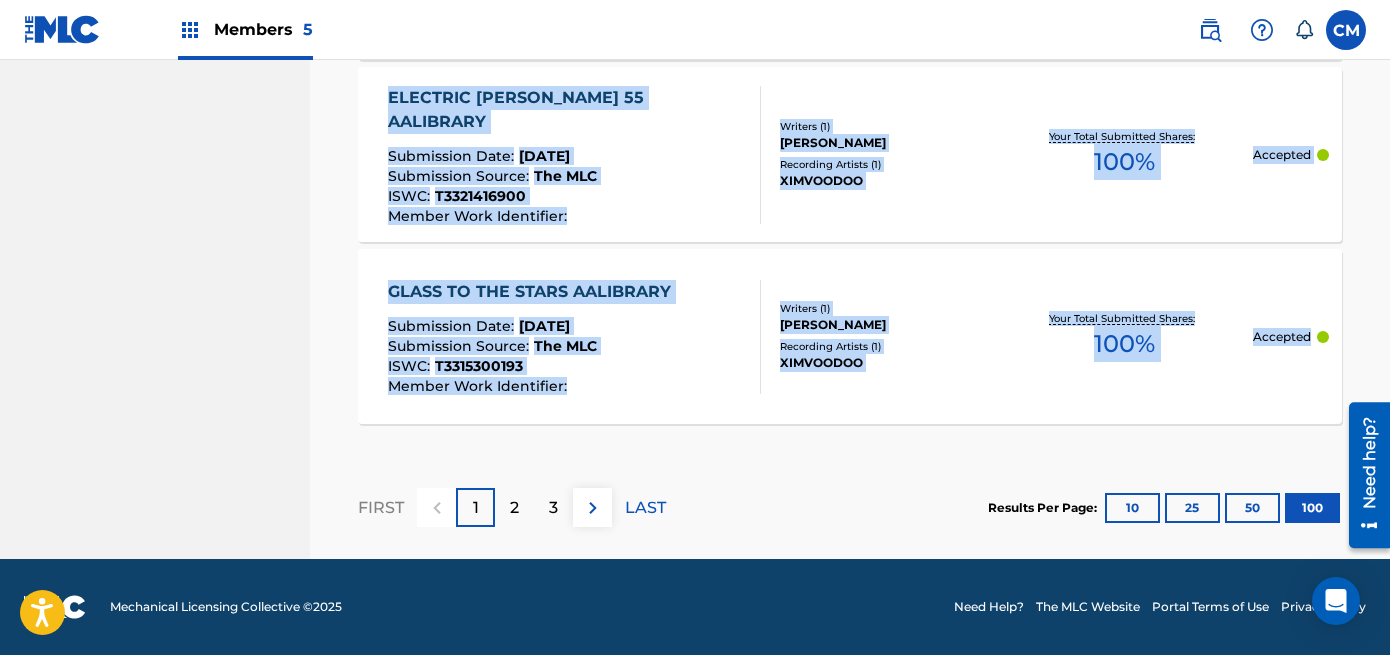 drag, startPoint x: 345, startPoint y: 371, endPoint x: 1323, endPoint y: 383, distance: 978.0736 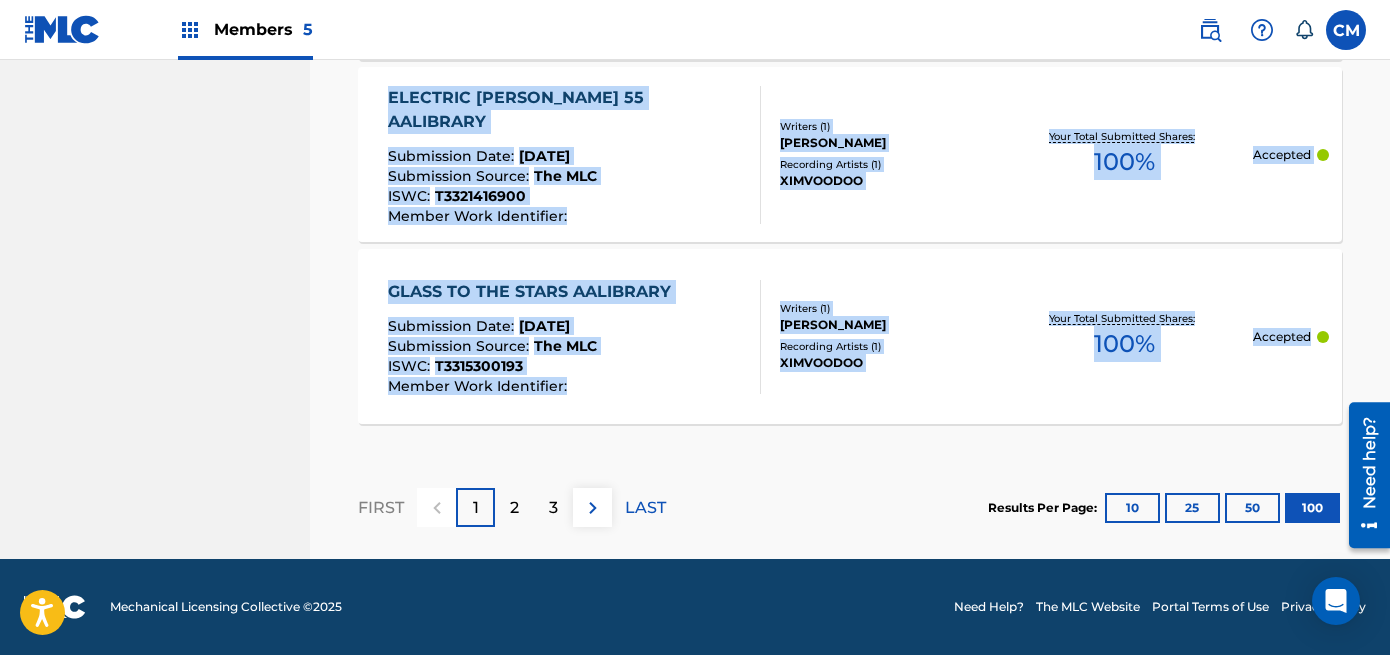 scroll, scrollTop: 17972, scrollLeft: 0, axis: vertical 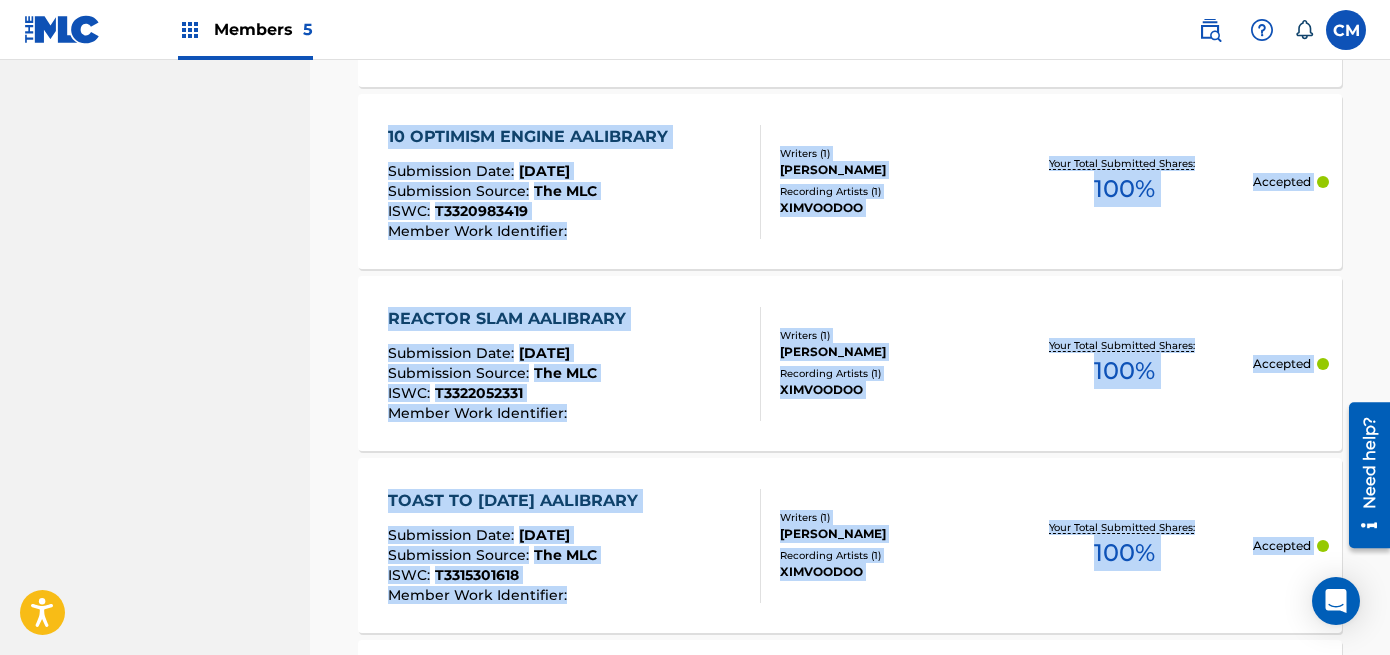 click on "Registration History Registration History is a record of new work submissions or updates to existing works. Updates or registrations will be saved here for two years from the date of submission. Updated information on an existing work will only show in the corresponding fields. New work submissions will show all fields.   submitted   accepted   rejected   superseded Pending Processing Completed SearchWithCriteria634f0d7b-0c56-4c01-bdf0-16bf81bbc504 Work Title Add Criteria Filter Submission Status   accepted   rejected   superseded Submission Source  CWR   eSong   The MLC  Sort Submission Date Last Updated Remove Filters Apply Filters Filters ( 2 ) Reset Search Export Search Showing  1  -   100  of  685   results   Compact View ATRAPADO EN EL METAL Submission Date : [DATE] Submission Source : The MLC ISWC : Member Work Identifier : Writers ( 2 ) [PERSON_NAME], [PERSON_NAME] Recording Artists ( 1 ) [PERSON_NAME] Your Total Submitted Shares: 100 %   Accepted INCARCERATED Submission Date : [DATE] : :" at bounding box center (850, -8365) 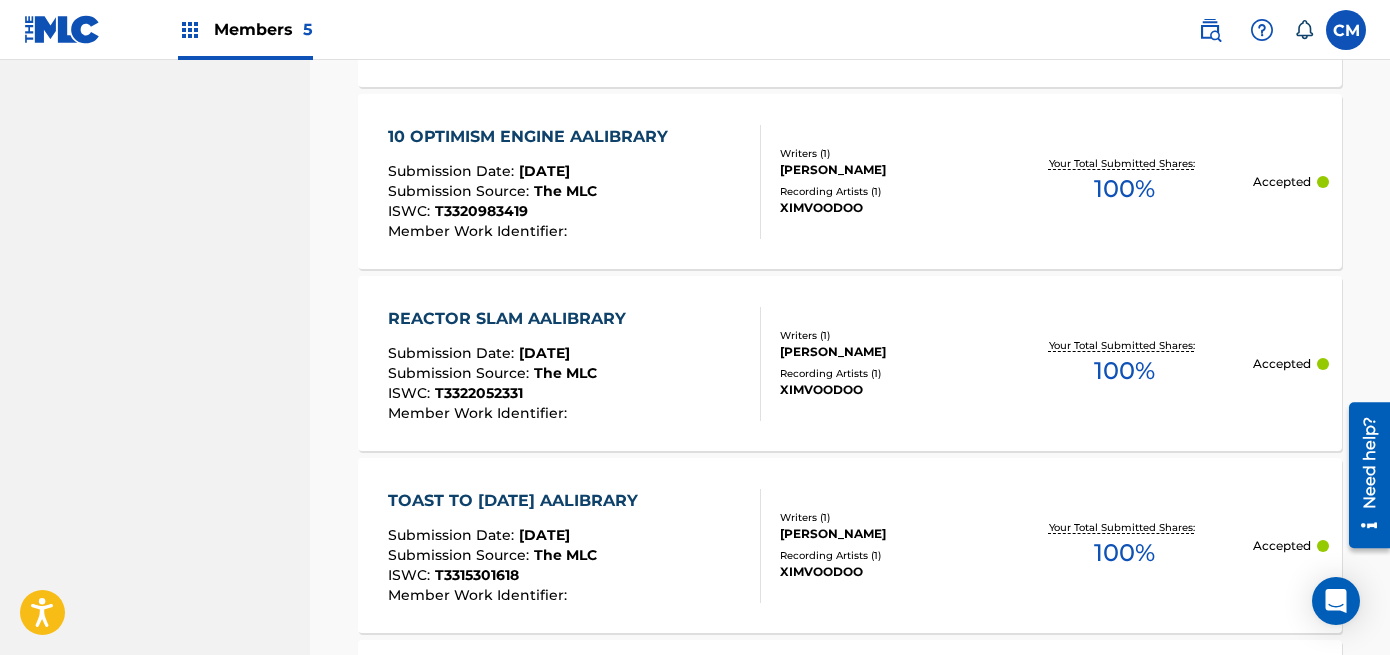 click on "Registration History Registration History is a record of new work submissions or updates to existing works. Updates or registrations will be saved here for two years from the date of submission. Updated information on an existing work will only show in the corresponding fields. New work submissions will show all fields.   submitted   accepted   rejected   superseded Pending Processing Completed SearchWithCriteria634f0d7b-0c56-4c01-bdf0-16bf81bbc504 Work Title Add Criteria Filter Submission Status   accepted   rejected   superseded Submission Source  CWR   eSong   The MLC  Sort Submission Date Last Updated Remove Filters Apply Filters Filters ( 2 ) Reset Search Export Search Showing  1  -   100  of  685   results   Compact View ATRAPADO EN EL METAL Submission Date : [DATE] Submission Source : The MLC ISWC : Member Work Identifier : Writers ( 2 ) [PERSON_NAME], [PERSON_NAME] Recording Artists ( 1 ) [PERSON_NAME] Your Total Submitted Shares: 100 %   Accepted INCARCERATED Submission Date : [DATE] : :" at bounding box center [850, -8365] 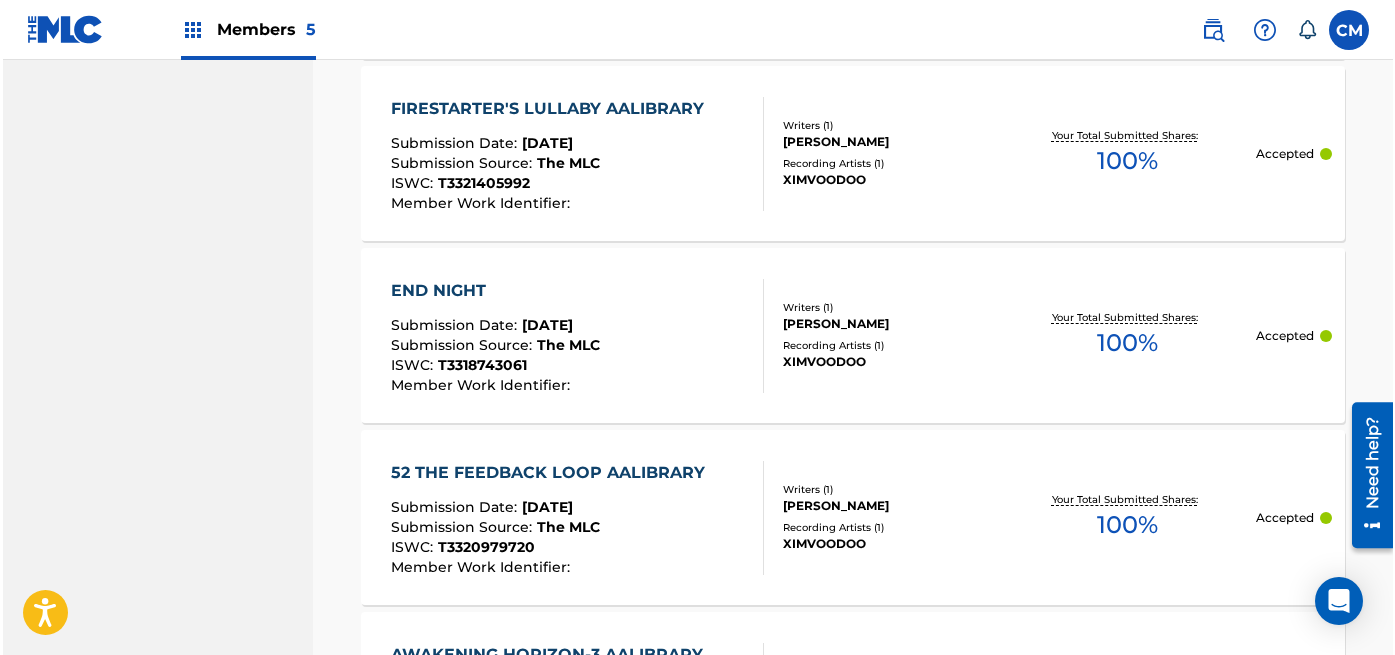 scroll, scrollTop: 16772, scrollLeft: 0, axis: vertical 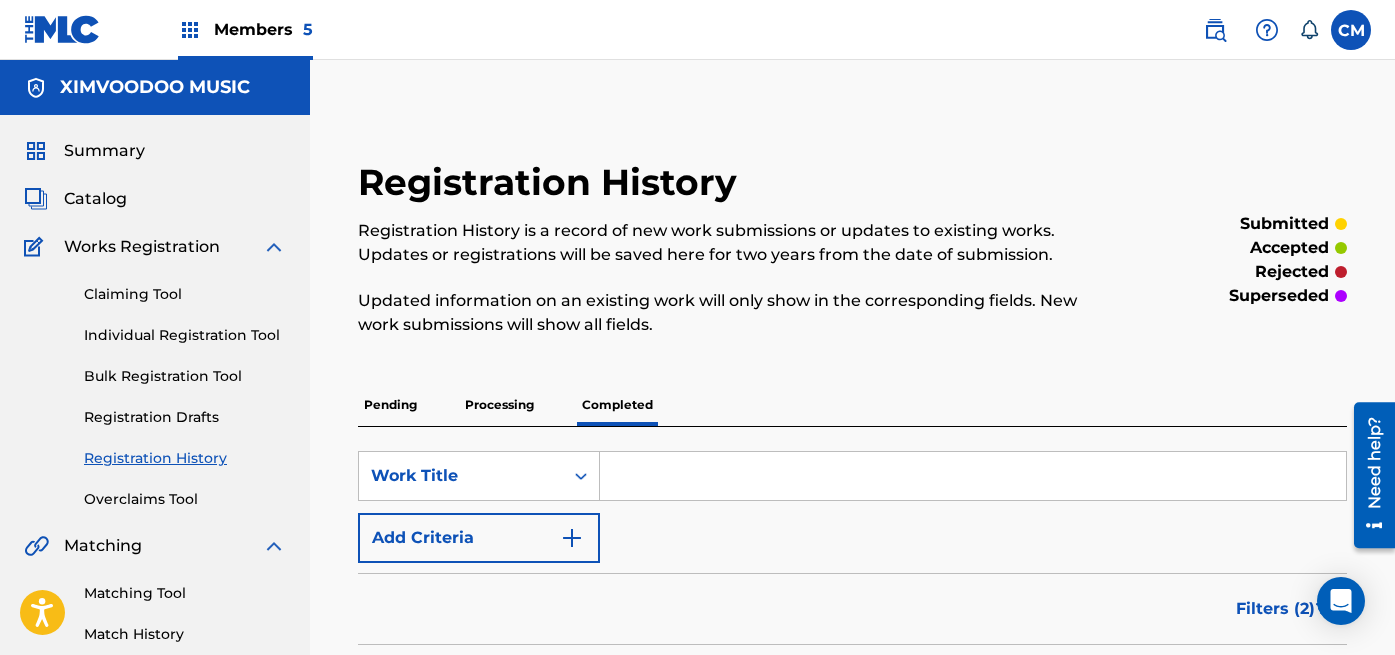 click on "Summary" at bounding box center (104, 151) 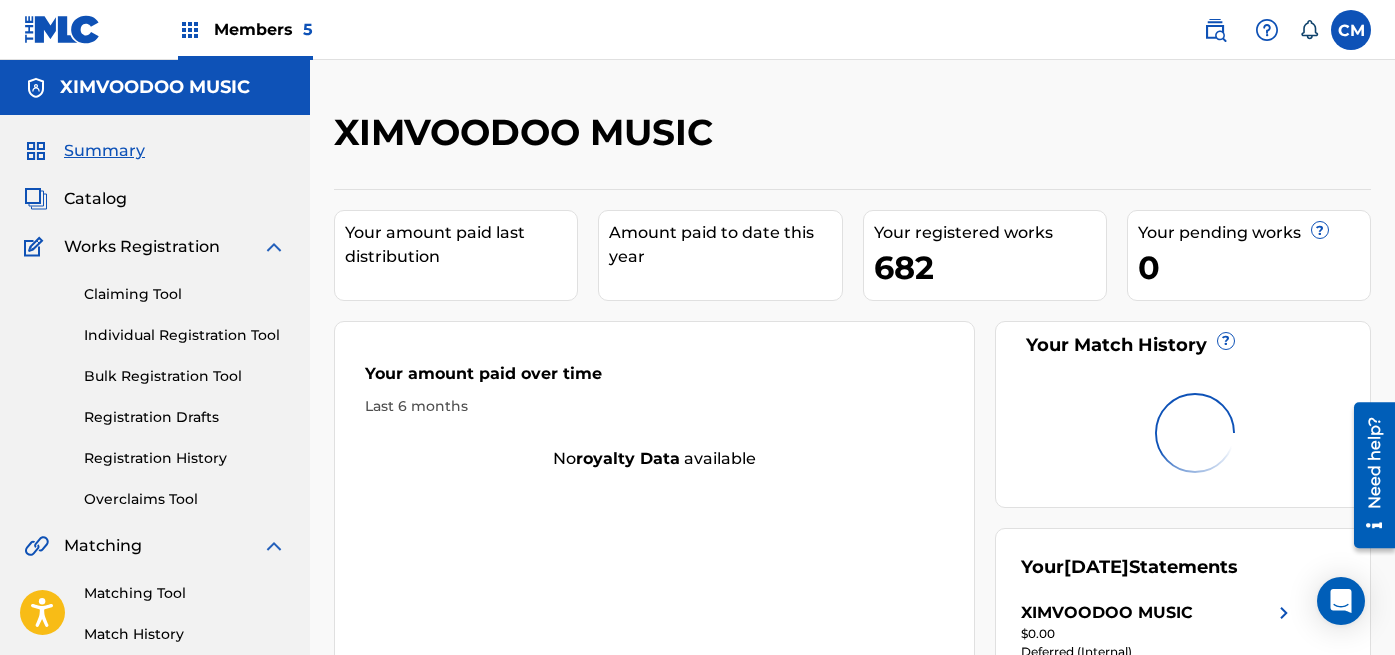 click on "Summary Catalog Works Registration Claiming Tool Individual Registration Tool Bulk Registration Tool Registration Drafts Registration History Overclaims Tool Matching Matching Tool Match History Royalties Summary Statements Annual Statements Rate Sheets Member Settings Banking Information Member Information User Permissions Contact Information Member Benefits" at bounding box center [155, 629] 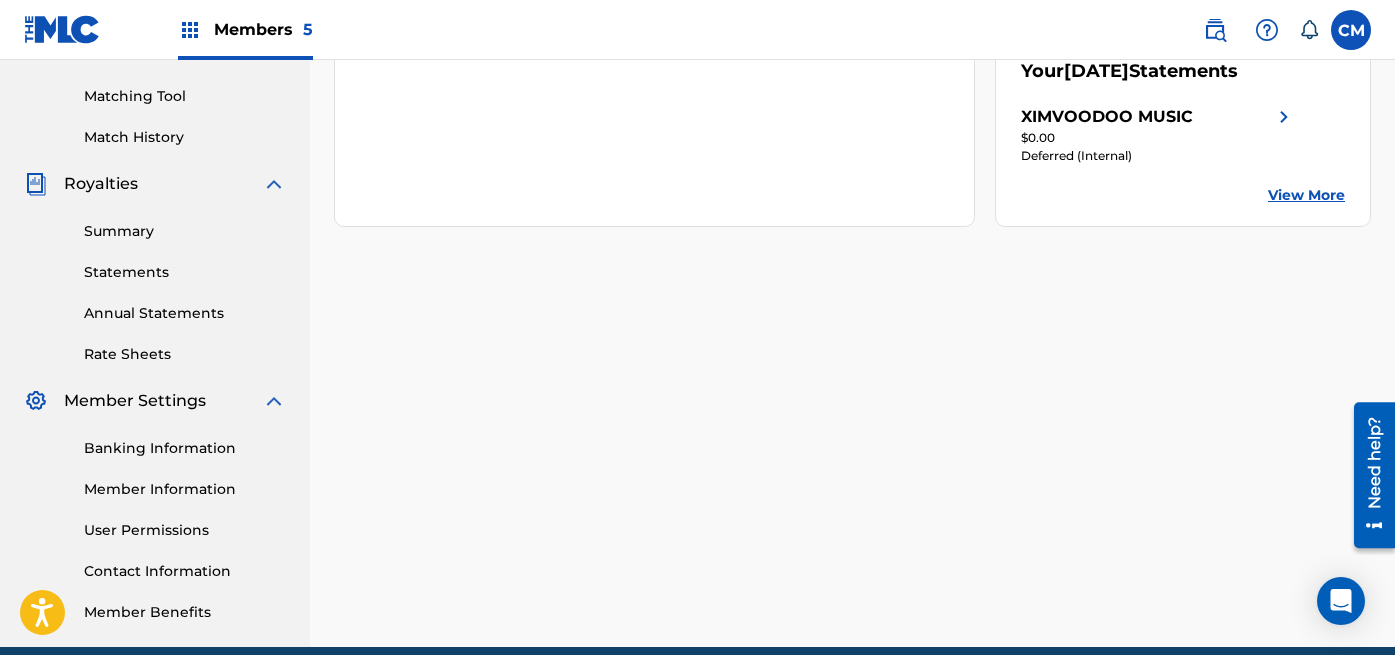 scroll, scrollTop: 585, scrollLeft: 0, axis: vertical 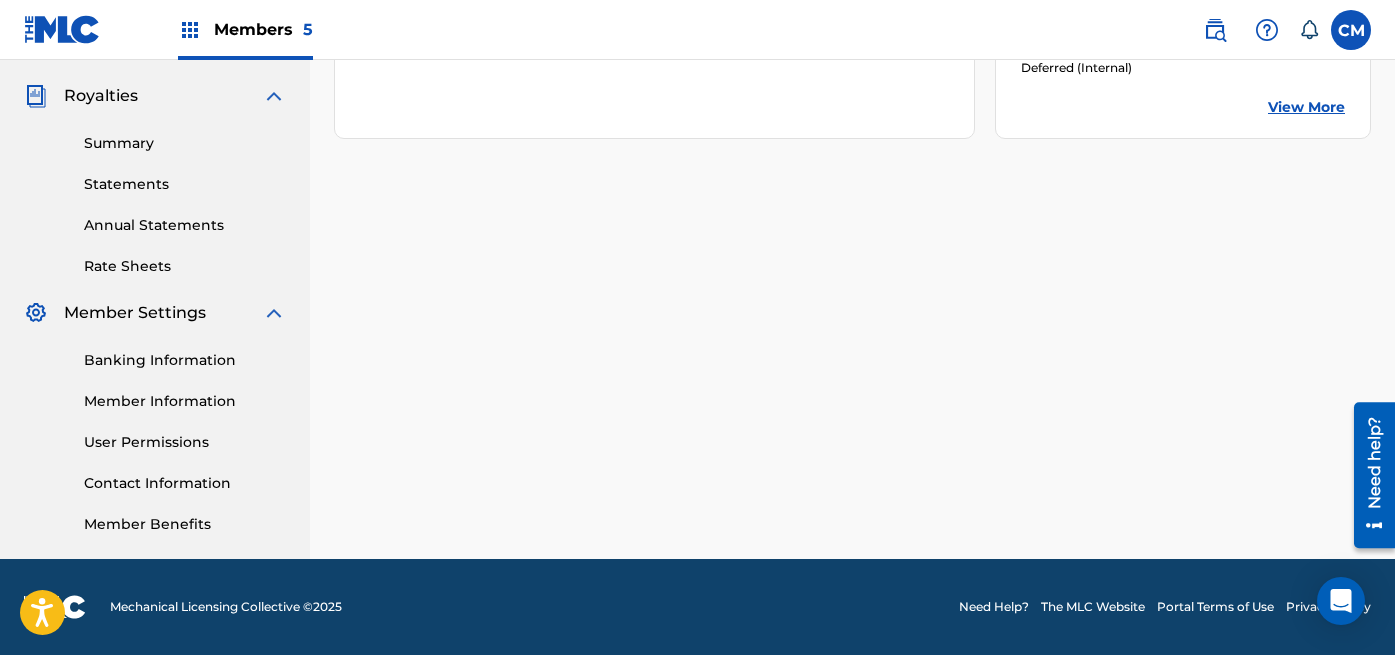 click on "Banking Information Member Information User Permissions Contact Information Member Benefits" at bounding box center [155, 430] 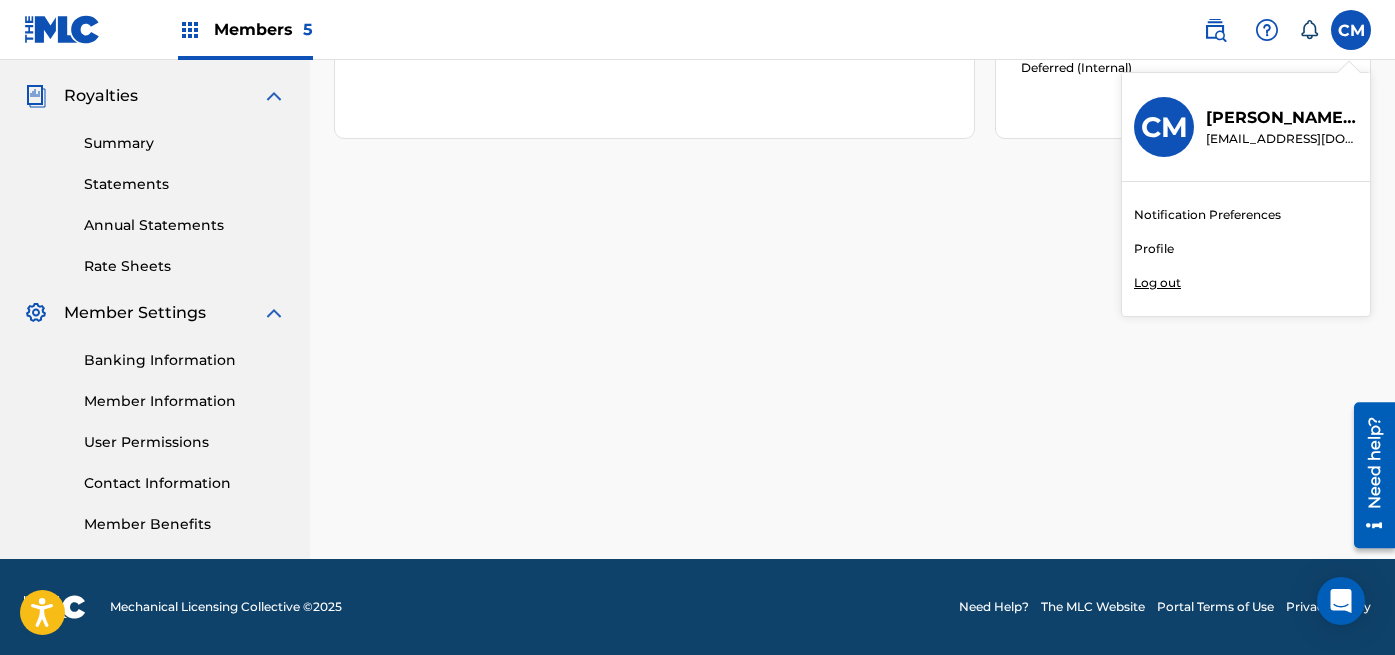 click on "Log out" at bounding box center (1157, 283) 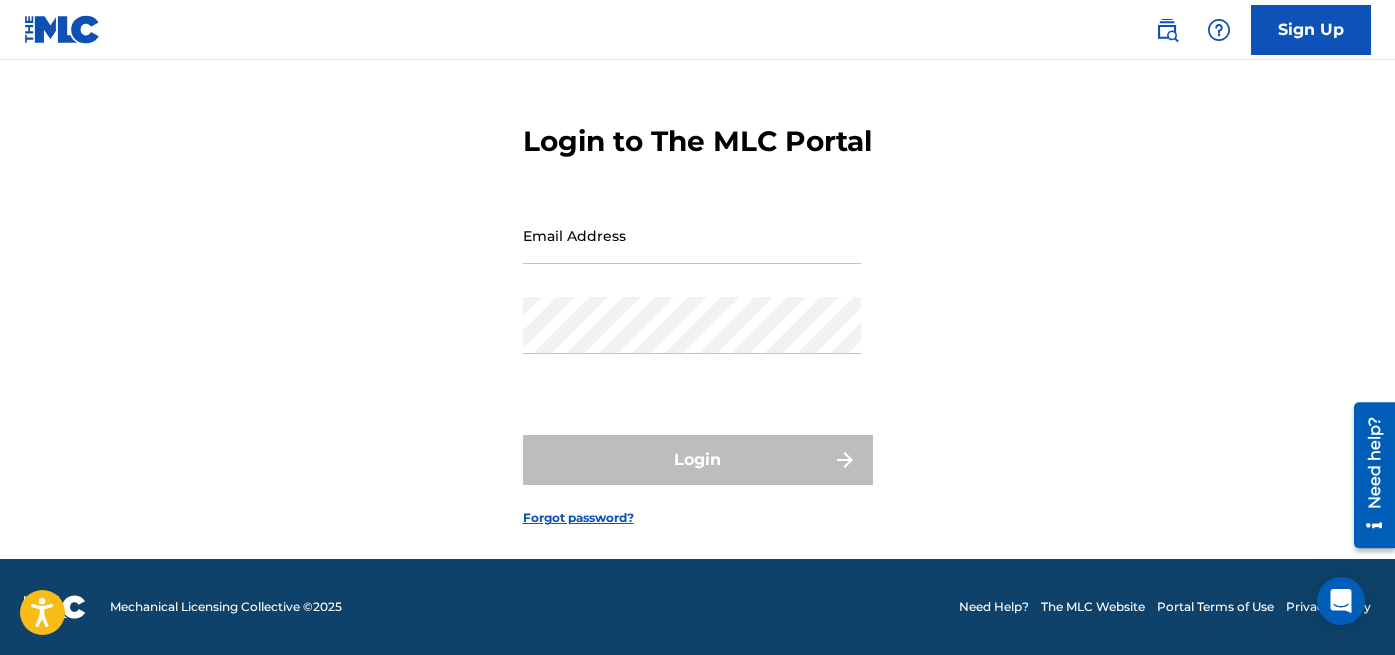 scroll, scrollTop: 0, scrollLeft: 0, axis: both 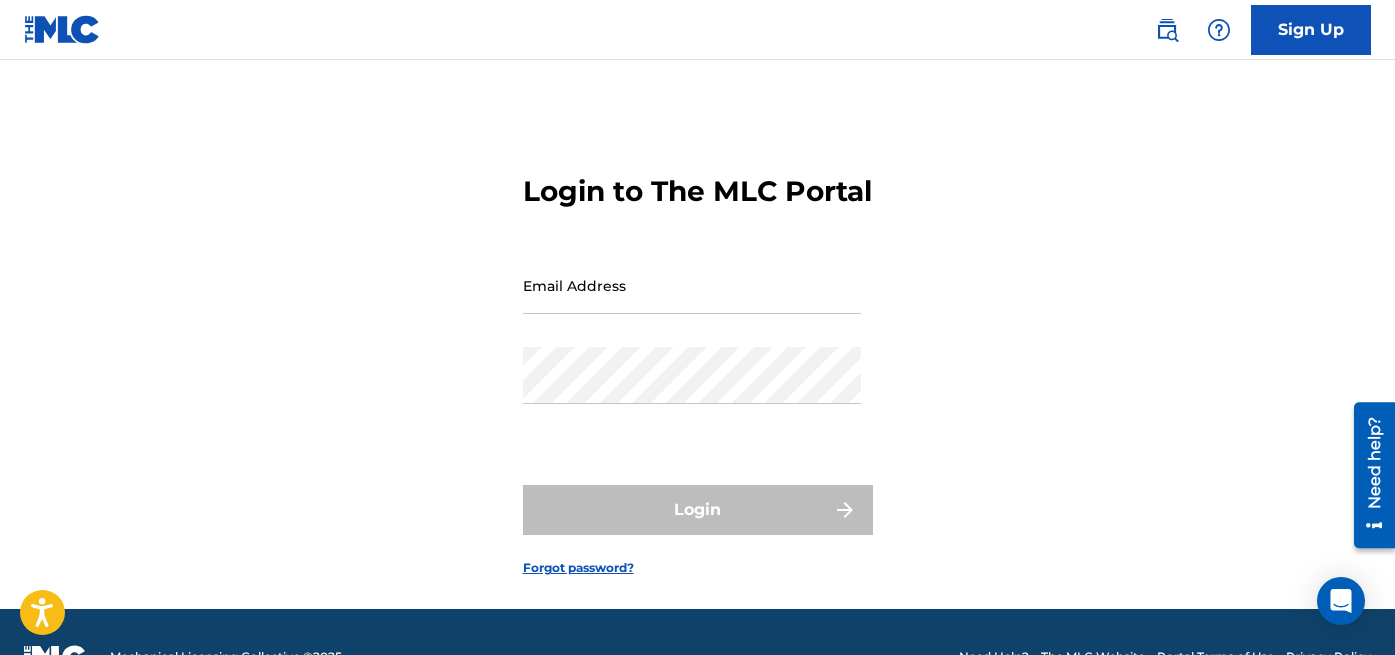 click on "Email Address" at bounding box center (692, 285) 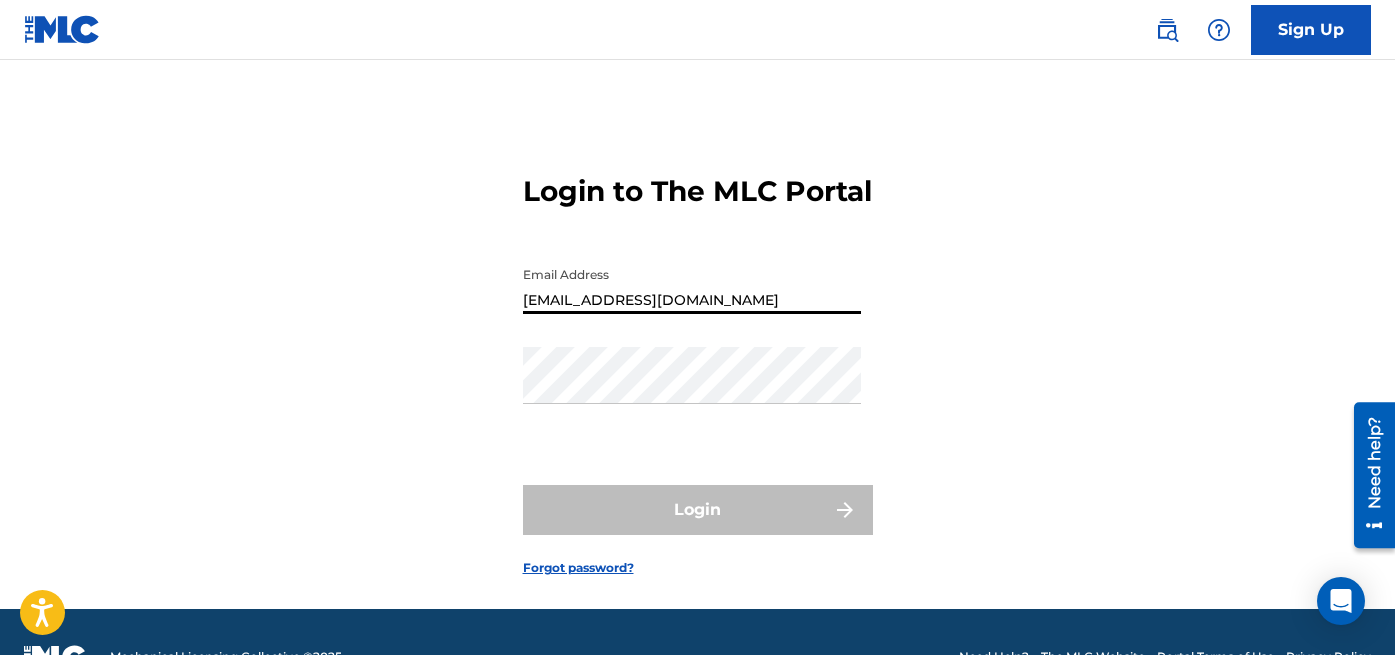 click on "[EMAIL_ADDRESS][DOMAIN_NAME]" at bounding box center [692, 285] 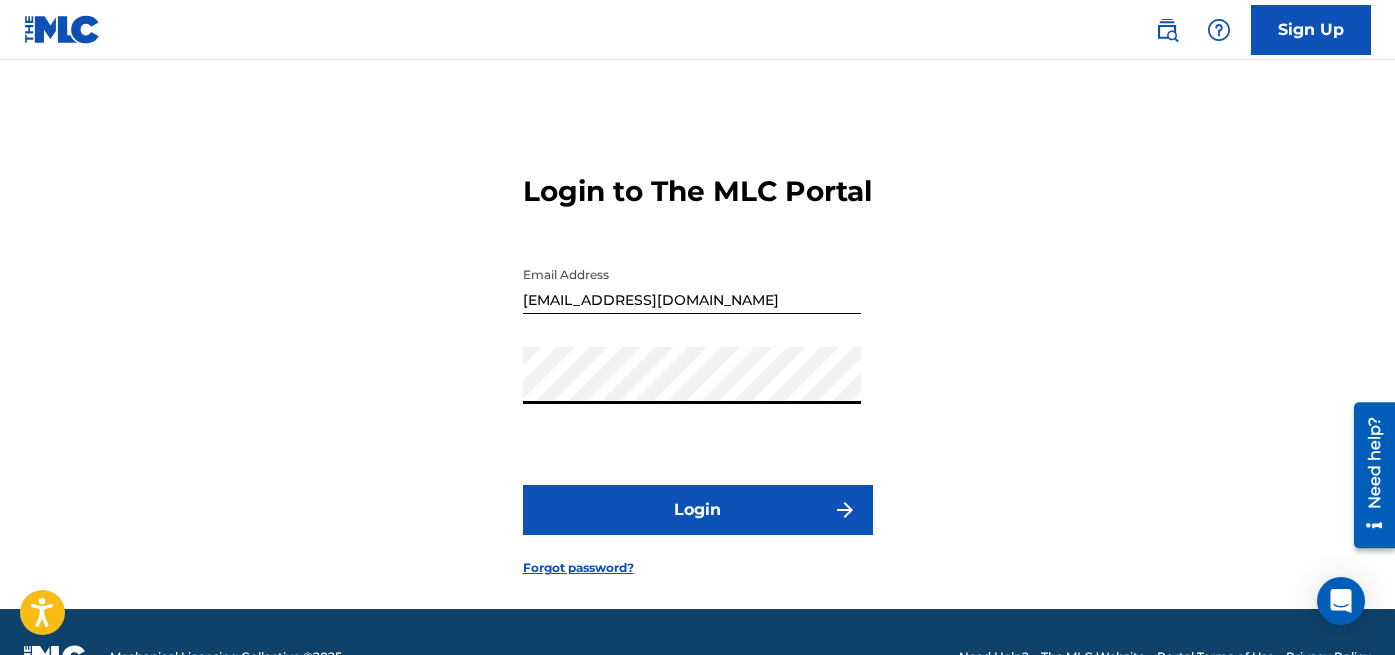 type on "[EMAIL_ADDRESS][DOMAIN_NAME]" 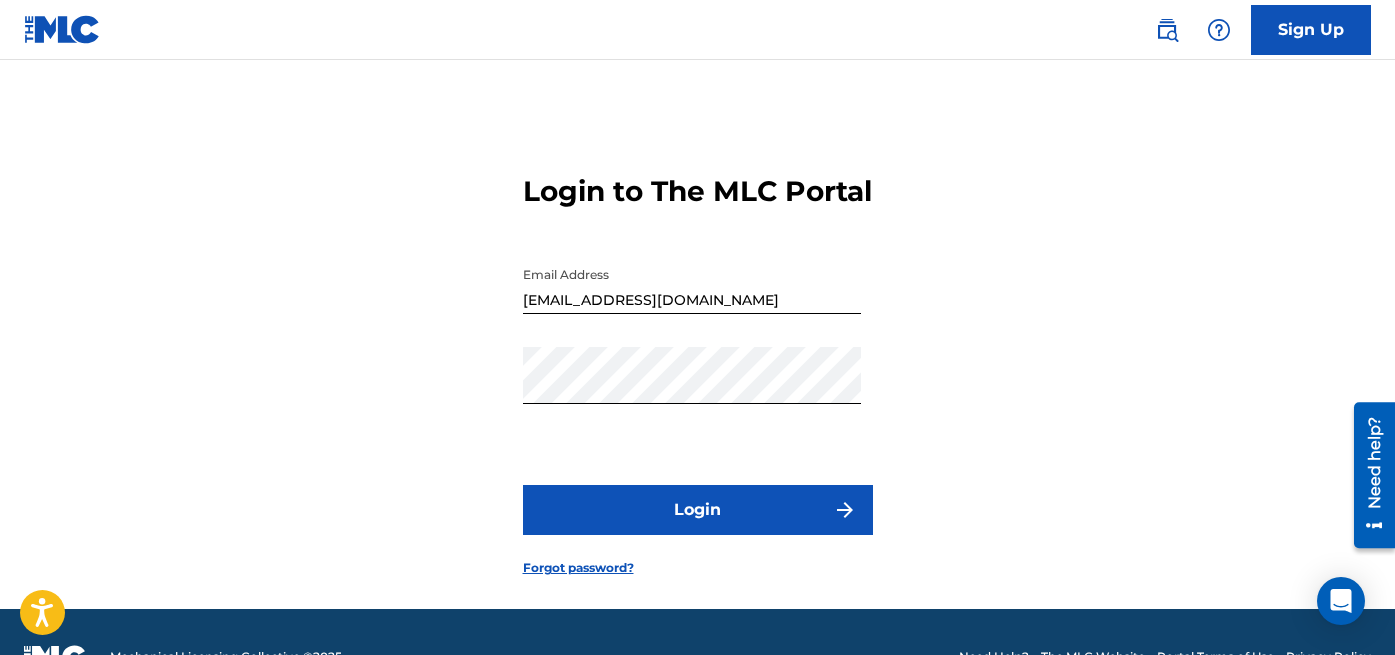click on "Login" at bounding box center [698, 510] 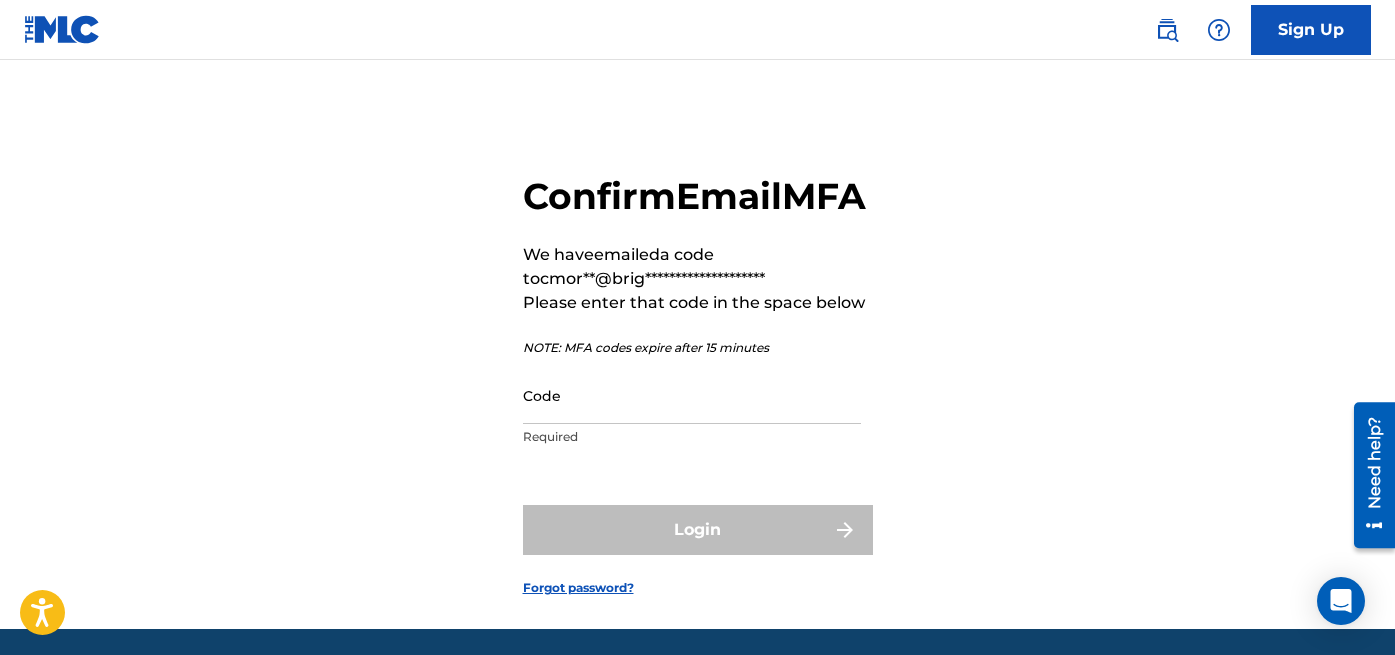 click on "Code" at bounding box center [692, 395] 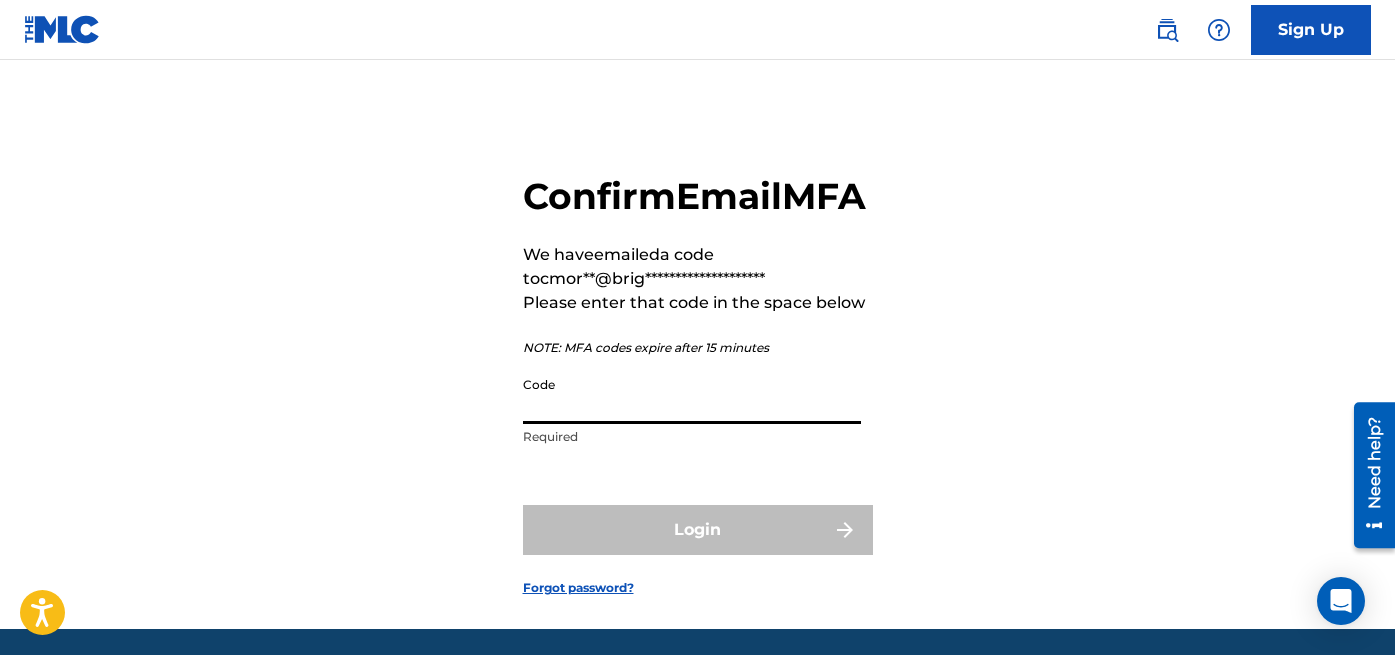 click on "Code" at bounding box center [692, 395] 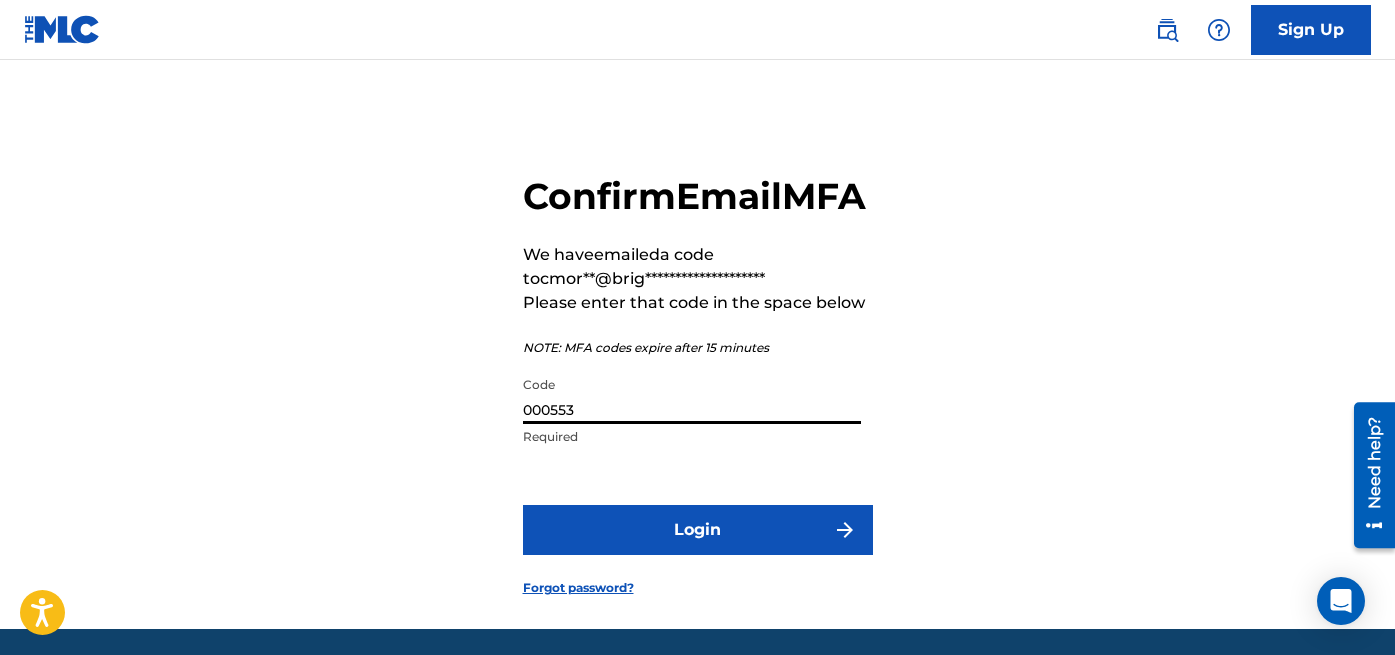 type on "000553" 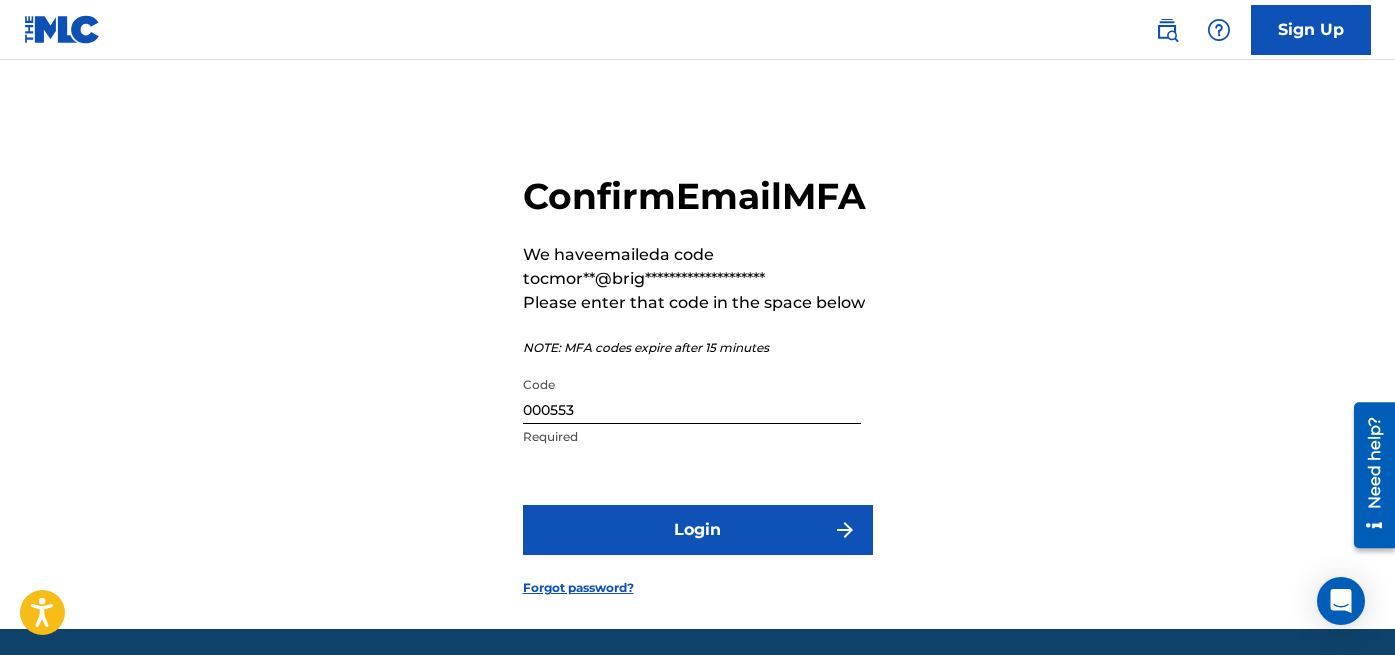 drag, startPoint x: 632, startPoint y: 558, endPoint x: 632, endPoint y: 574, distance: 16 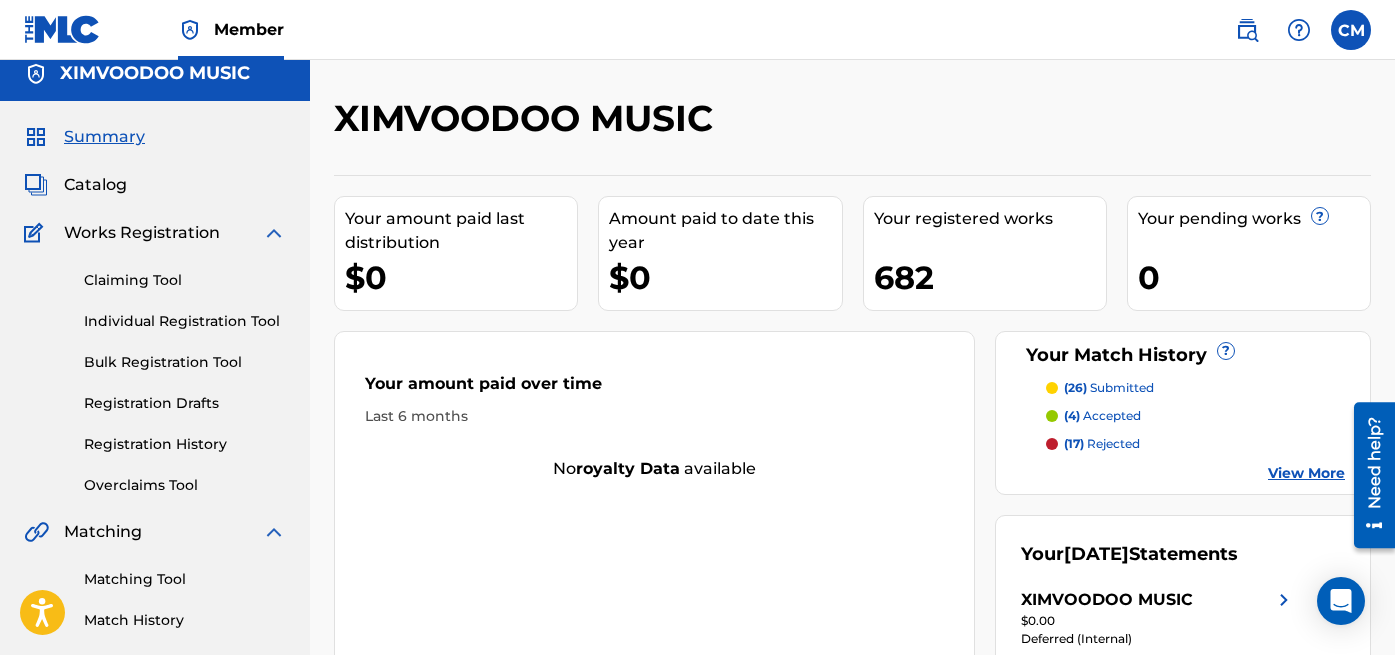 scroll, scrollTop: 0, scrollLeft: 0, axis: both 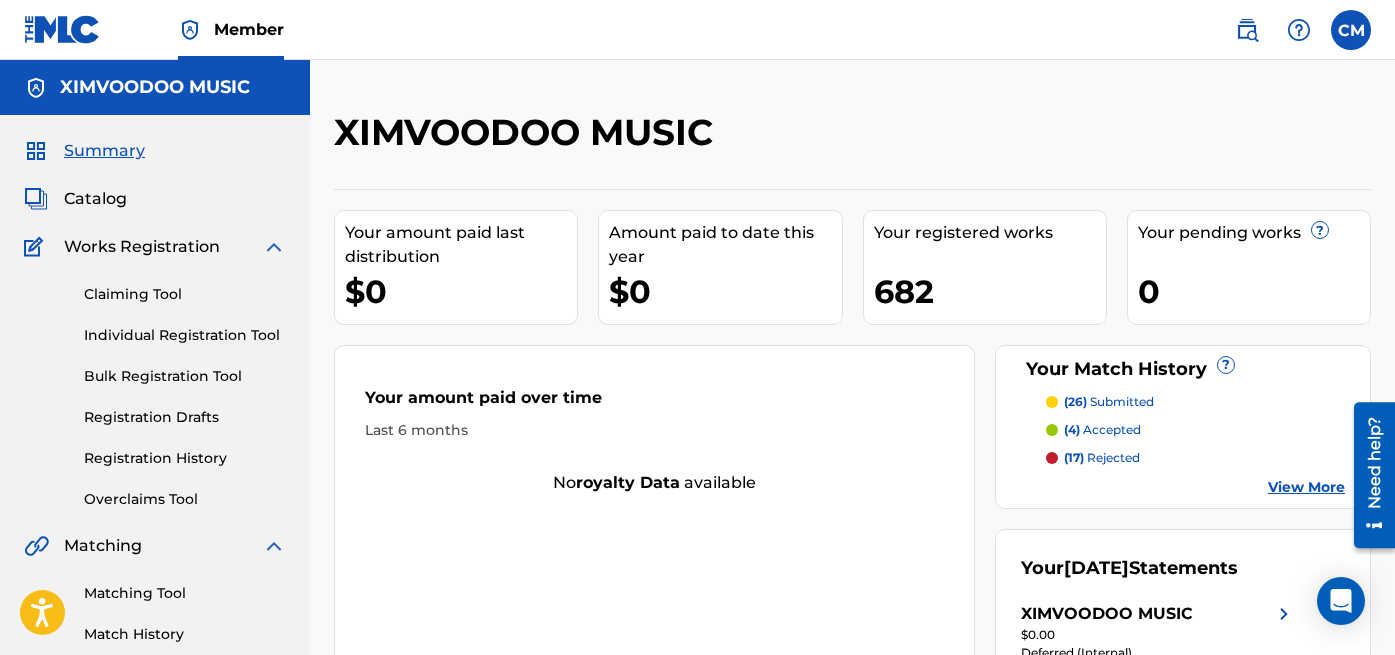 click on "Your  [DATE]  Statements XIMVOODOO MUSIC $0.00 Deferred (Internal) View More" at bounding box center (1183, 626) 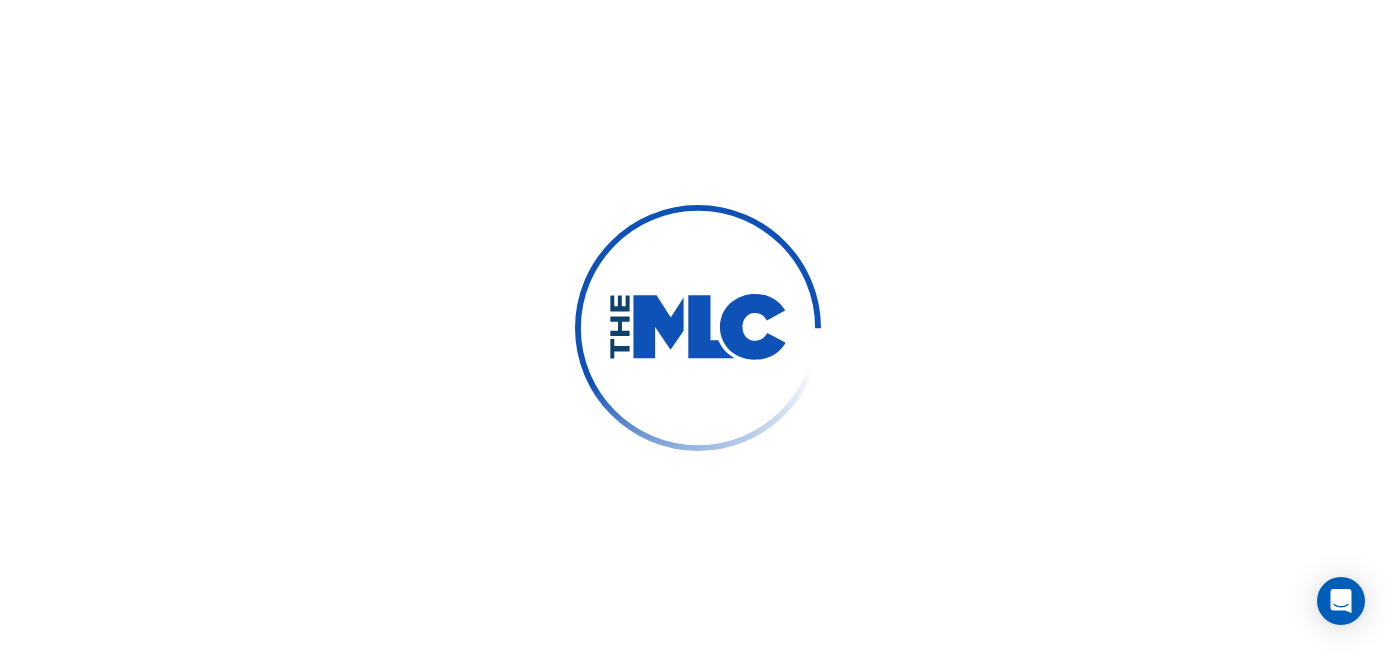 scroll, scrollTop: 0, scrollLeft: 0, axis: both 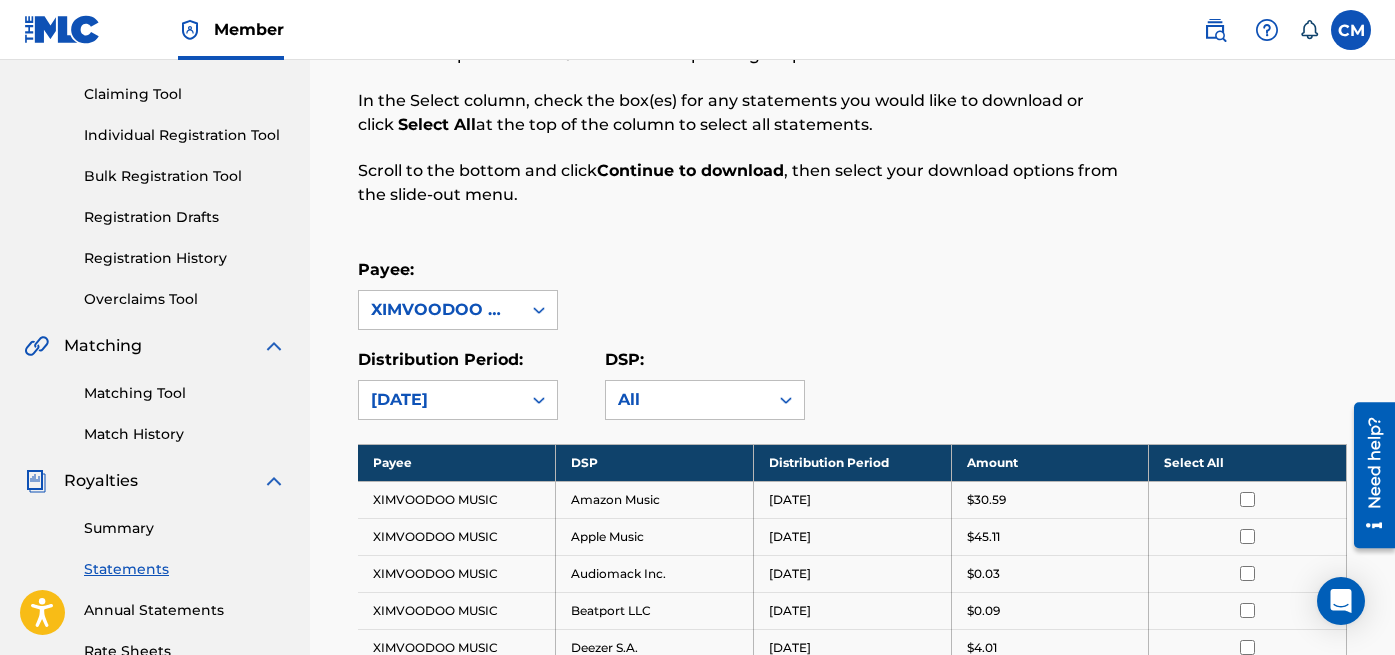 click on "Royalties" at bounding box center (101, 481) 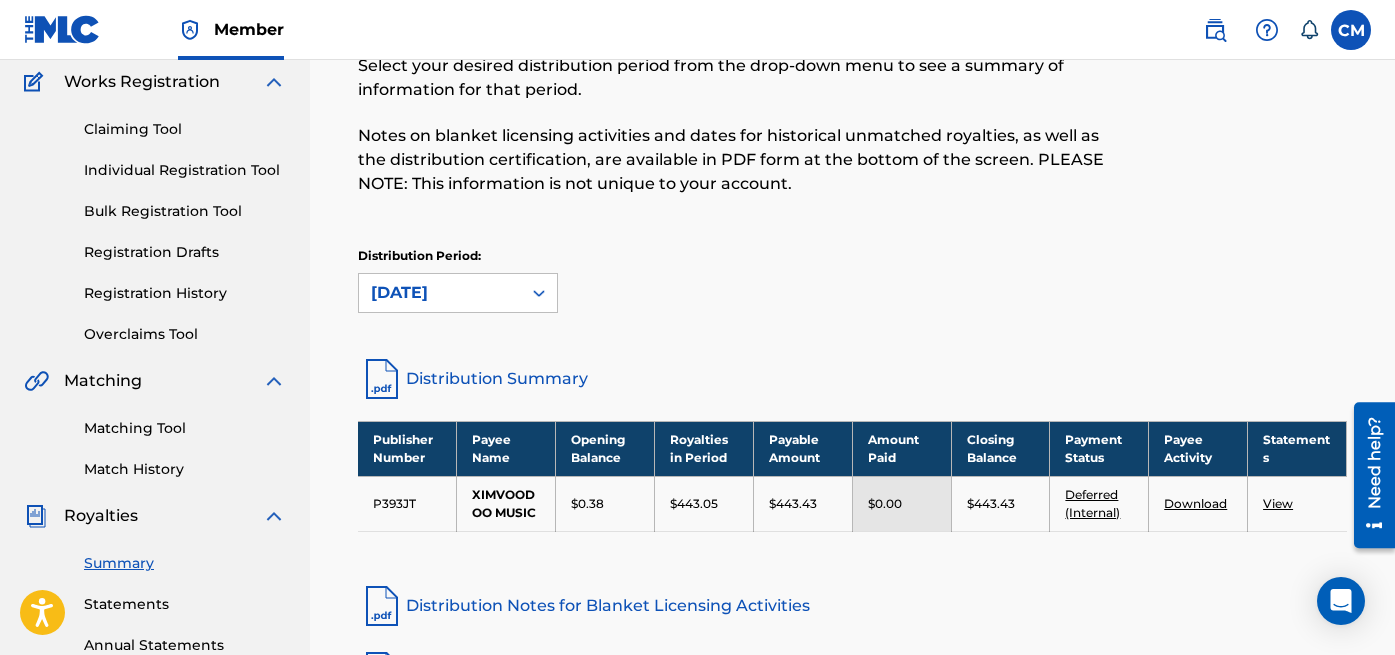 scroll, scrollTop: 200, scrollLeft: 0, axis: vertical 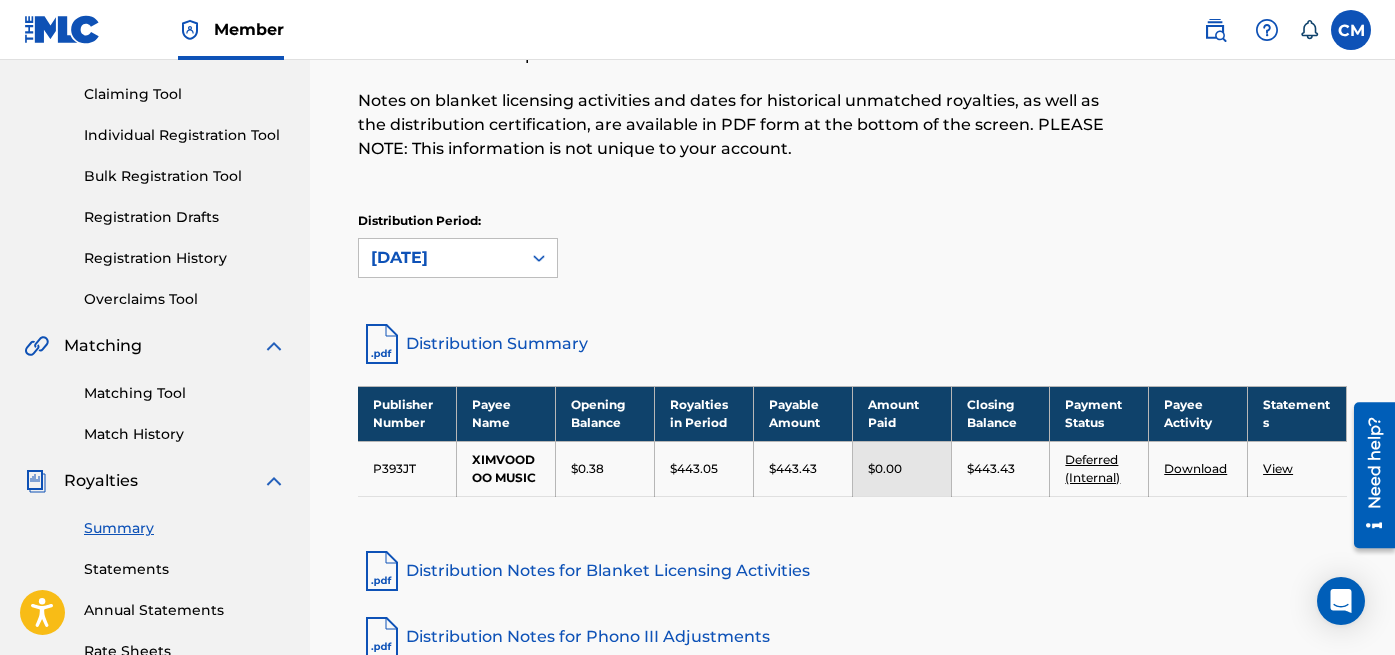 click on "Royalties Select your desired distribution period from the drop-down menu to see a summary of information for that period. Notes on blanket licensing activities and dates for historical unmatched royalties, as well as the distribution certification, are available in PDF form at the bottom of the screen. PLEASE NOTE: This information is not unique to your account. Distribution Period: June 2025 Distribution Summary Publisher Number Payee Name Opening Balance Royalties in Period Payable Amount Amount Paid Closing Balance Payment Status Payee Activity Statements P393JT XIMVOODOO MUSIC $0.38 $443.05 $443.43 $0.00 $443.43 Deferred (Internal) Download View Distribution Notes for Blanket Licensing Activities Distribution Notes for Phono III Adjustments Distribution Notes for Phono IV Adjustments Distribution Notes for Historic Activities View Distribution Certification" at bounding box center [852, 409] 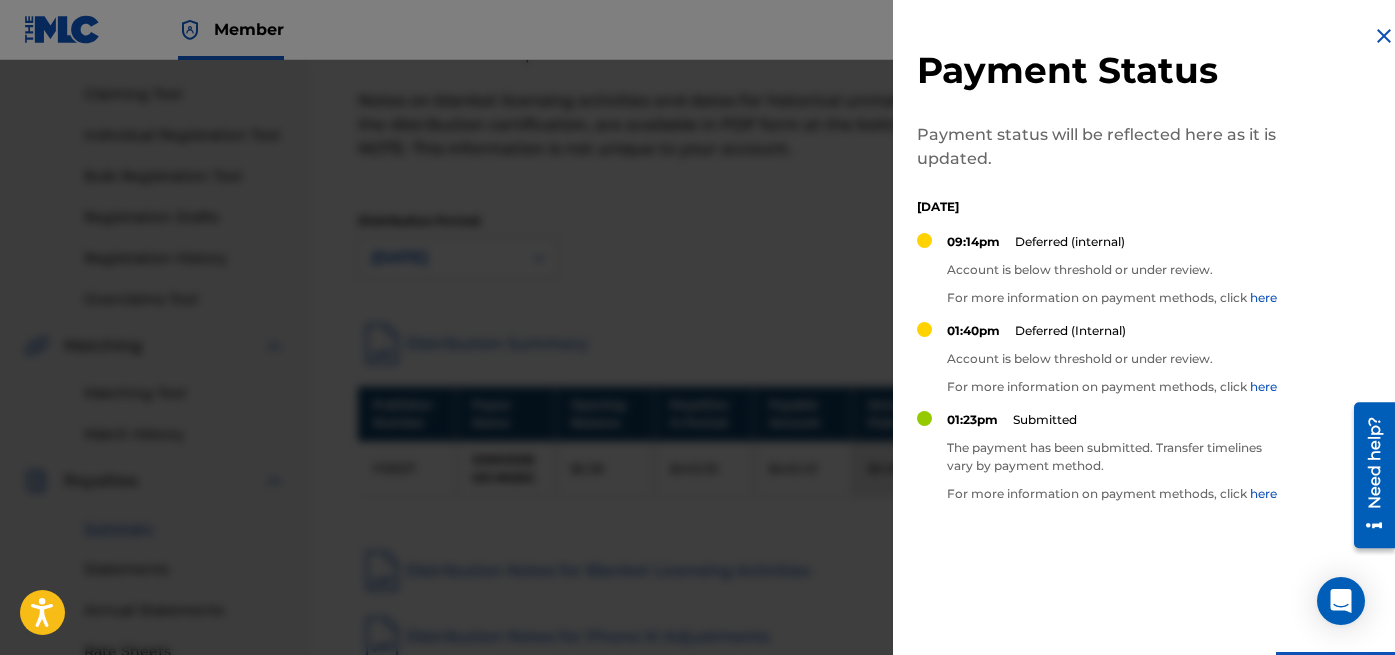 click on "Payment Status Payment status will be reflected here as it is updated. [DATE] 09:14pm Deferred (internal) Account is below threshold or under review. For more information on payment methods, click   here 01:40pm Deferred (Internal) Account is below threshold or under review. For more information on payment methods, click   here 01:23pm Submitted The payment has been submitted. Transfer timelines vary by payment method. For more information on payment methods, click   here Close" at bounding box center (1156, 363) 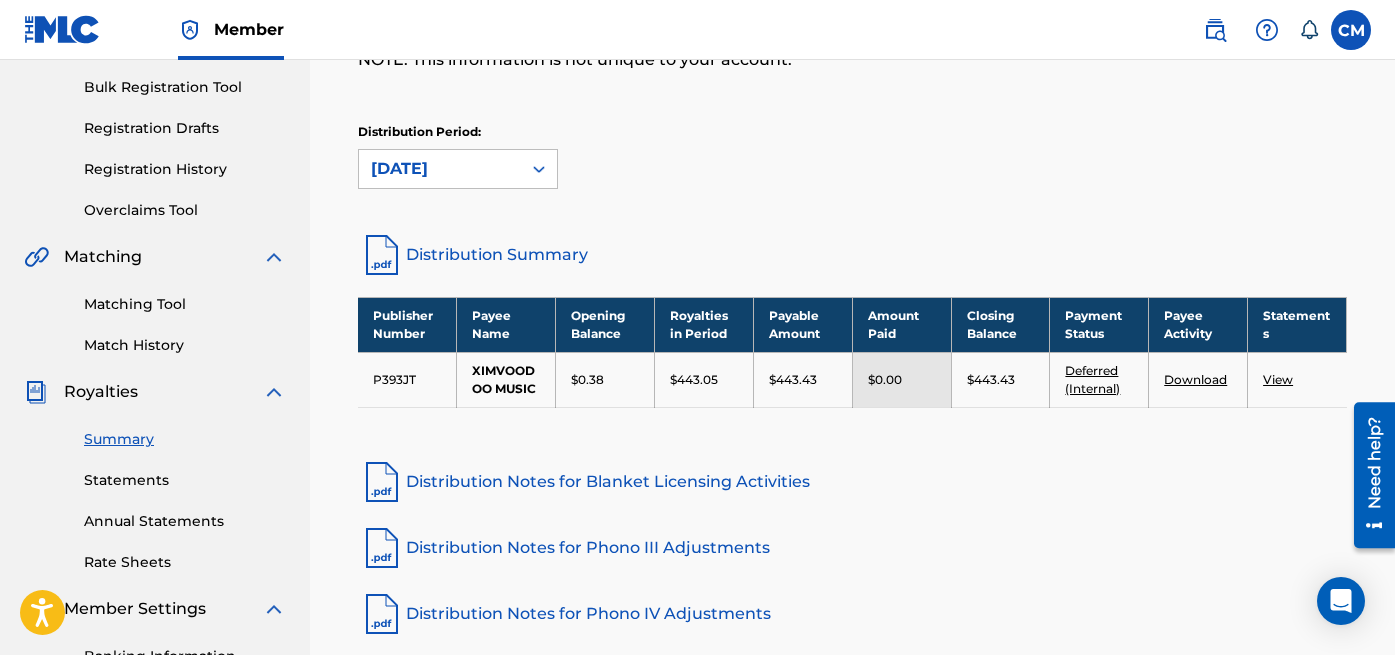 scroll, scrollTop: 400, scrollLeft: 0, axis: vertical 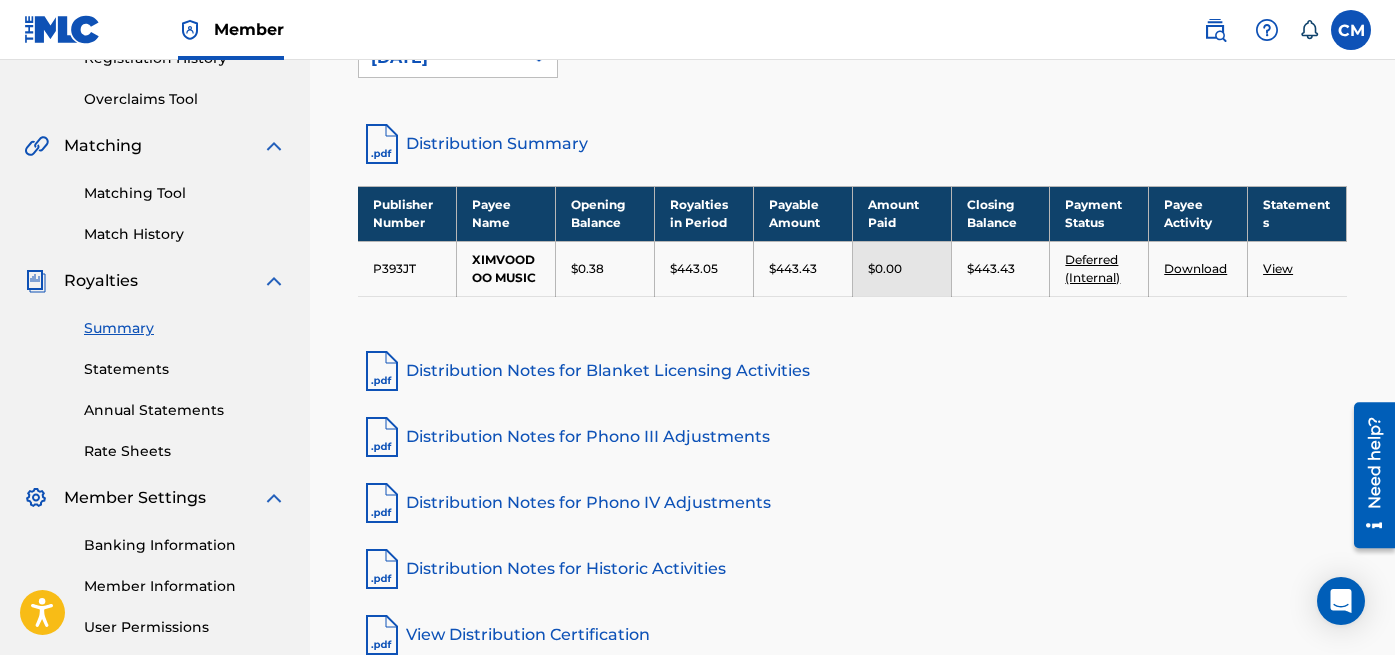 click on "Annual Statements" at bounding box center [185, 410] 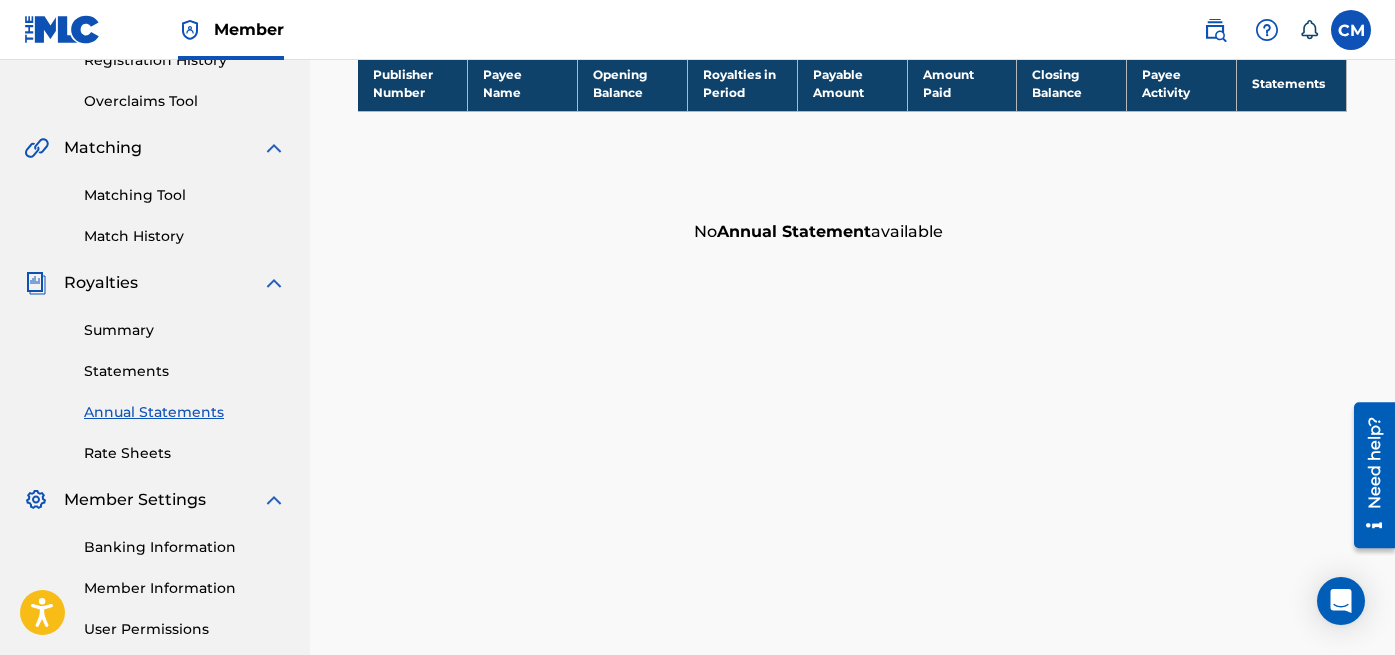 scroll, scrollTop: 400, scrollLeft: 0, axis: vertical 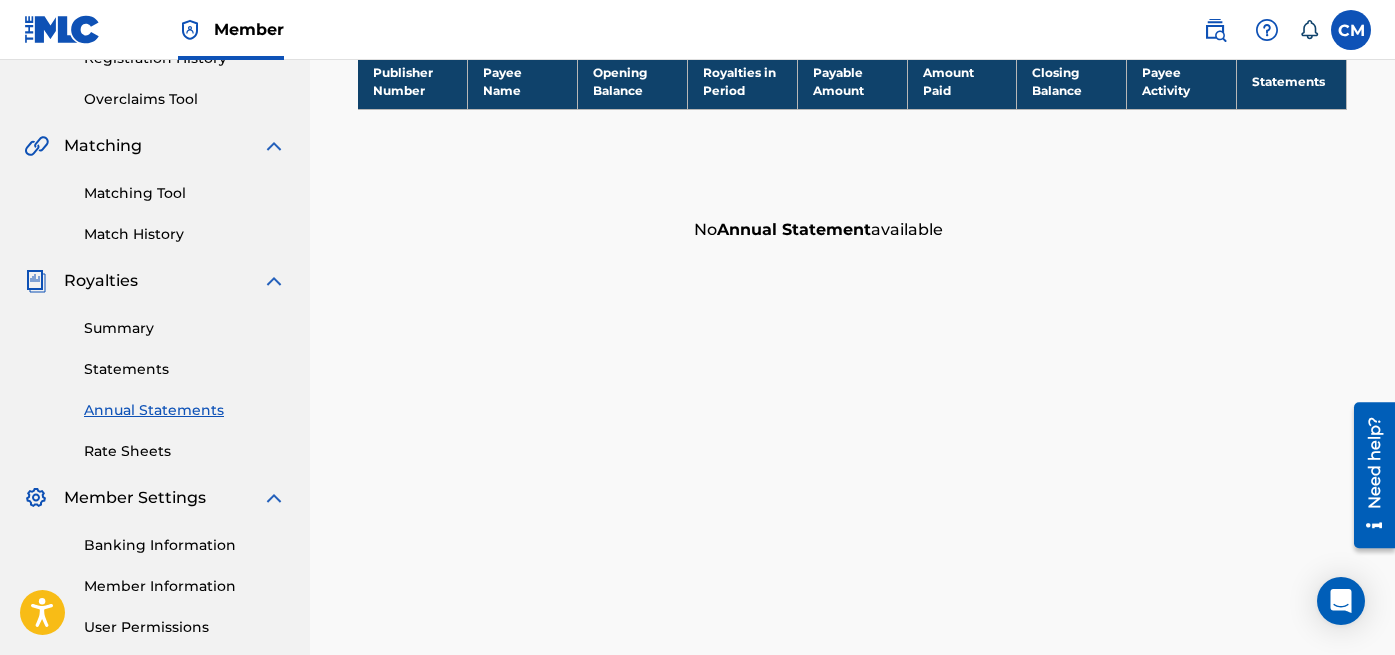 click on "Summary Statements Annual Statements Rate Sheets" at bounding box center [155, 377] 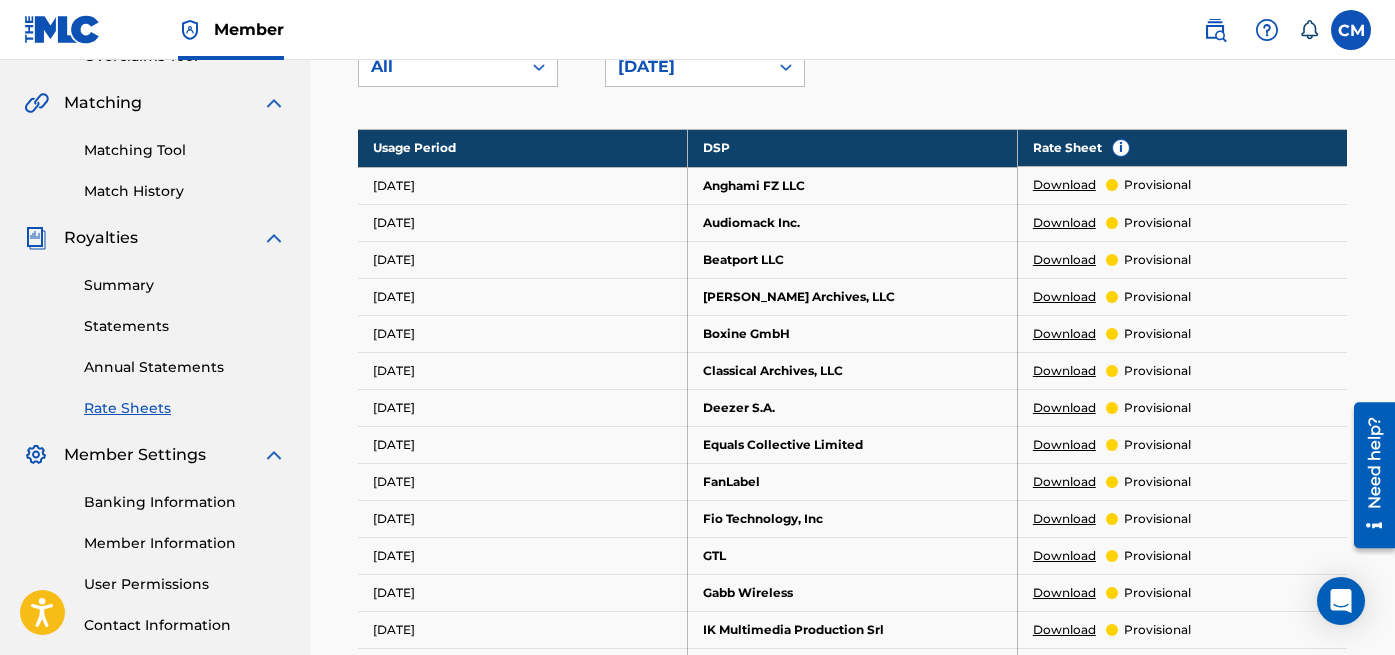 scroll, scrollTop: 700, scrollLeft: 0, axis: vertical 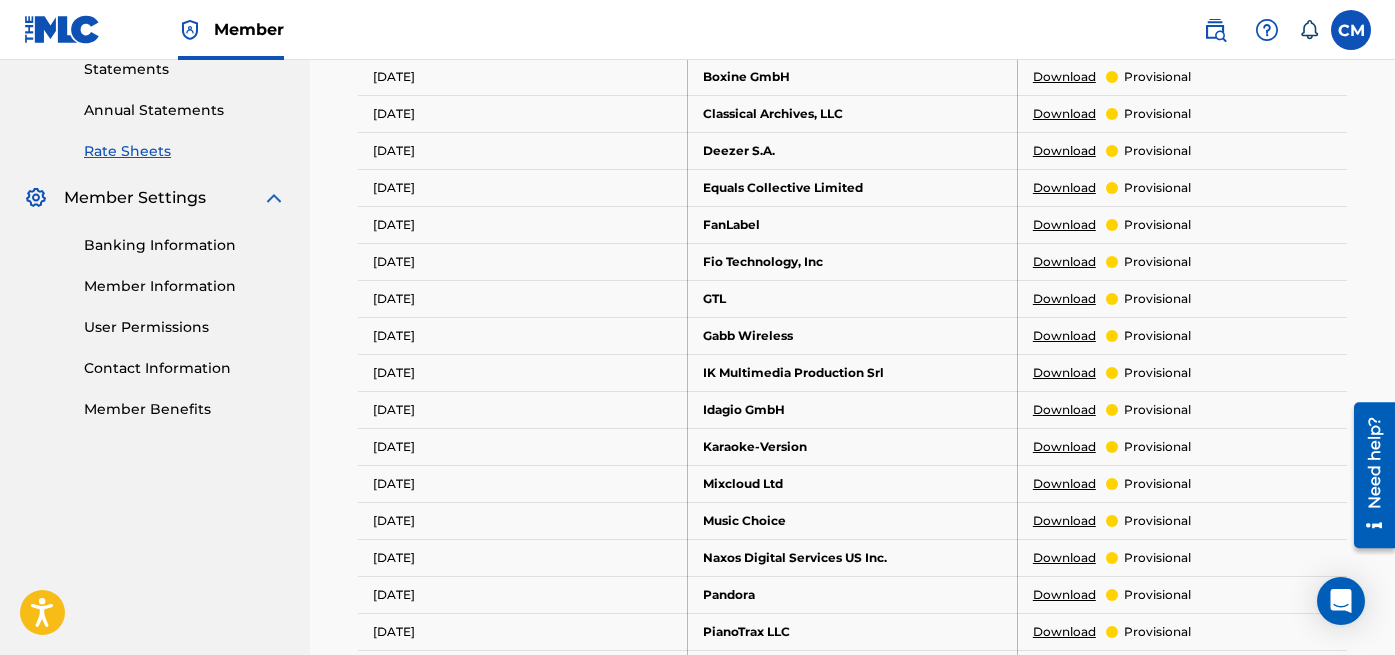 click on "Banking Information" at bounding box center (185, 245) 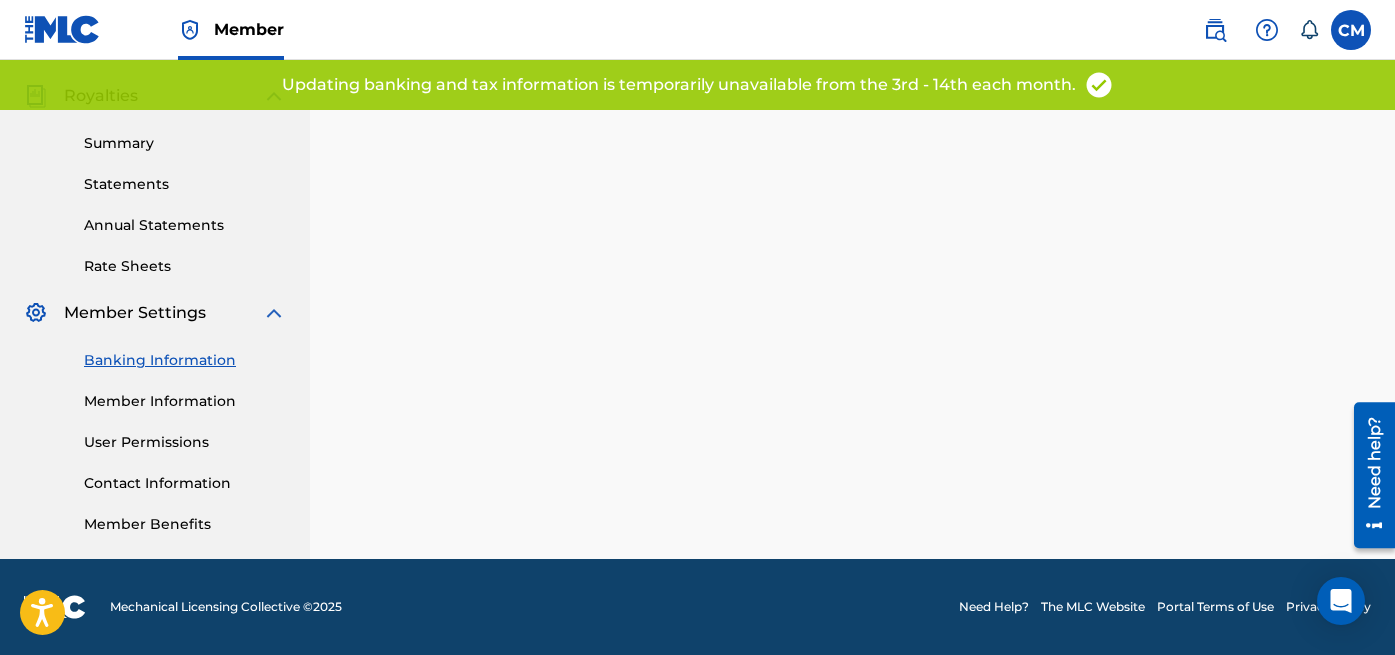 scroll, scrollTop: 0, scrollLeft: 0, axis: both 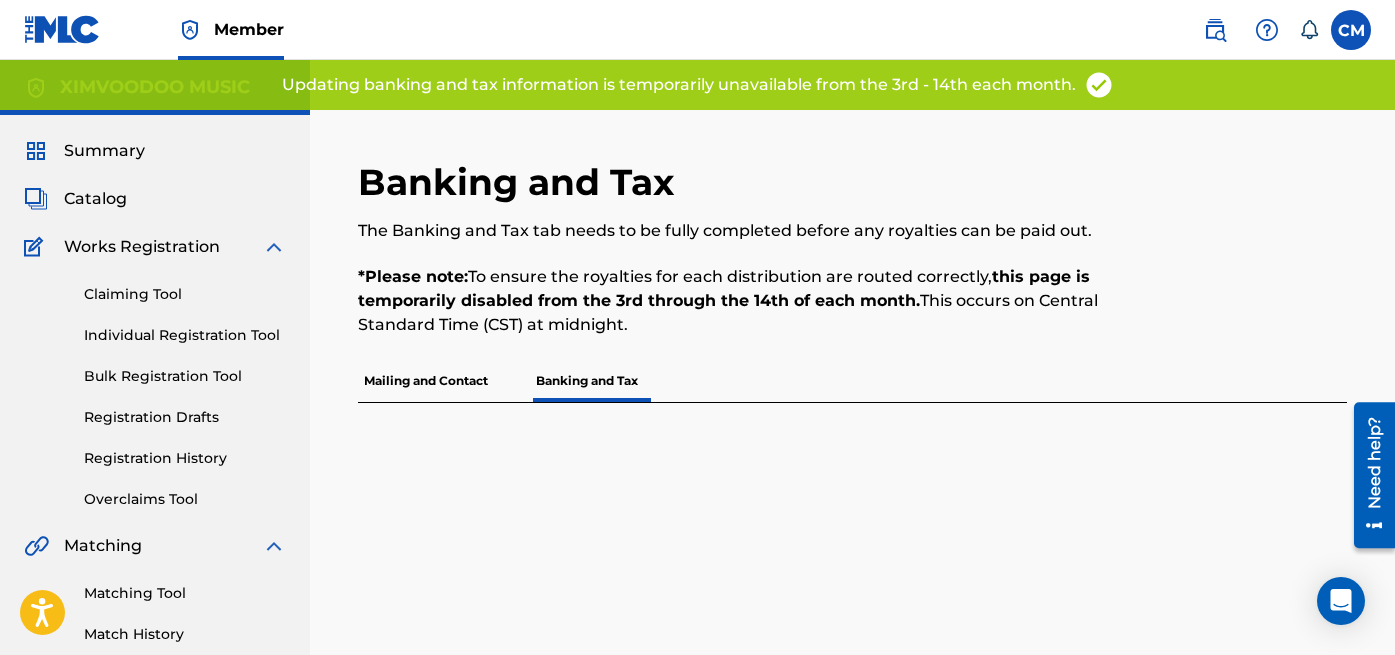 click on "Summary Catalog Works Registration Claiming Tool Individual Registration Tool Bulk Registration Tool Registration Drafts Registration History Overclaims Tool Matching Matching Tool Match History Royalties Summary Statements Annual Statements Rate Sheets Member Settings Banking Information Member Information User Permissions Contact Information Member Benefits" at bounding box center (155, 629) 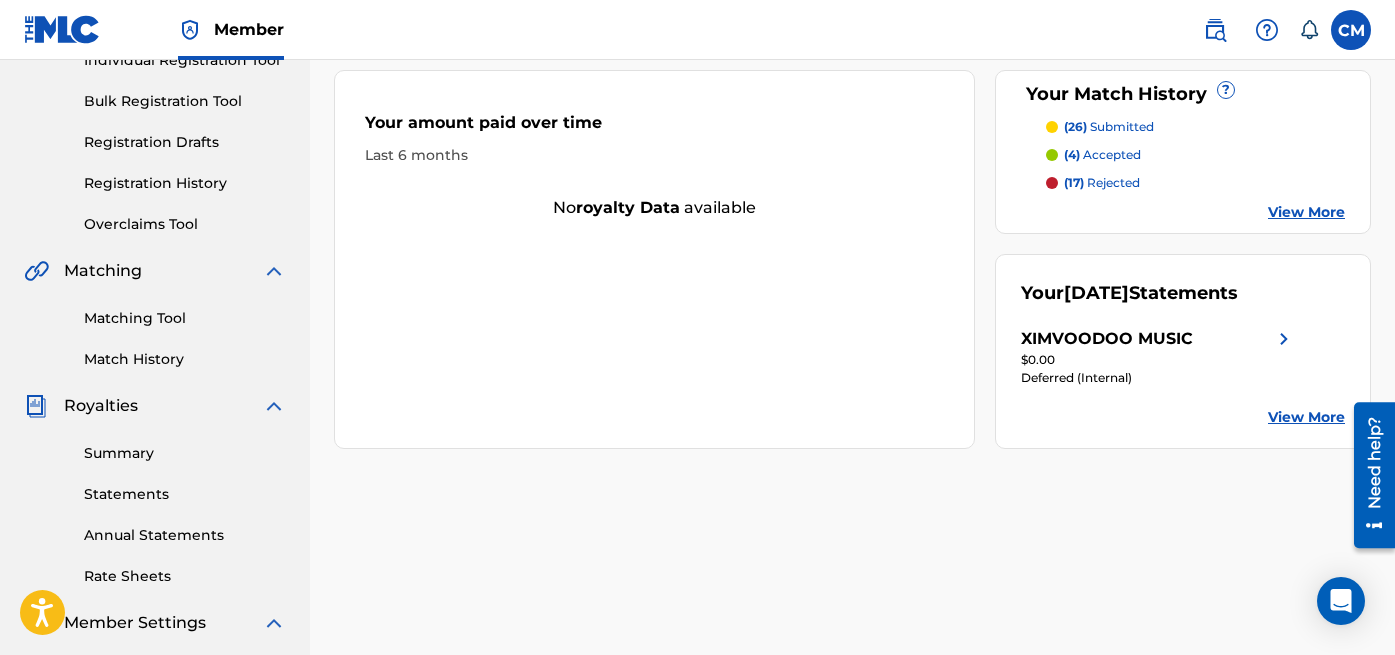 scroll, scrollTop: 300, scrollLeft: 0, axis: vertical 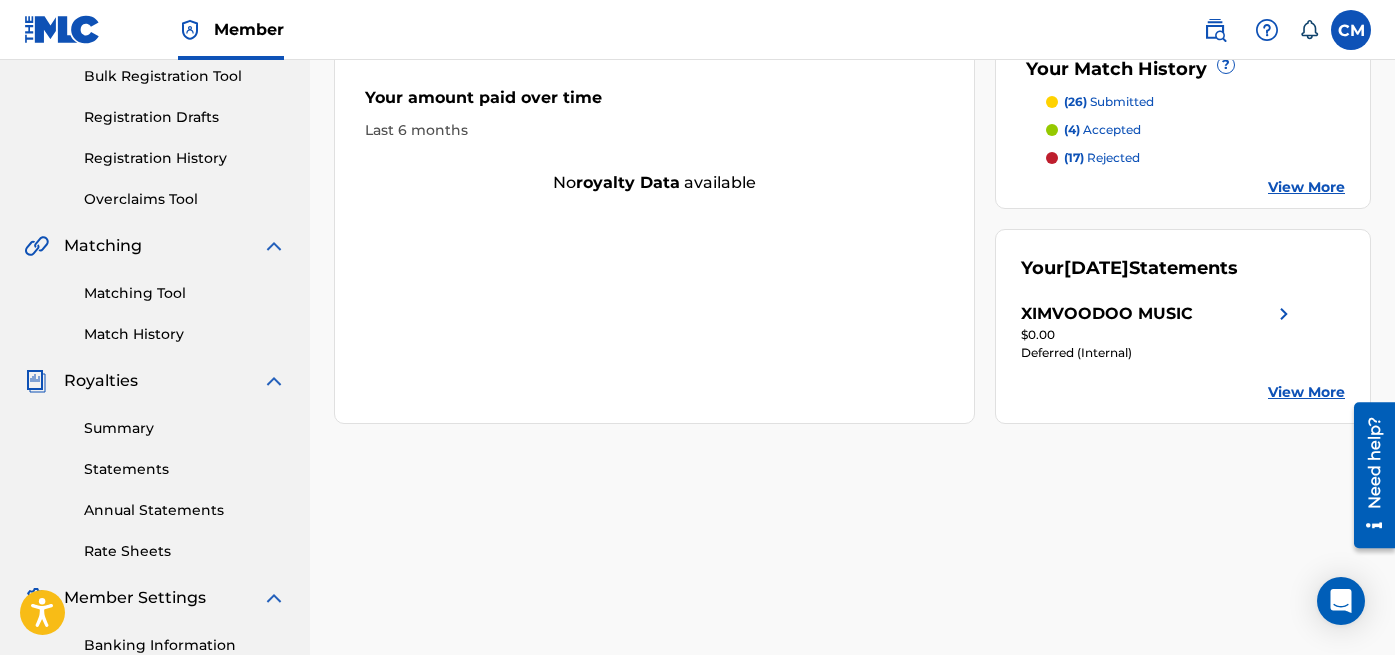 click on "Member" at bounding box center (231, 29) 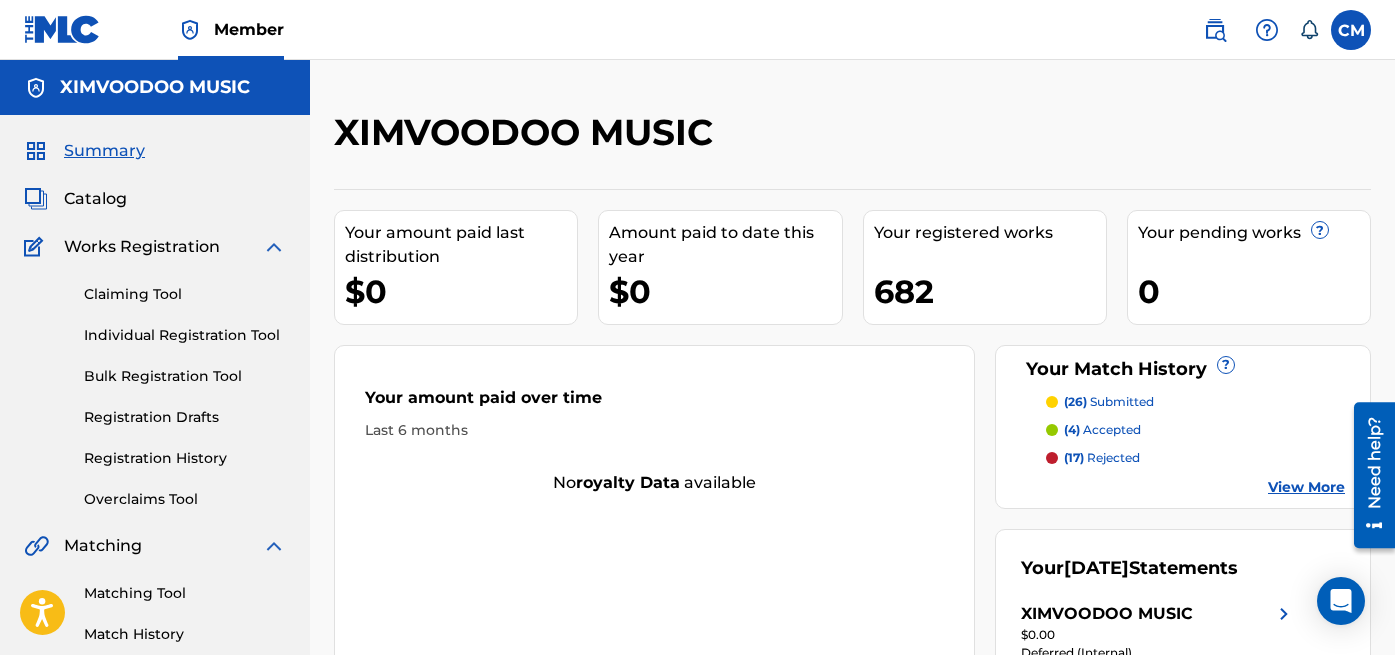 click on "Member" at bounding box center (249, 29) 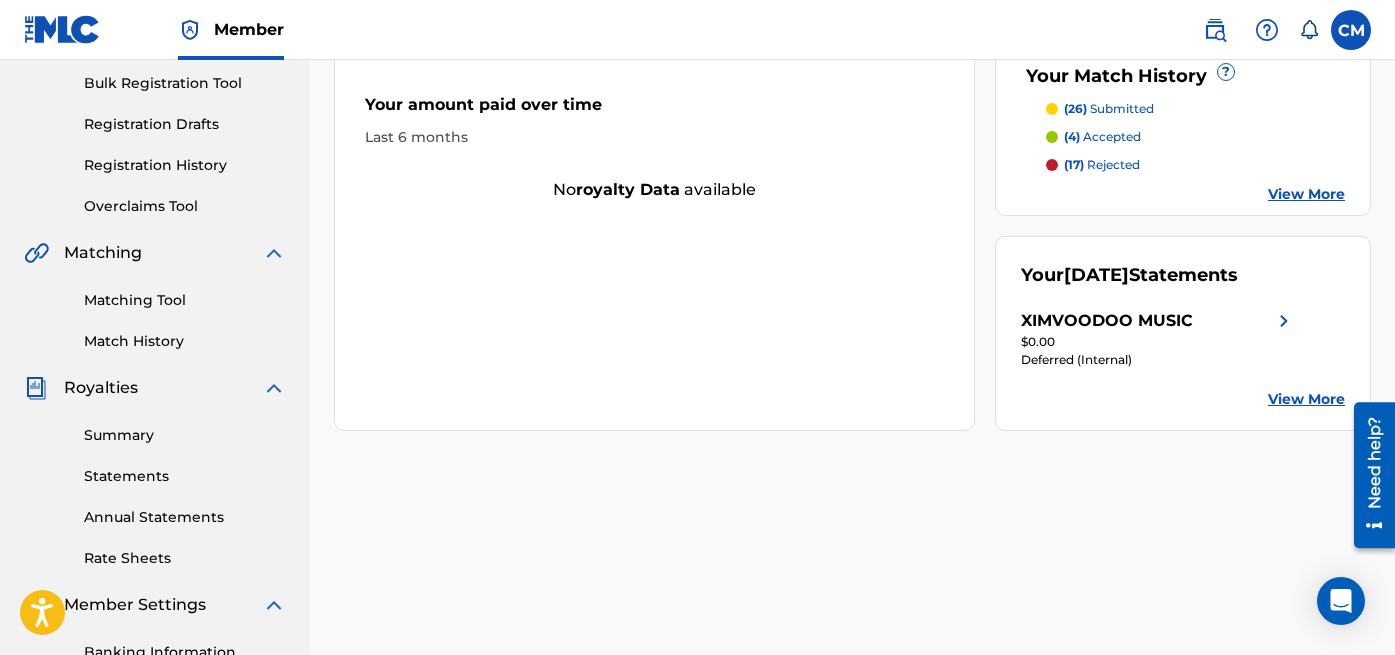 scroll, scrollTop: 300, scrollLeft: 0, axis: vertical 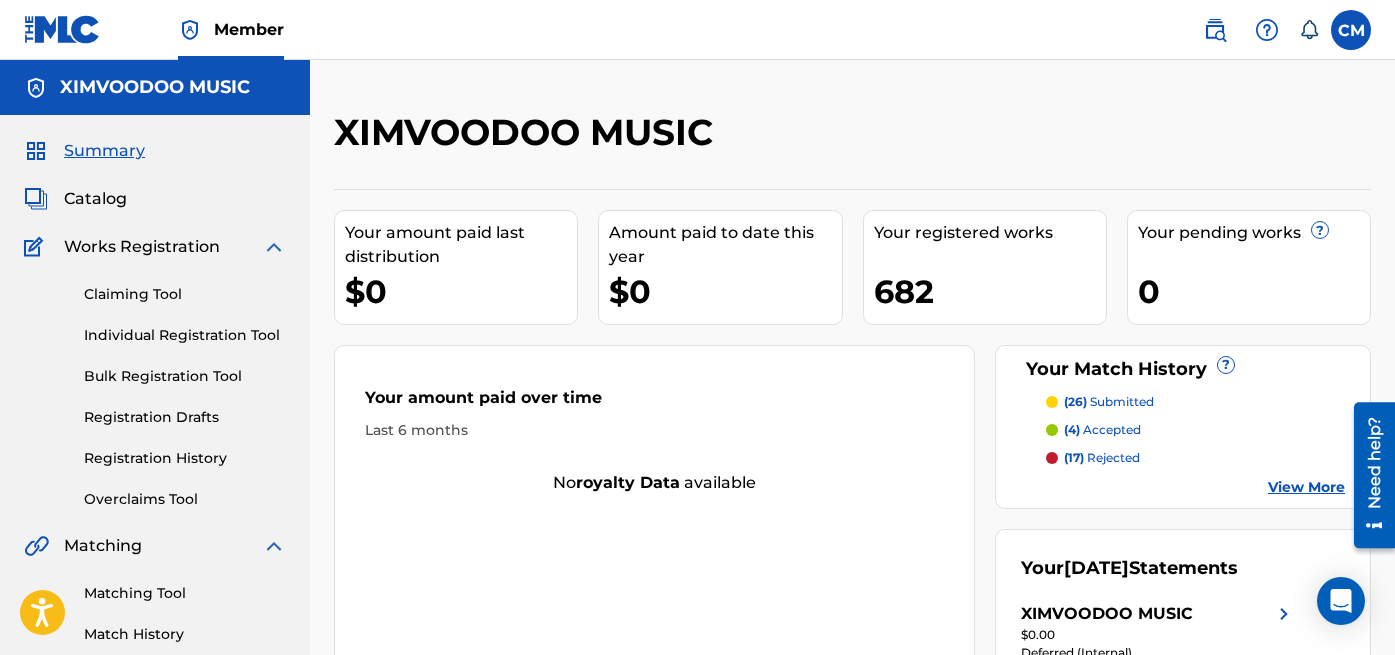 click on "Member CM CM Cheryl   Morey cmorey@brightbytefoundation.org Notification Preferences Profile Log out" at bounding box center (697, 30) 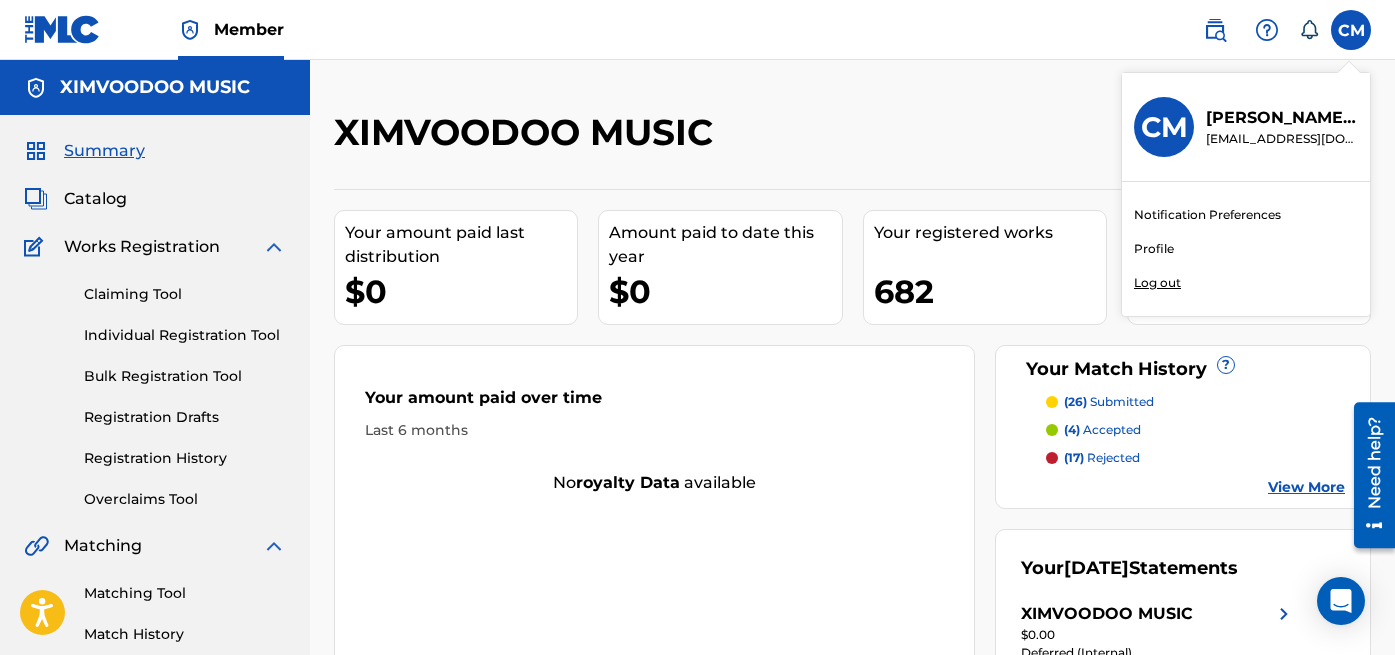 click on "XIMVOODOO MUSIC" at bounding box center [733, 139] 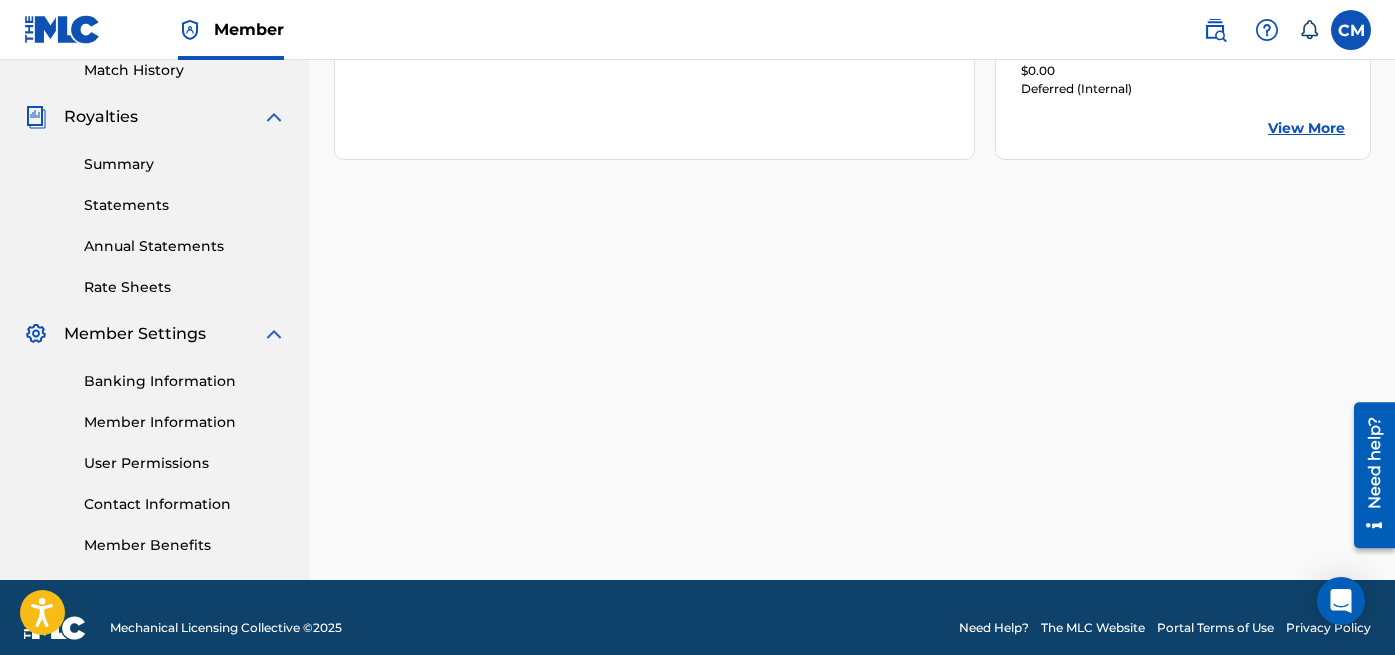 scroll, scrollTop: 585, scrollLeft: 0, axis: vertical 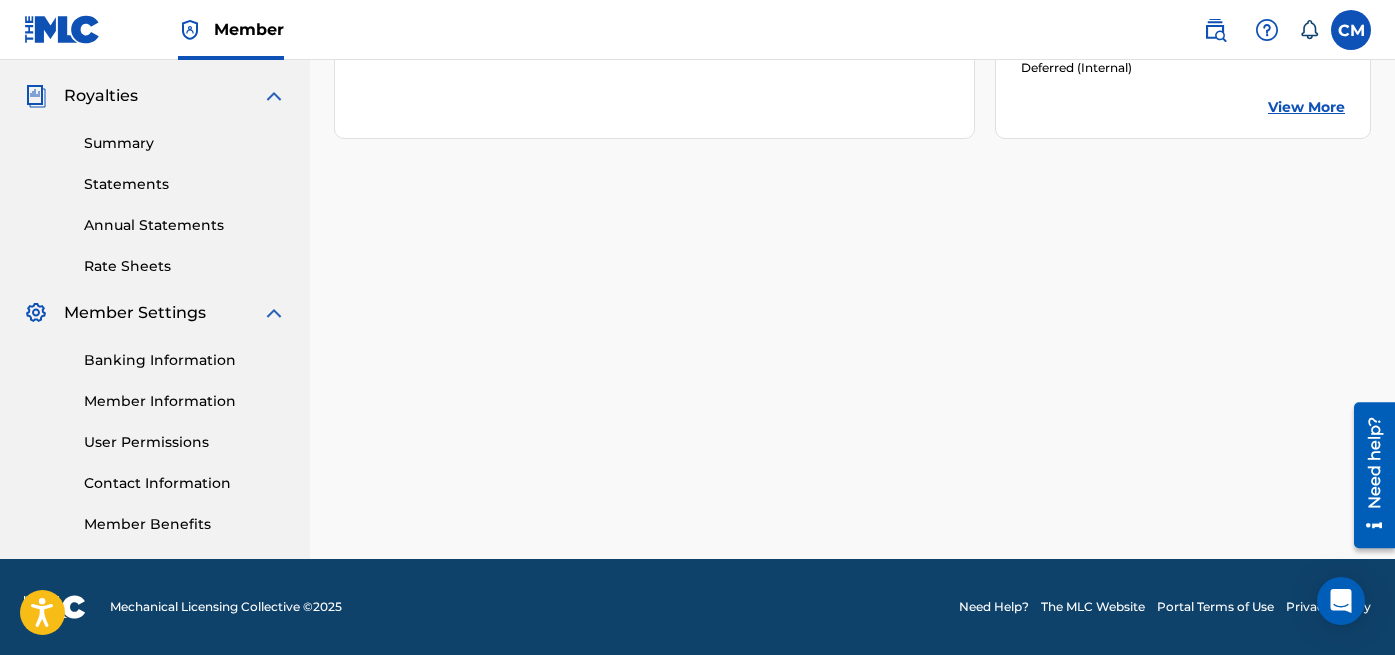 click on "Member Benefits" at bounding box center (185, 524) 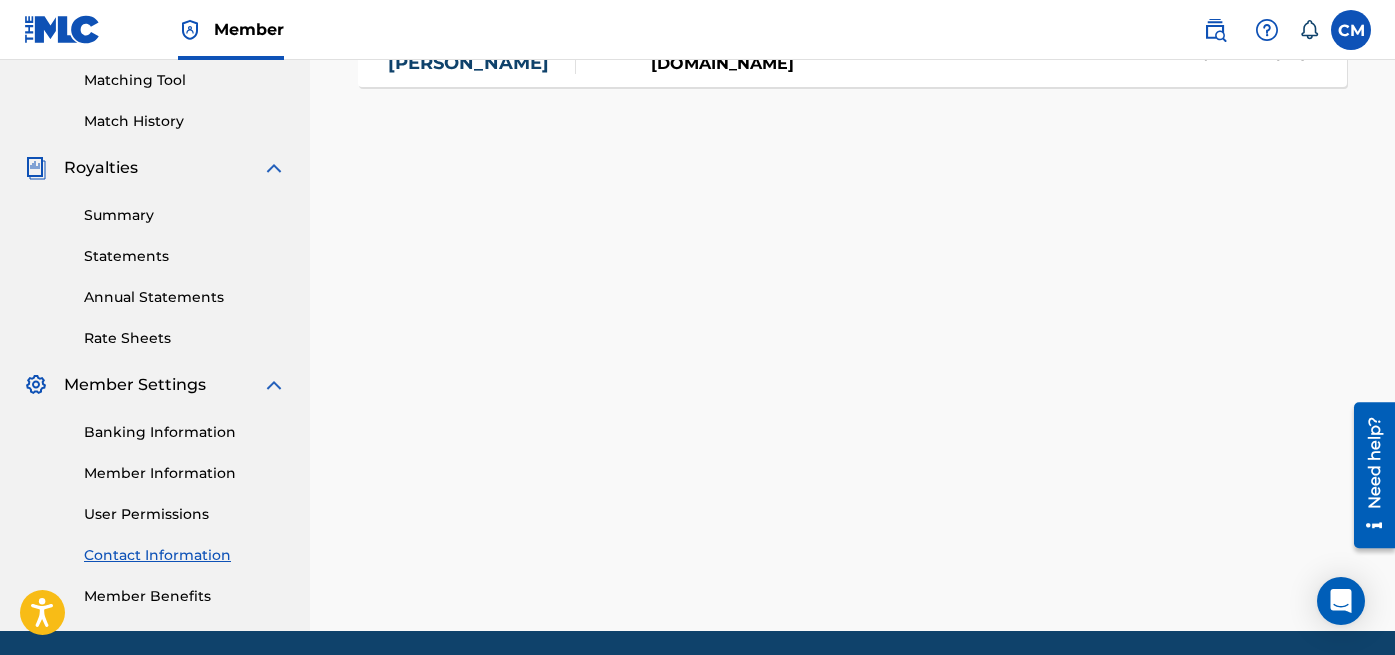 scroll, scrollTop: 585, scrollLeft: 0, axis: vertical 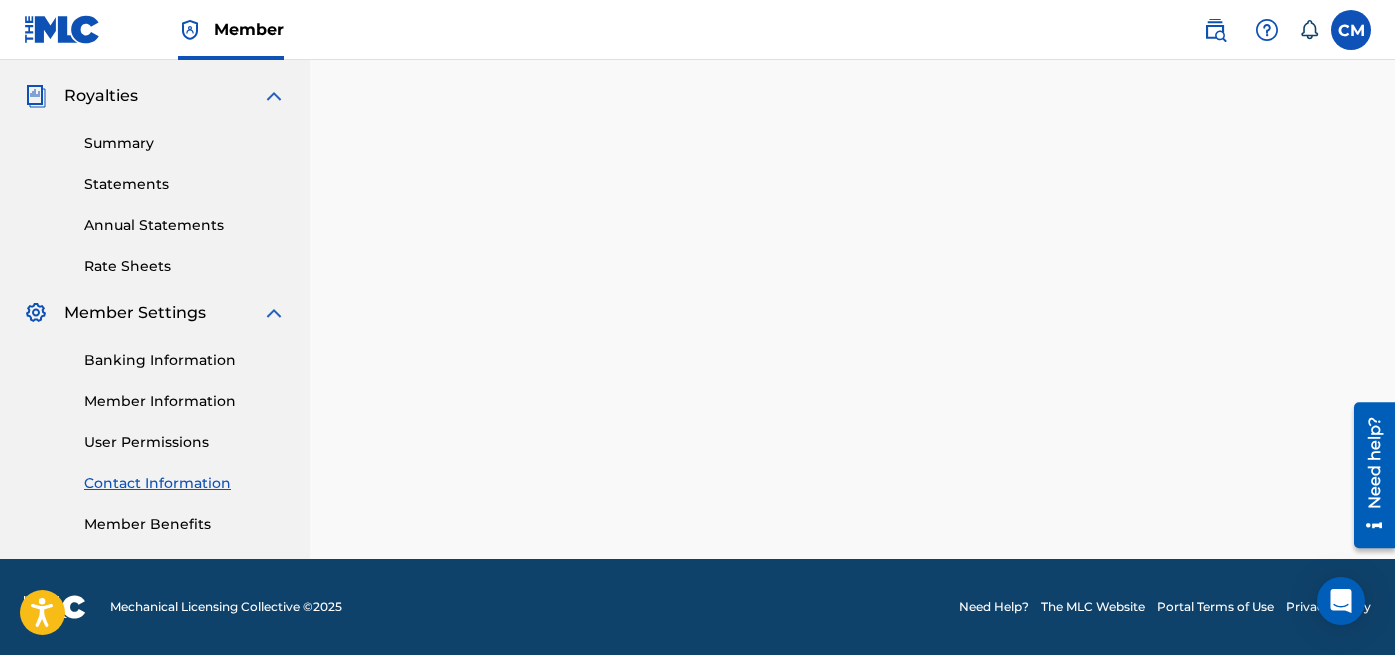 click on "User Permissions" at bounding box center [185, 442] 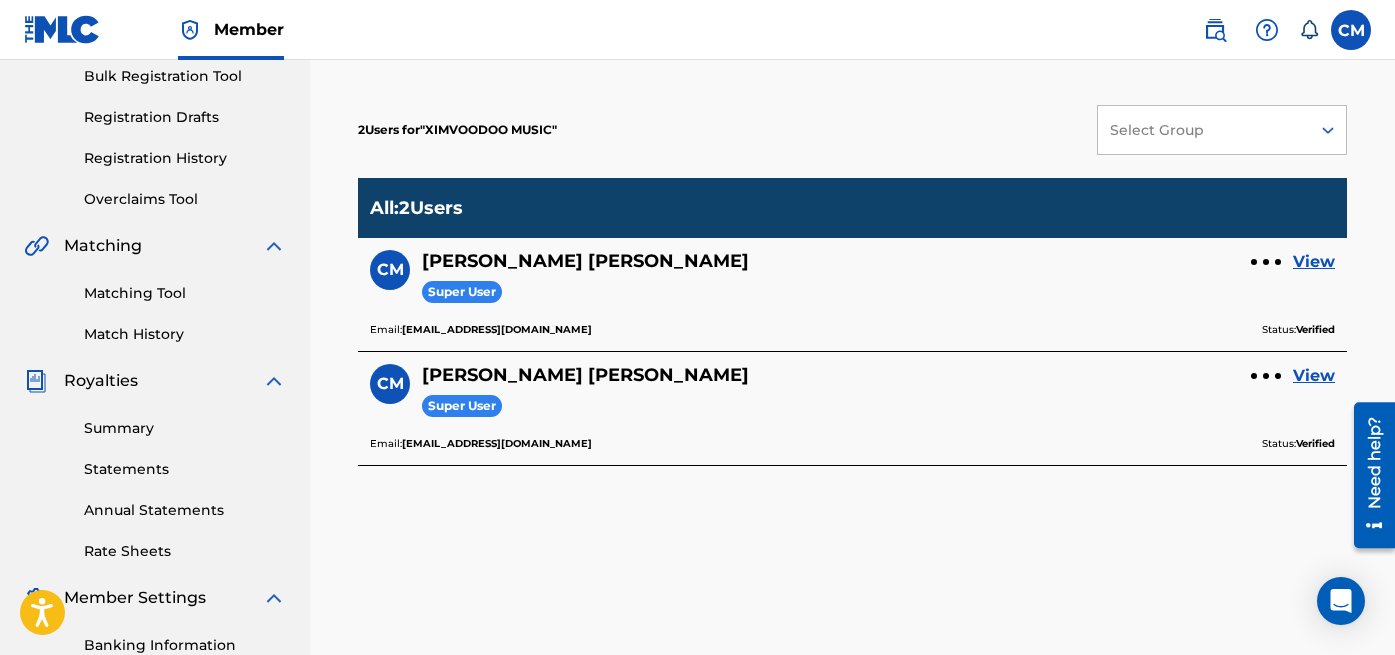 scroll, scrollTop: 400, scrollLeft: 0, axis: vertical 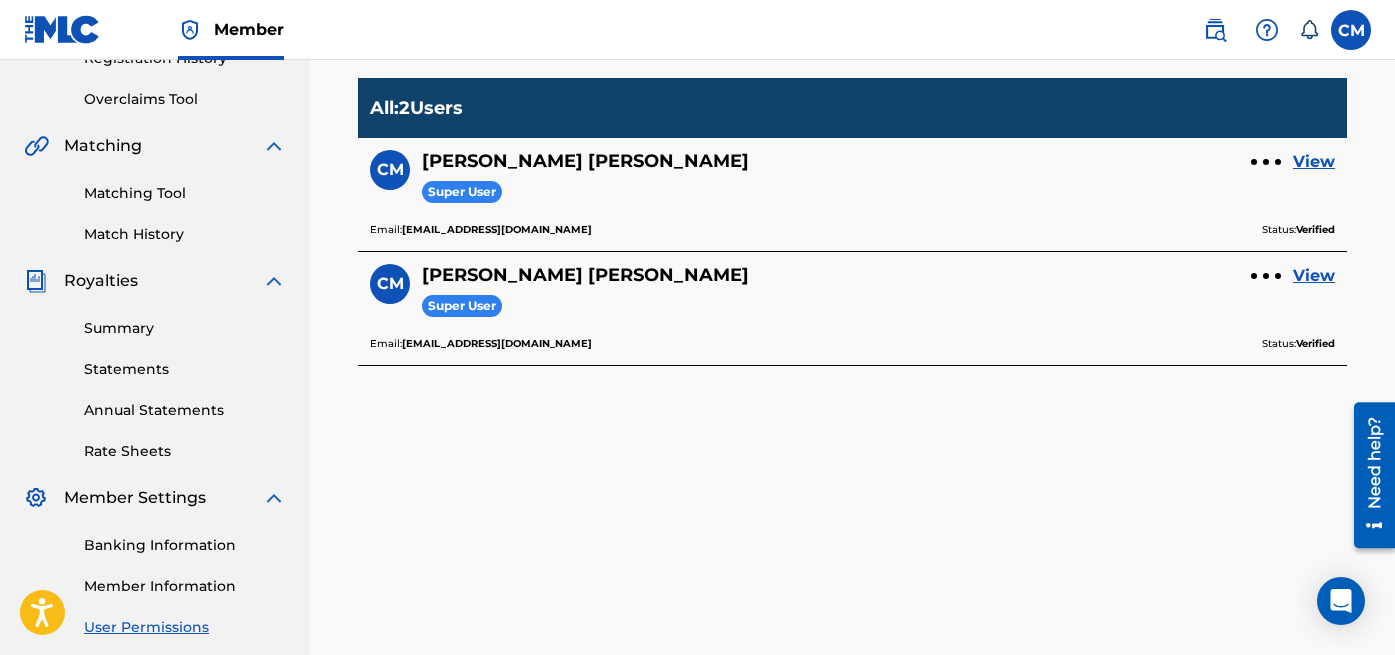 click on "Banking Information Member Information User Permissions Contact Information Member Benefits" at bounding box center (155, 615) 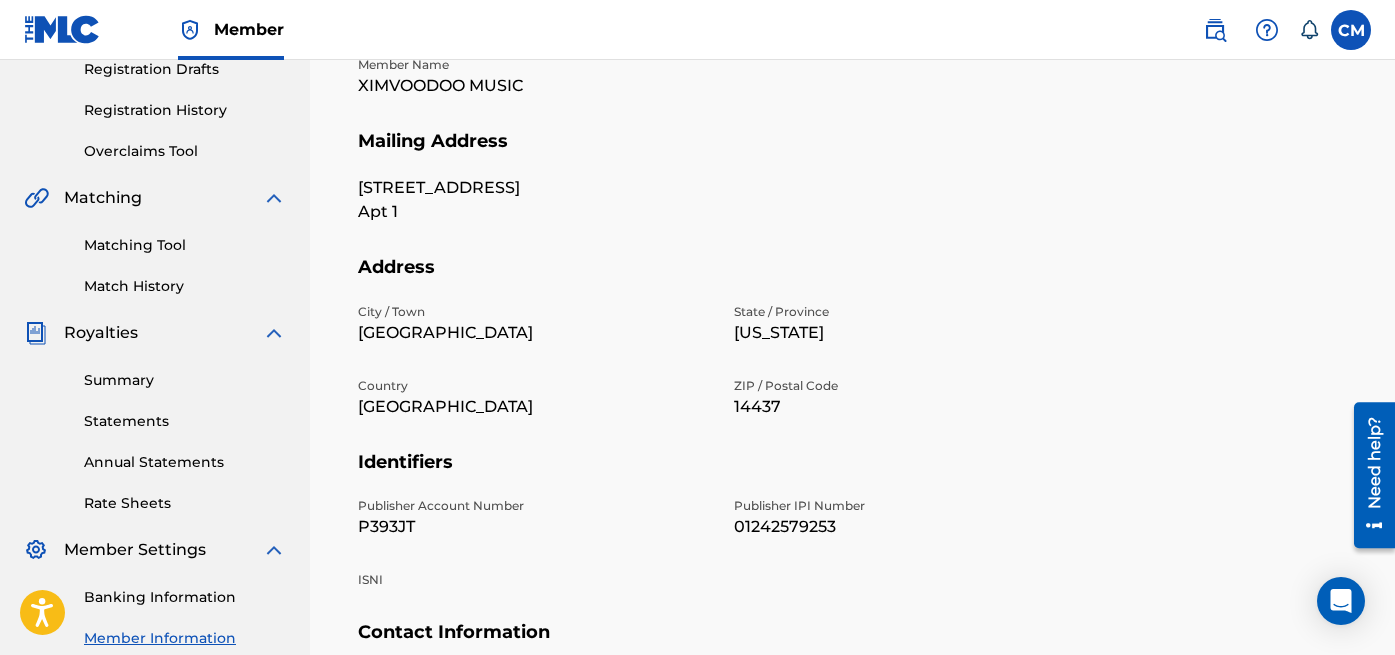 scroll, scrollTop: 185, scrollLeft: 0, axis: vertical 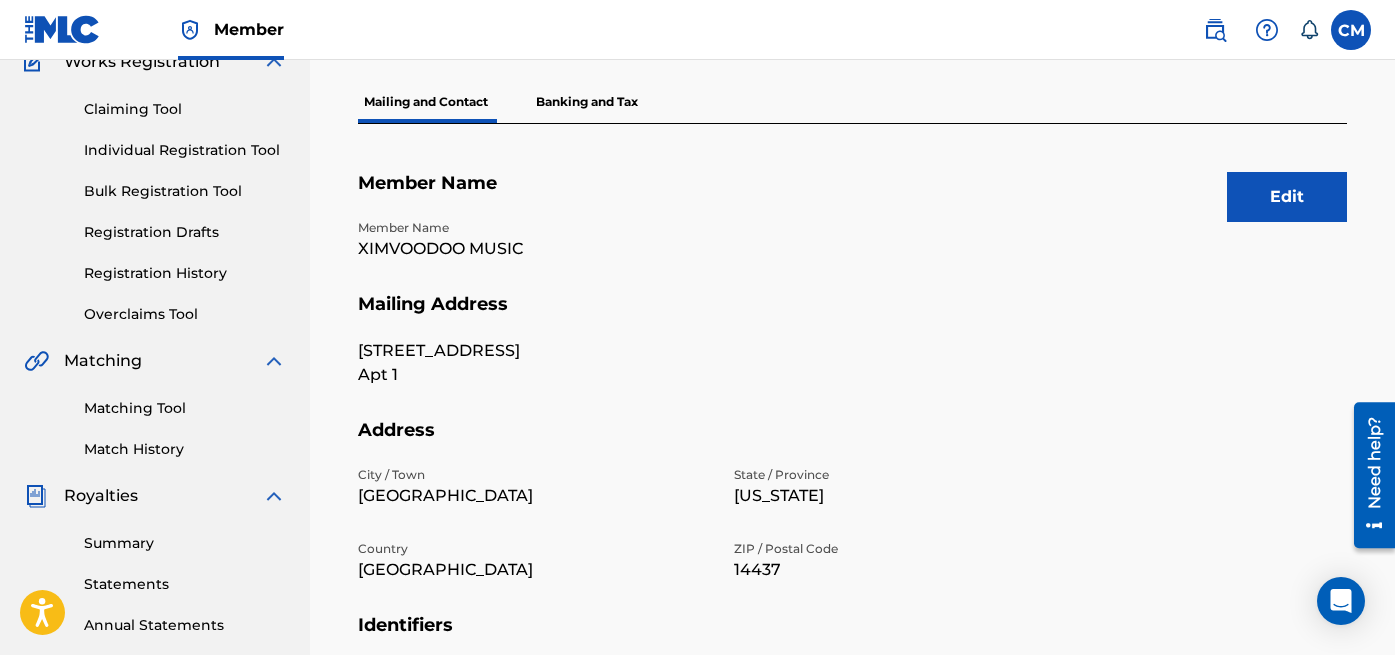 click on "Banking and Tax" at bounding box center [587, 102] 